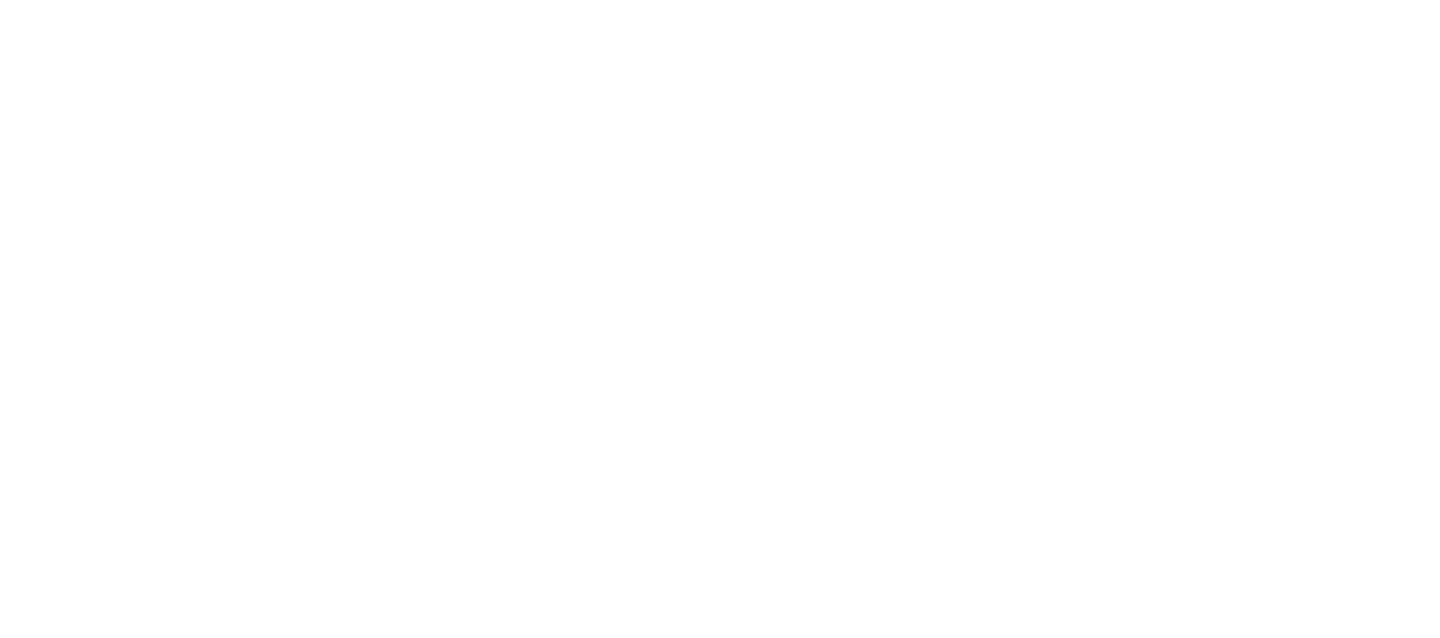 scroll, scrollTop: 0, scrollLeft: 0, axis: both 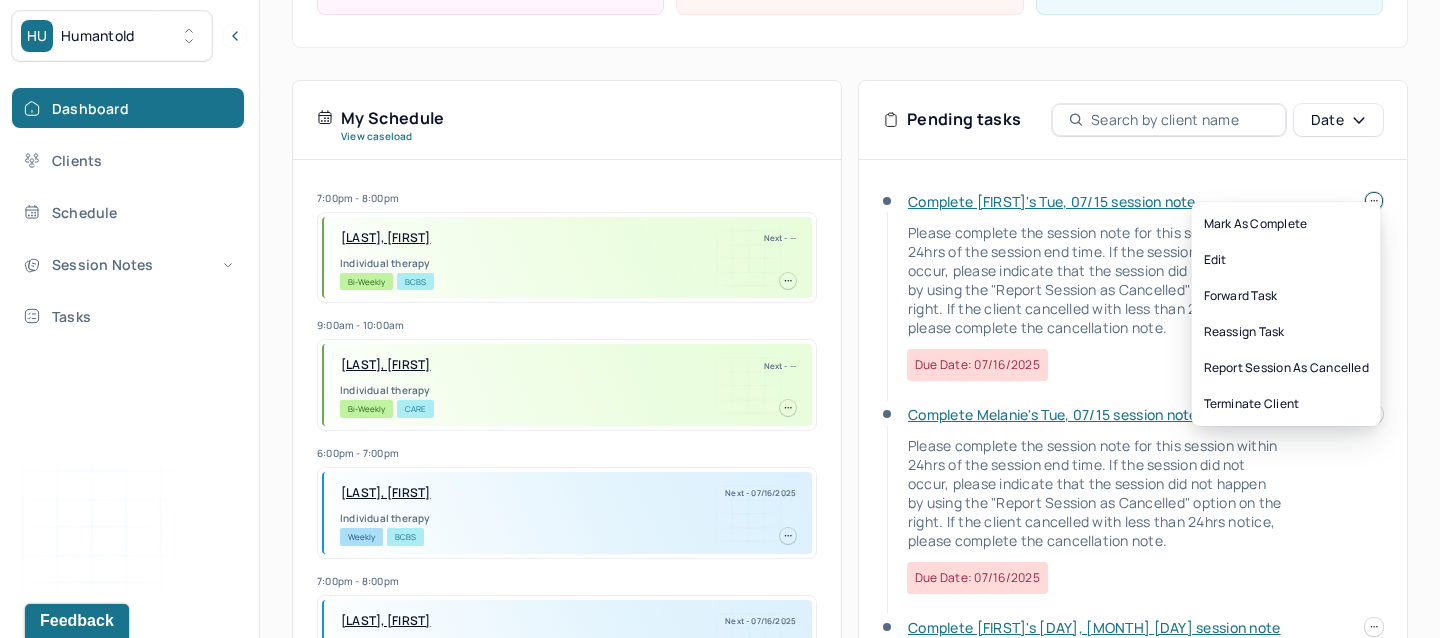 click 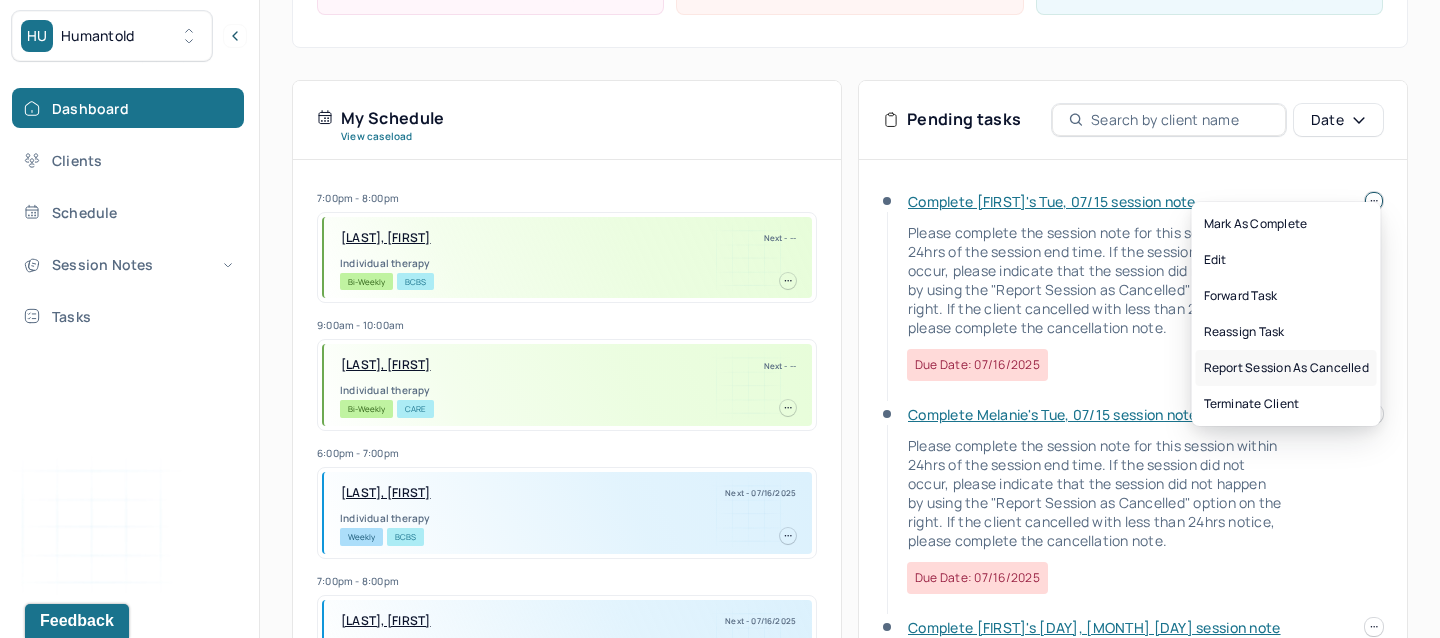 click on "Report session as cancelled" at bounding box center [1286, 368] 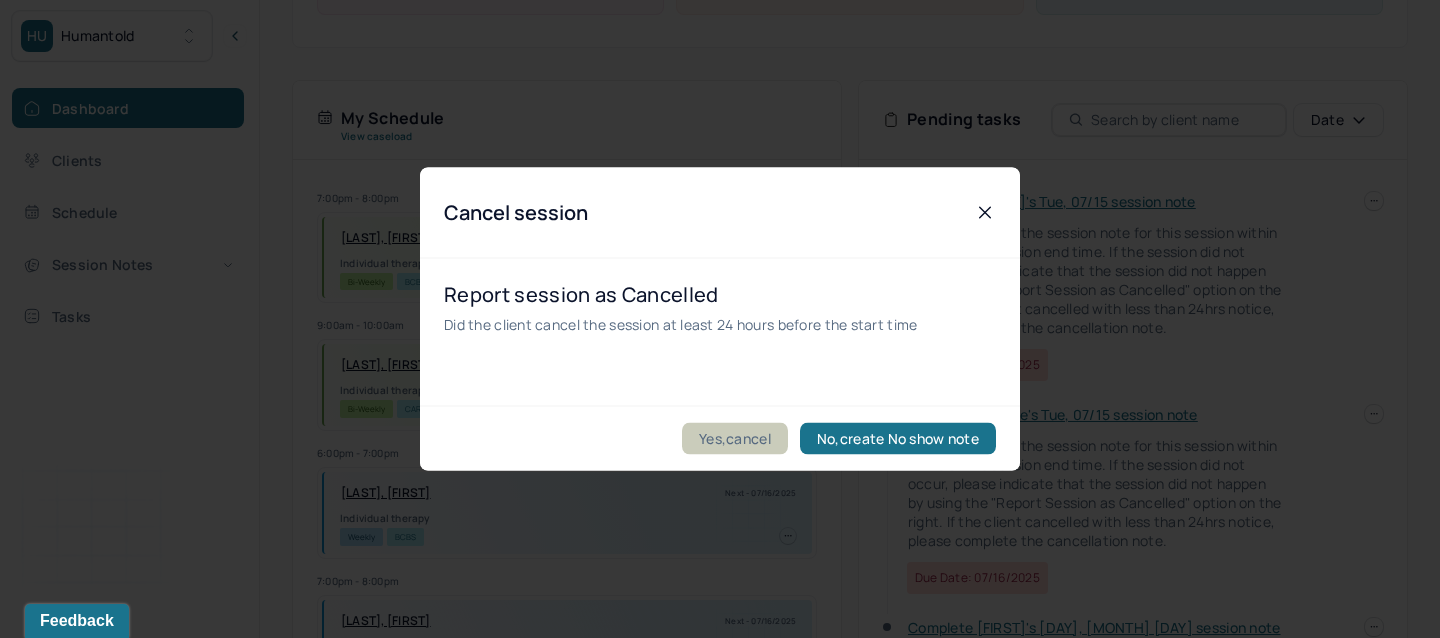 click on "Yes,cancel" at bounding box center [735, 439] 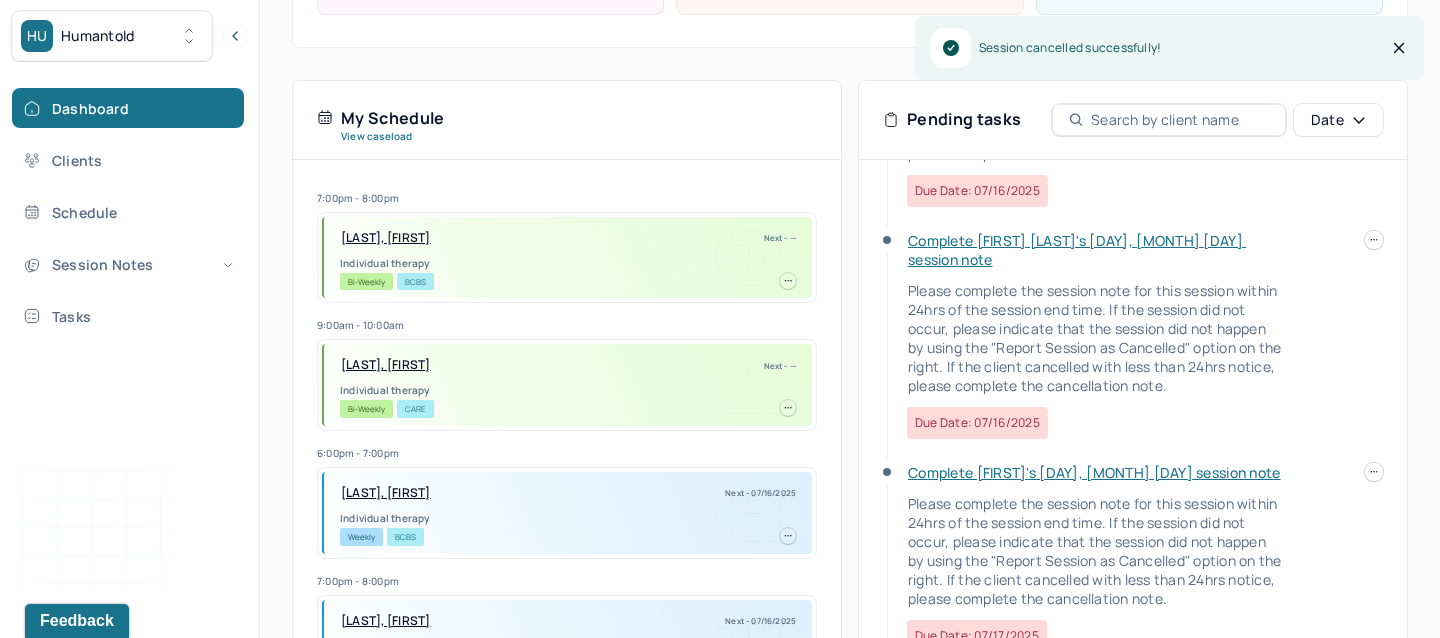 scroll, scrollTop: 469, scrollLeft: 0, axis: vertical 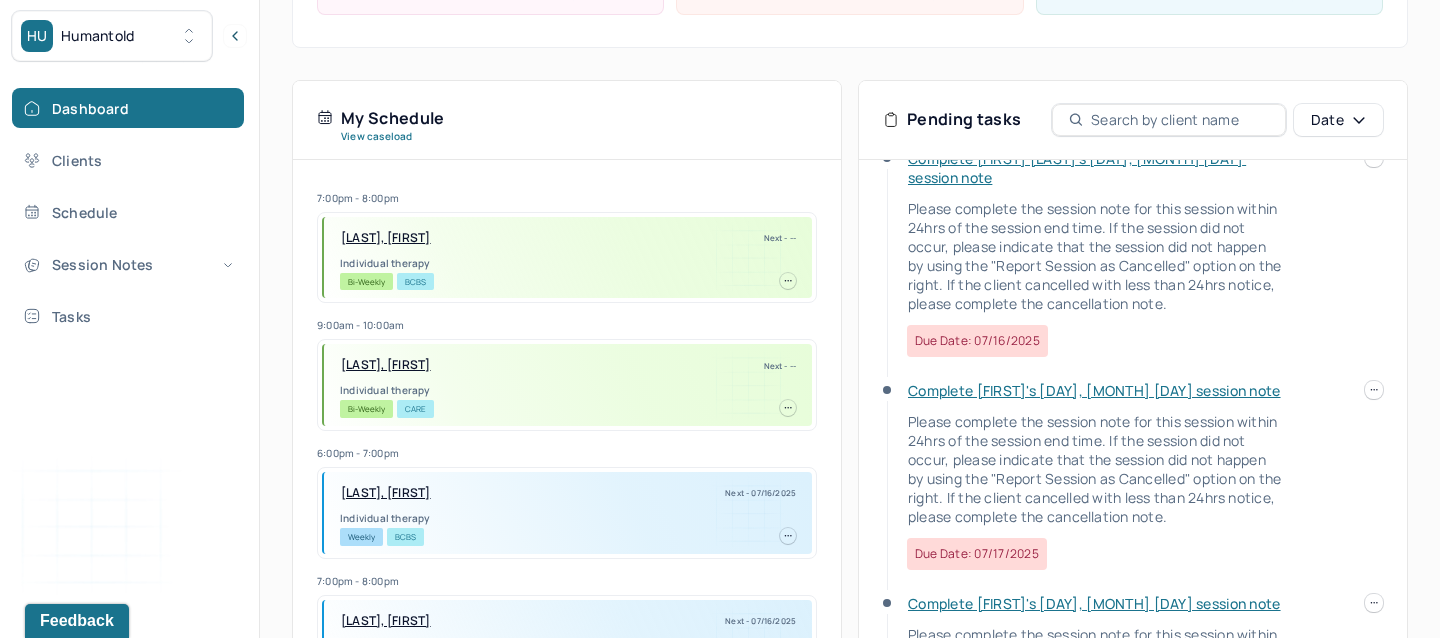 click 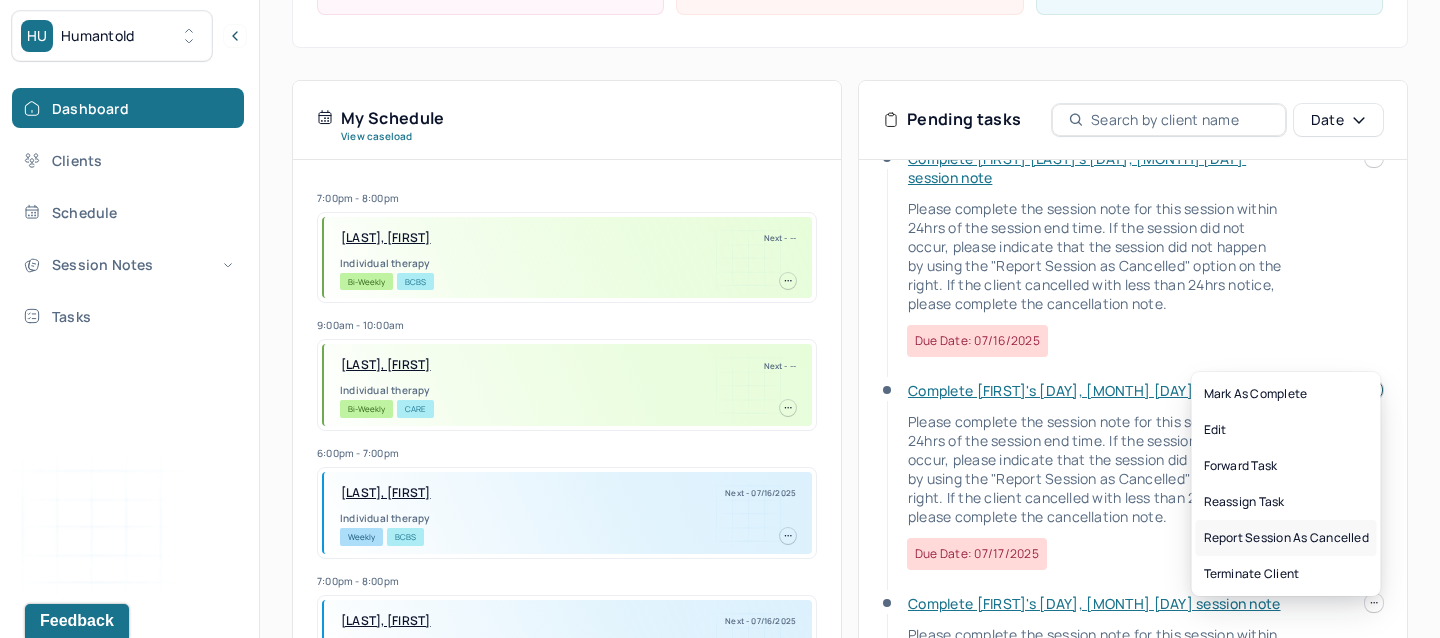click on "Report session as cancelled" at bounding box center (1286, 538) 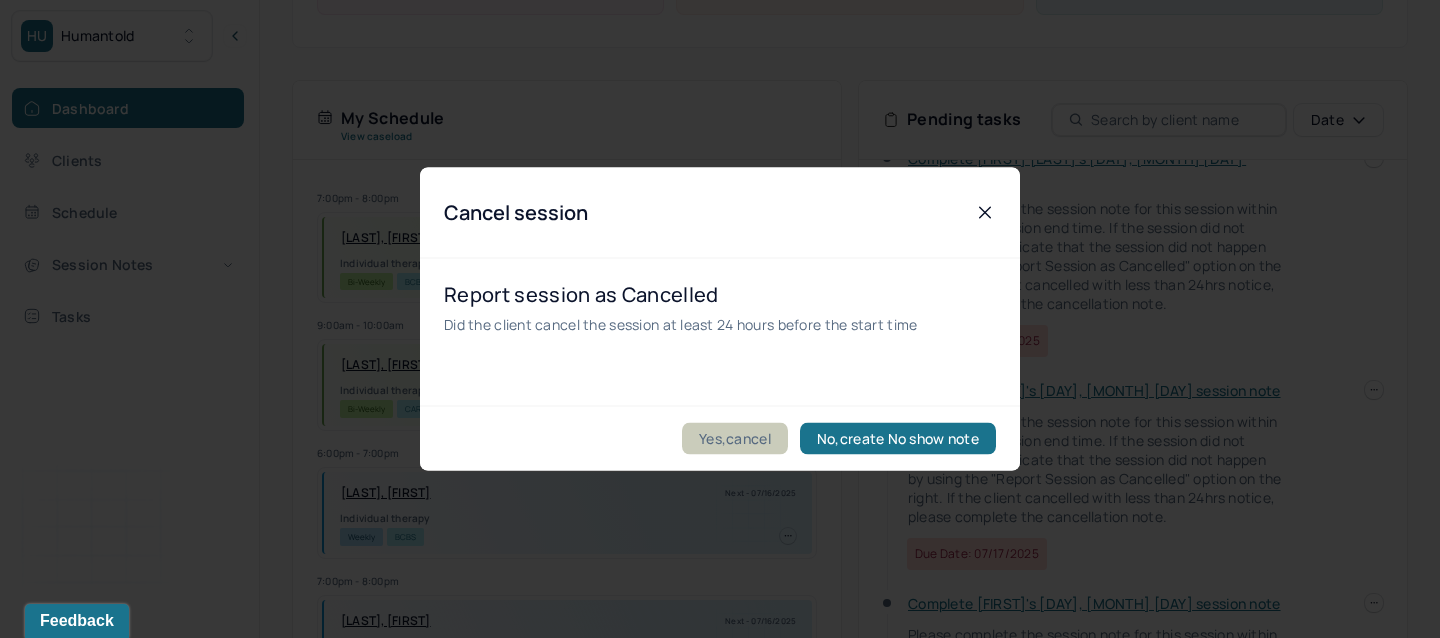 click on "Yes,cancel" at bounding box center (735, 439) 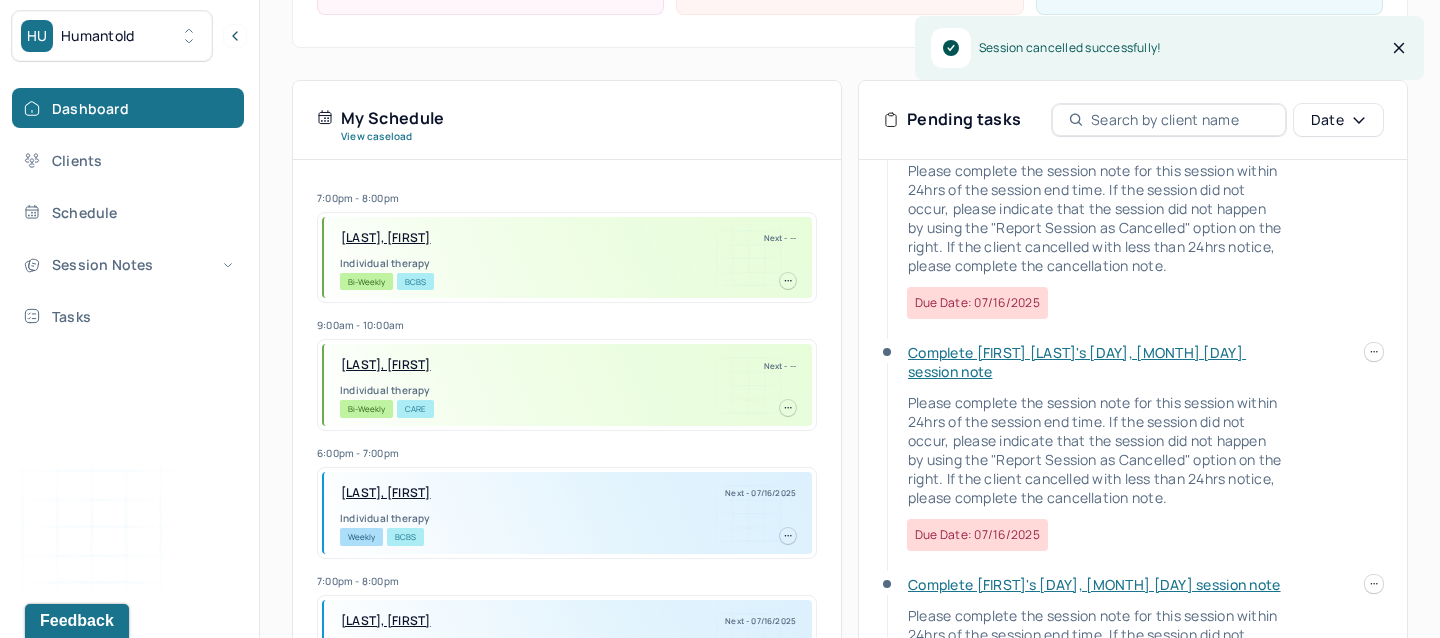 scroll, scrollTop: 0, scrollLeft: 0, axis: both 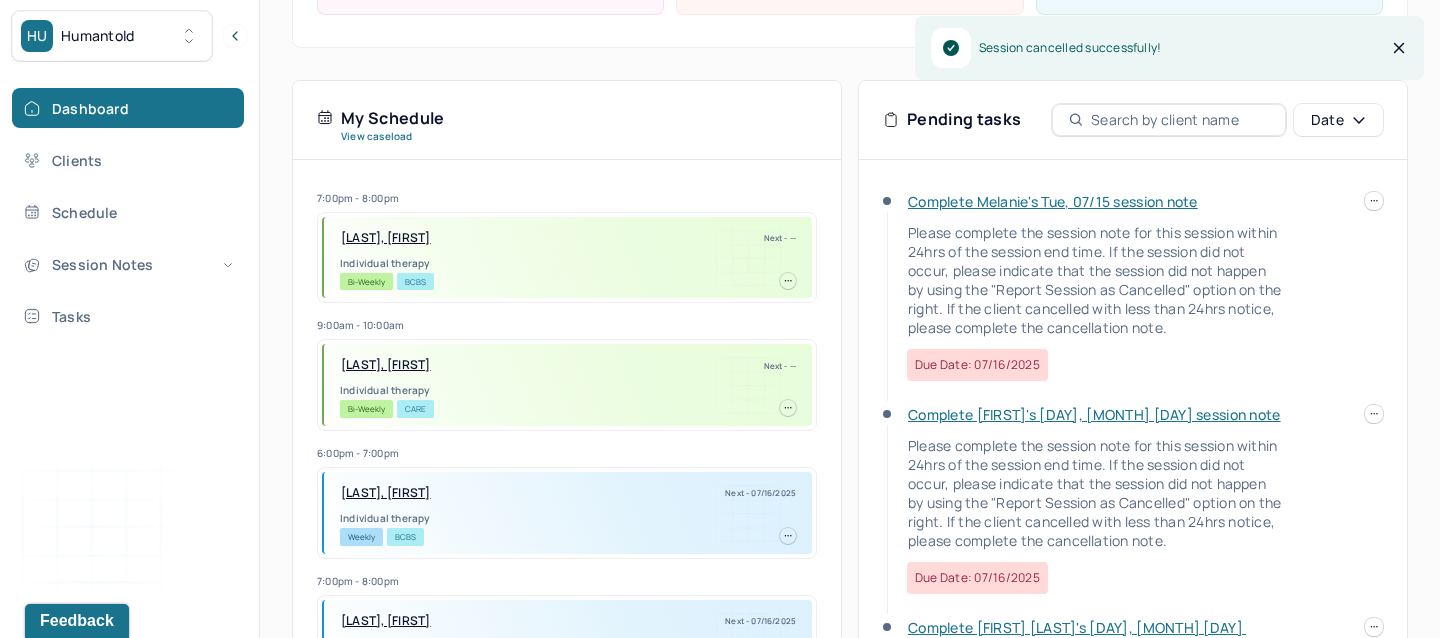 click on "Complete Melanie's Tue, 07/15 session note" at bounding box center [1053, 201] 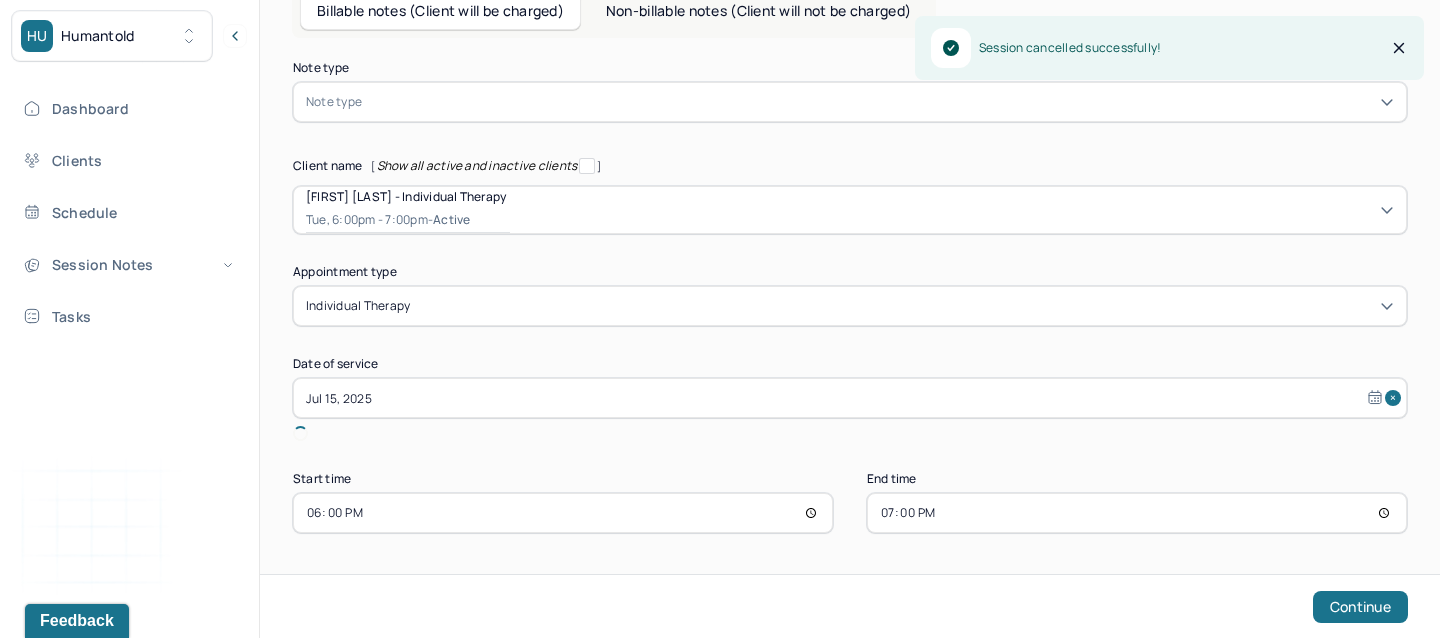 scroll, scrollTop: 89, scrollLeft: 0, axis: vertical 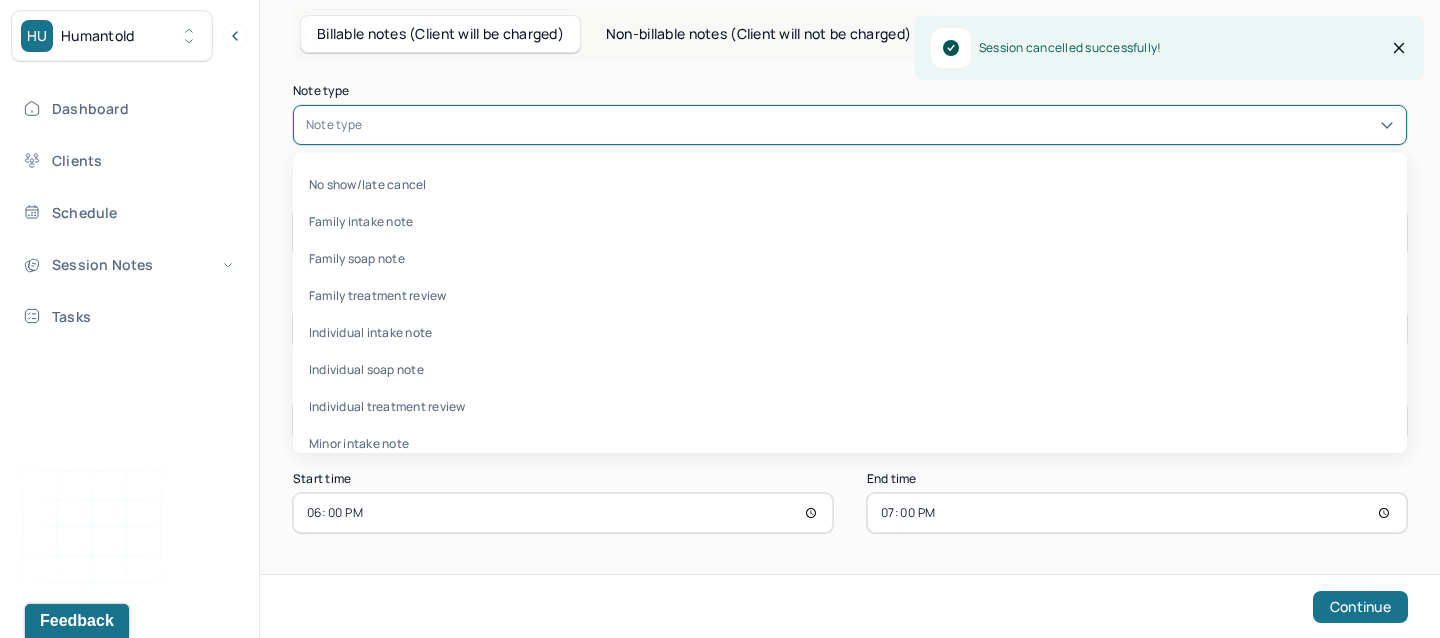 click at bounding box center [880, 125] 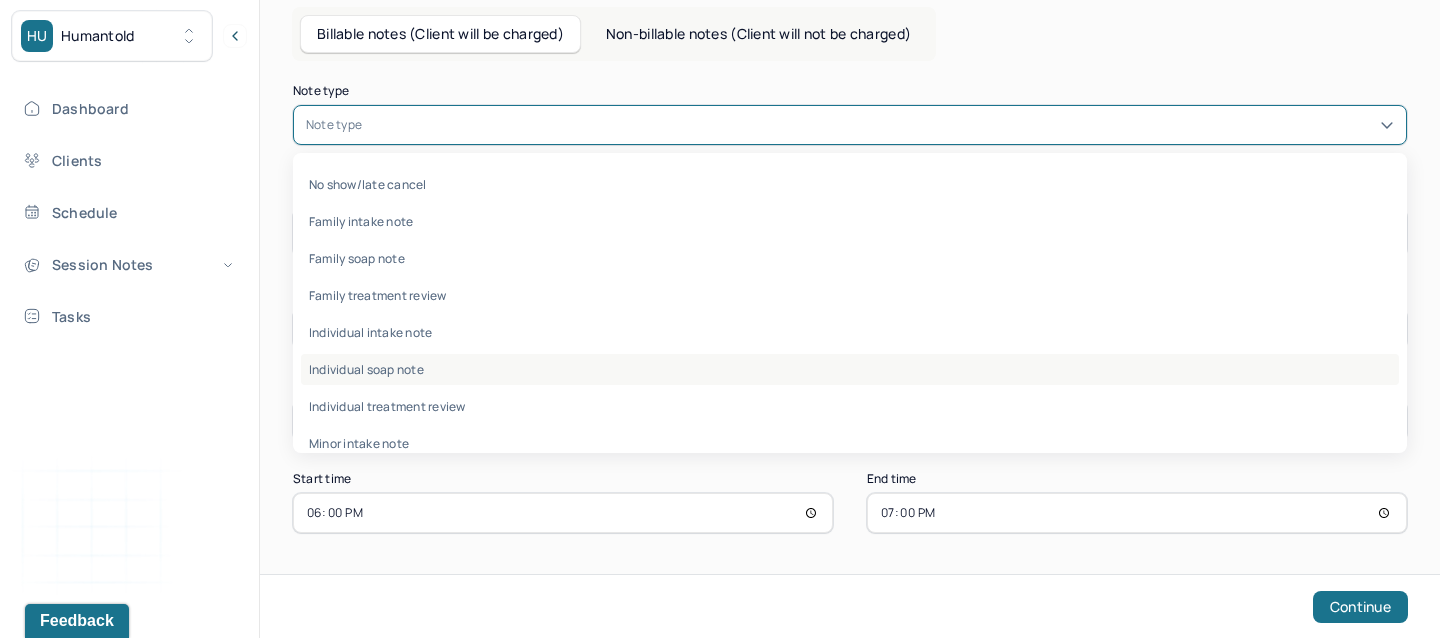 click on "Individual soap note" at bounding box center (850, 369) 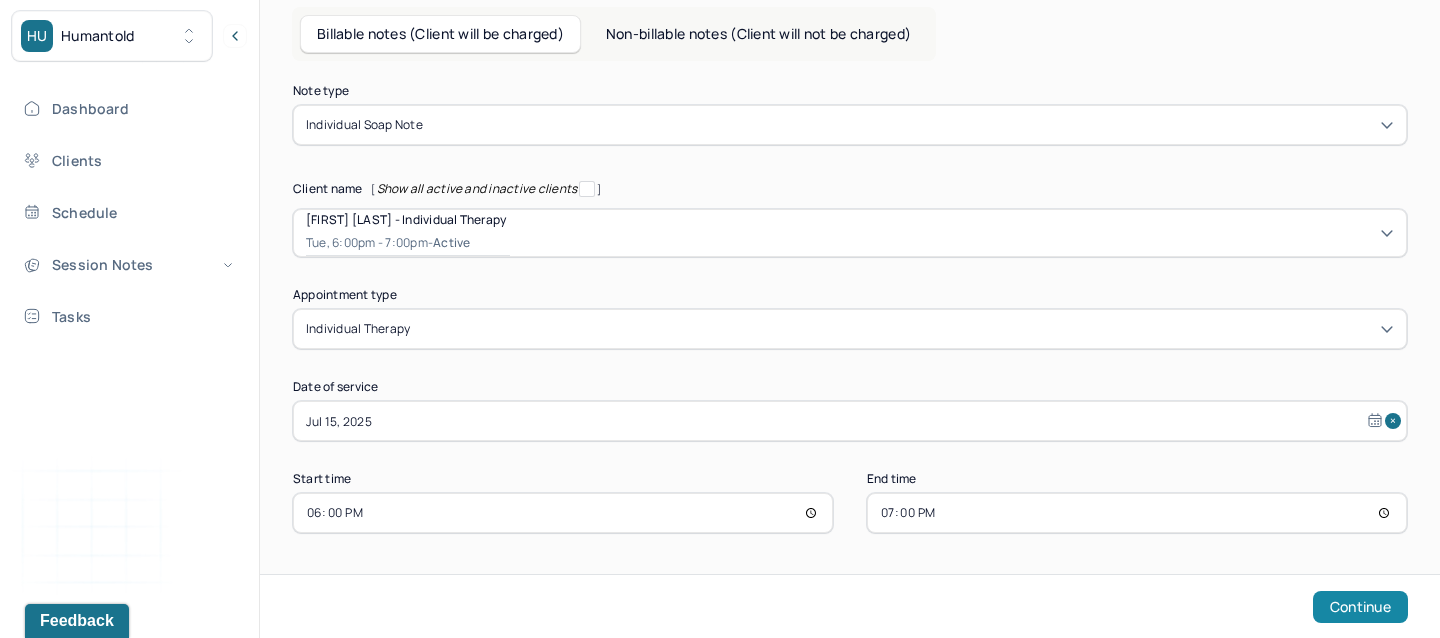 click on "Continue" at bounding box center (1360, 607) 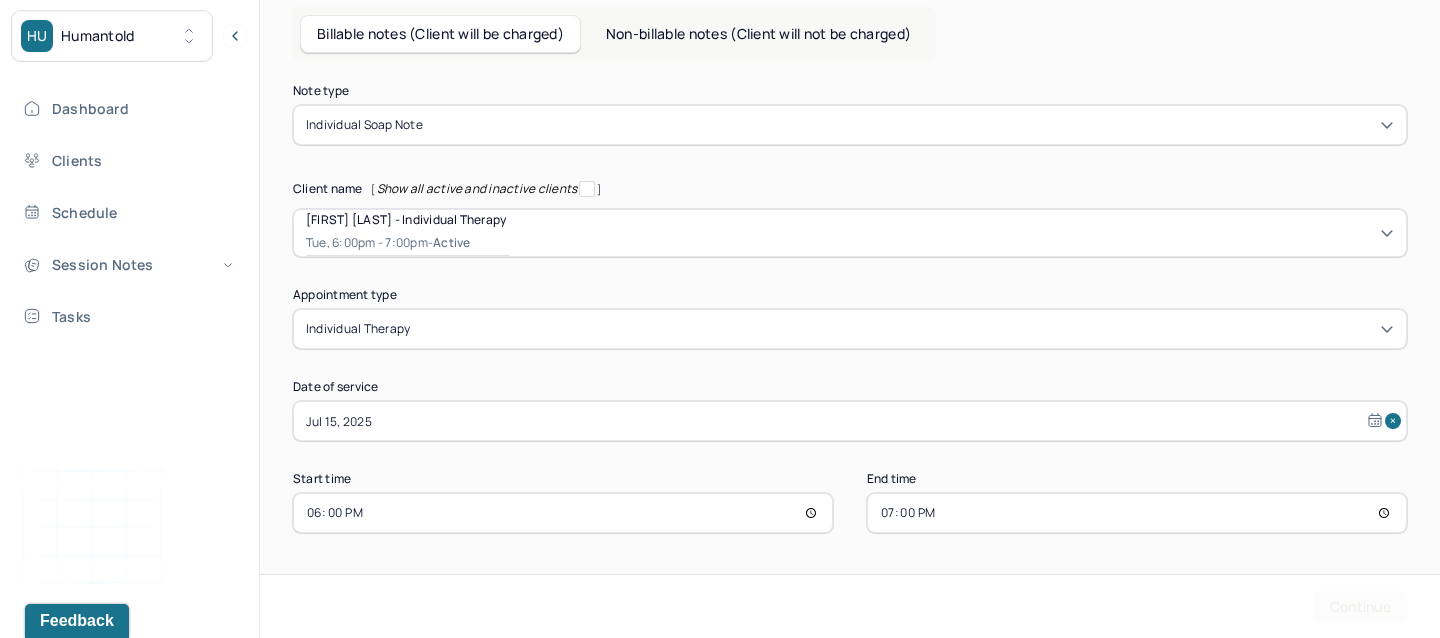 scroll, scrollTop: 0, scrollLeft: 0, axis: both 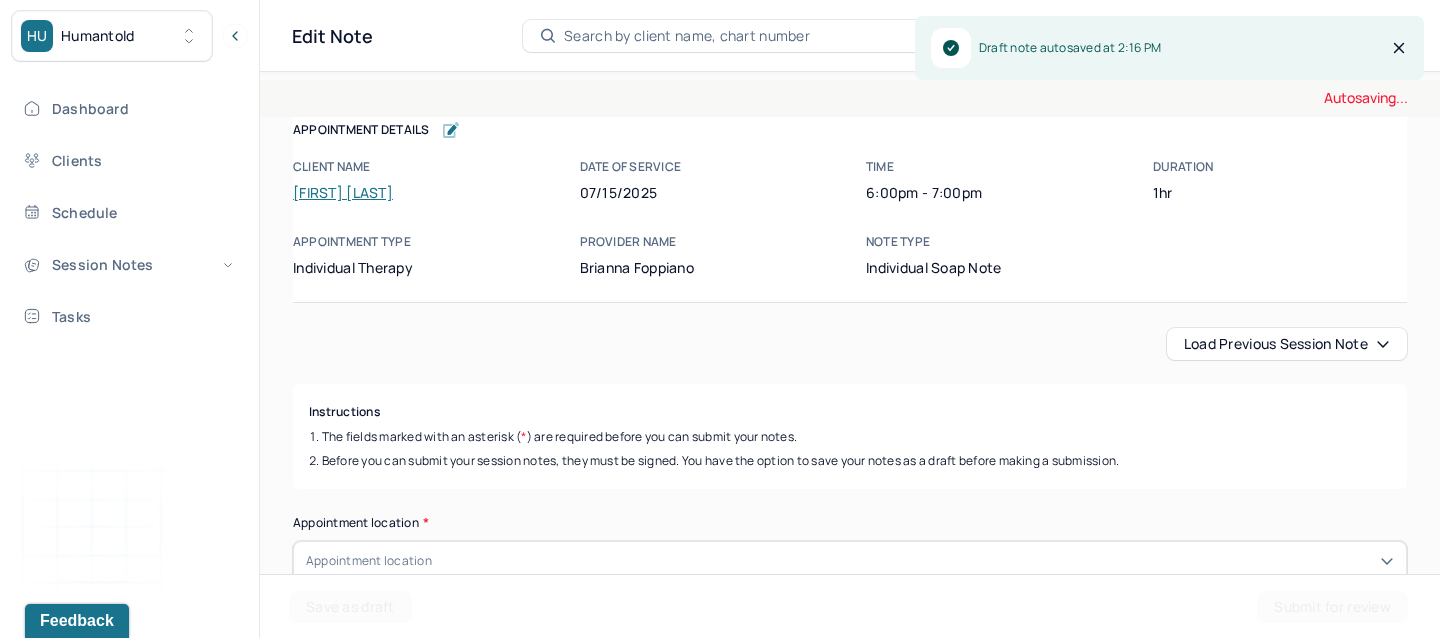 click on "Load previous session note" at bounding box center (1287, 344) 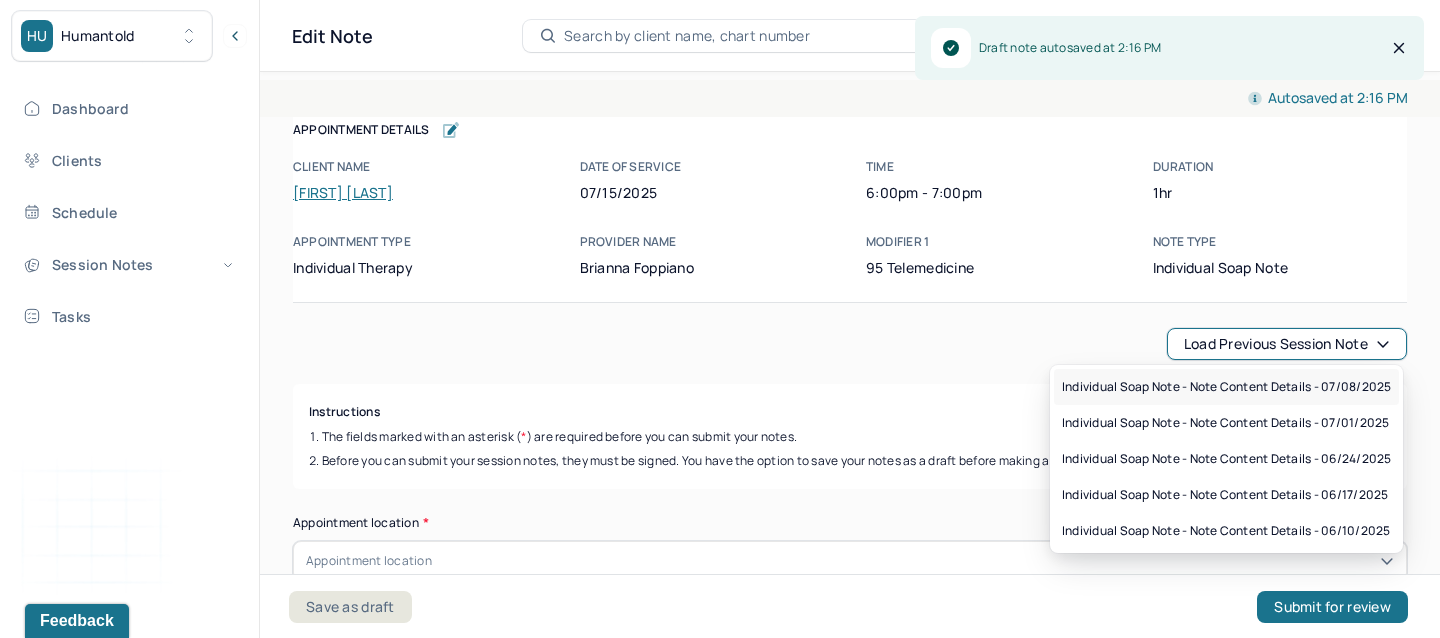 click on "Individual soap note   - Note content Details -   07/08/2025" at bounding box center [1226, 387] 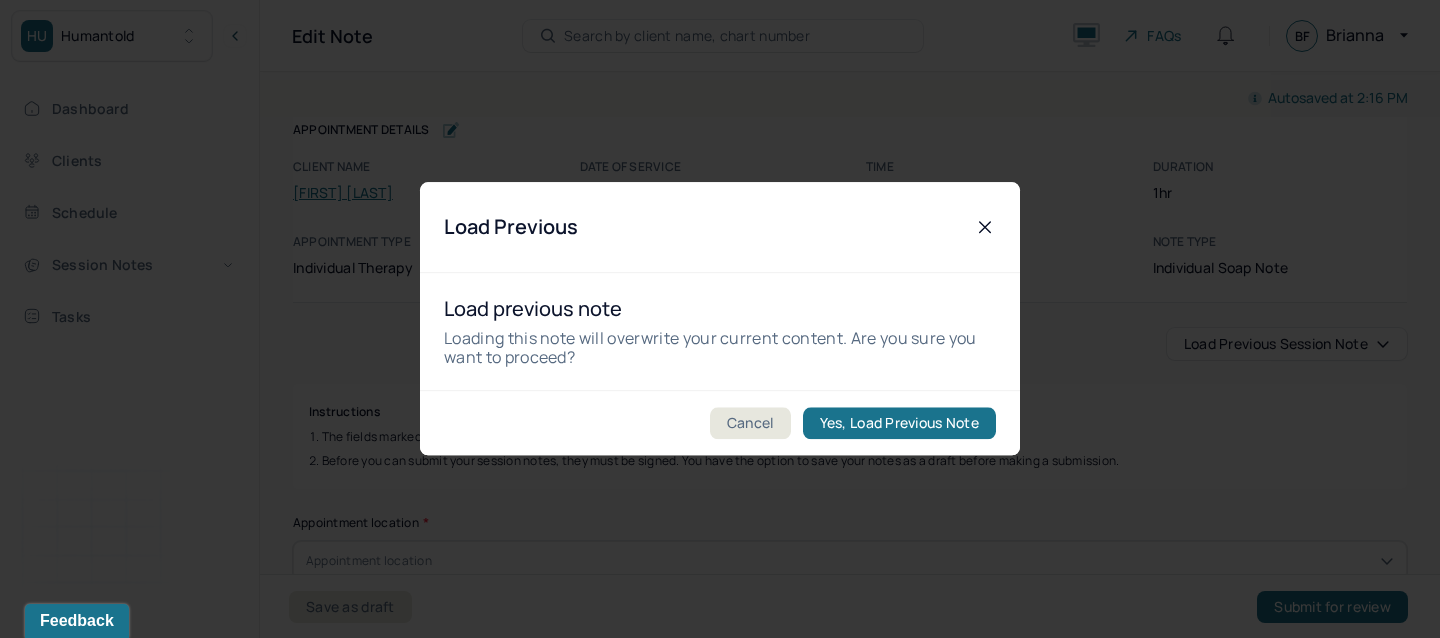 click on "Yes, Load Previous Note" at bounding box center (899, 424) 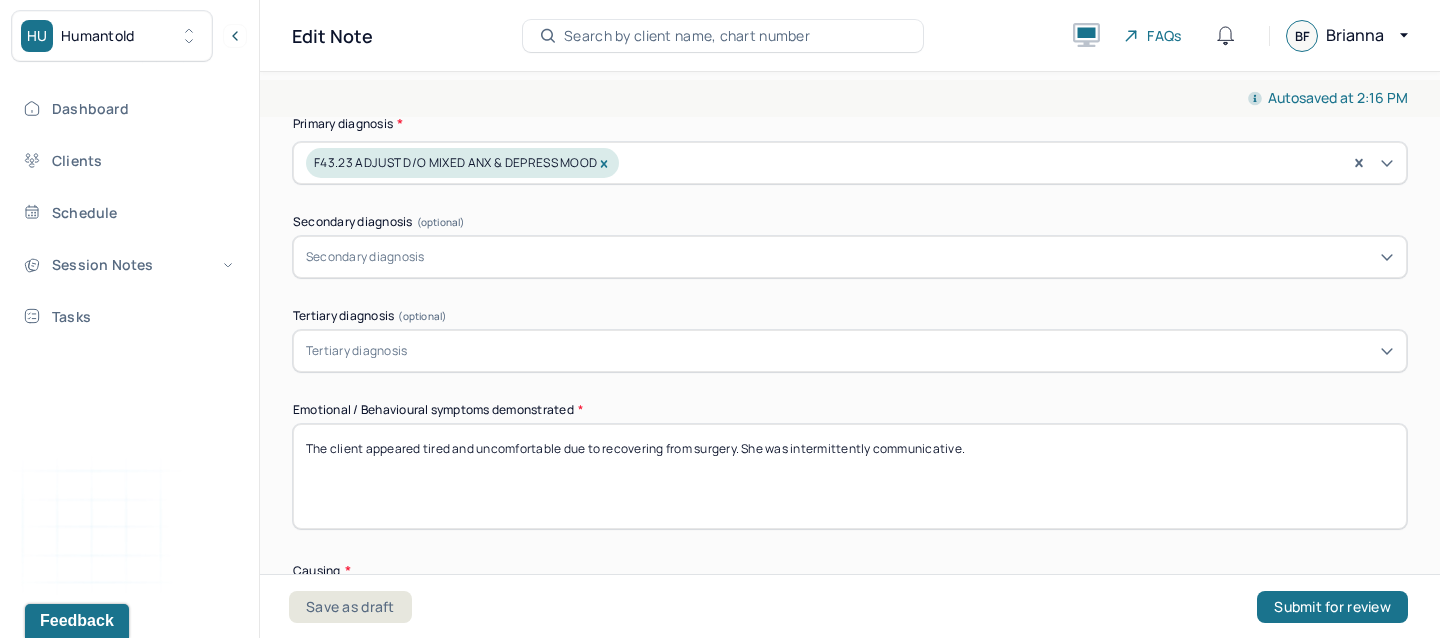 scroll, scrollTop: 758, scrollLeft: 0, axis: vertical 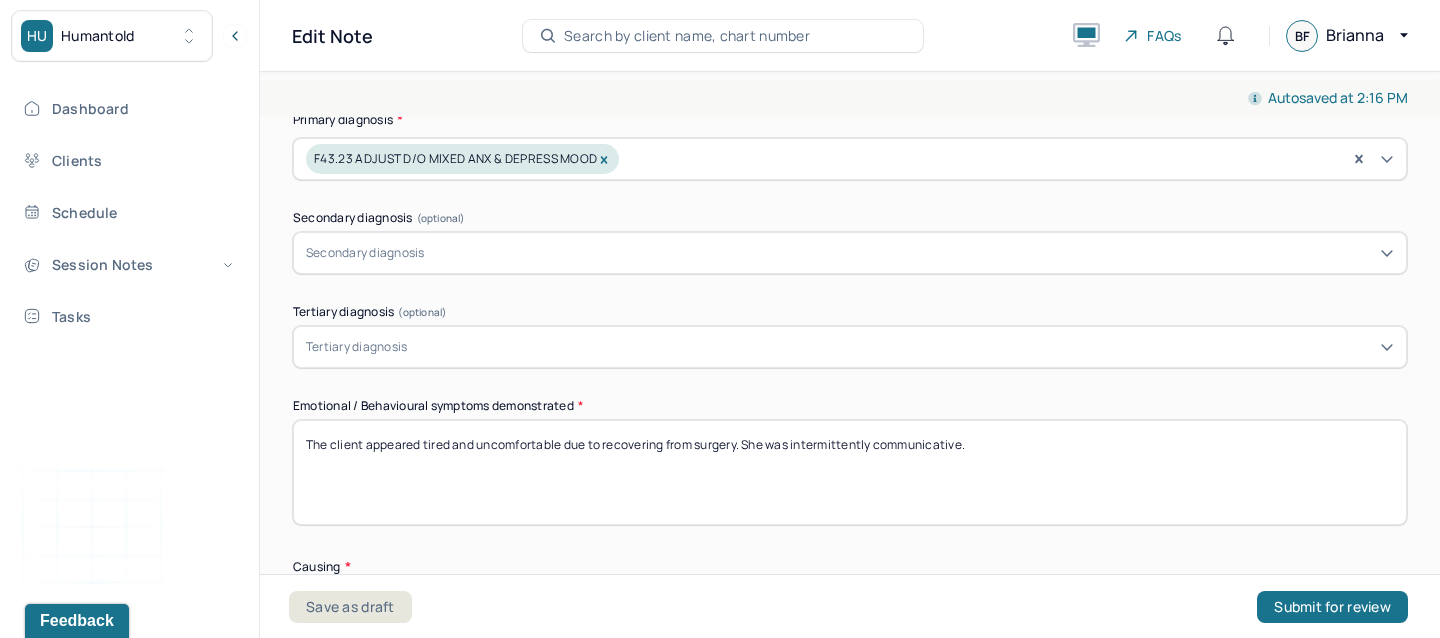 click on "The client appeared tired and uncomfortable due to recovering from surgery. She was intermittently communicative." at bounding box center (850, 472) 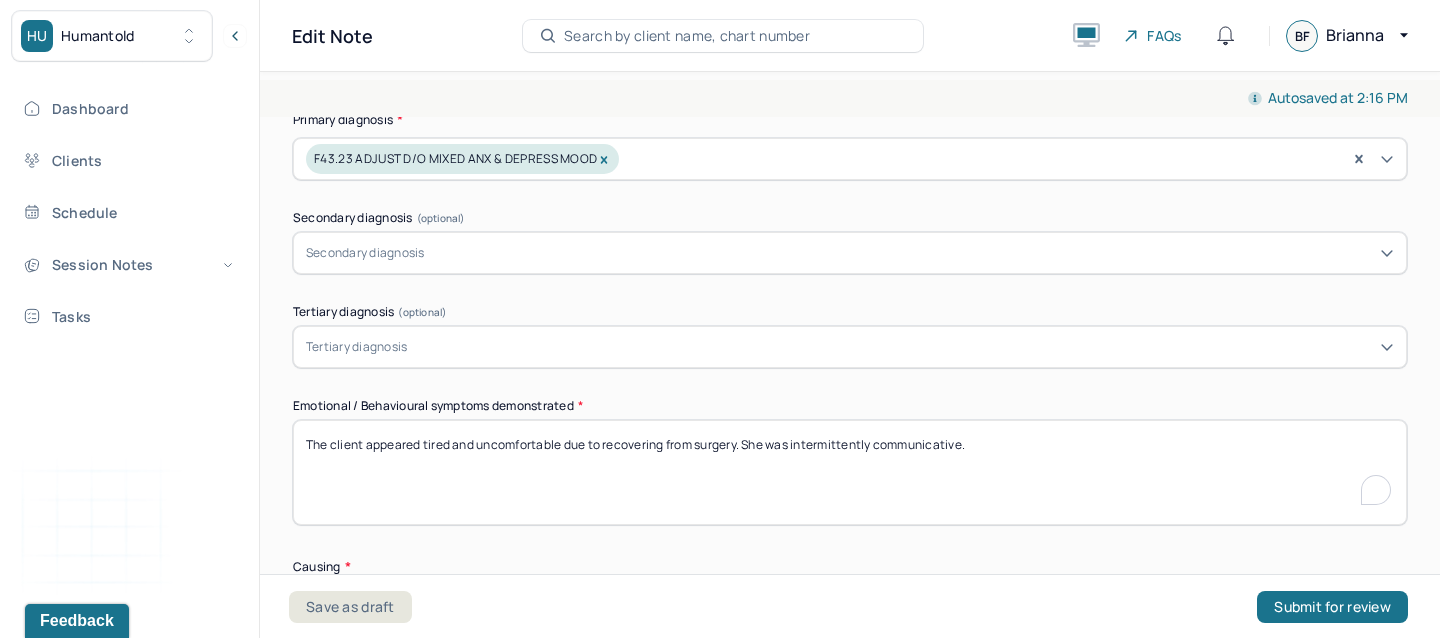 click on "The client appeared tired and uncomfortable due to recovering from surgery. She was intermittently communicative." at bounding box center [850, 472] 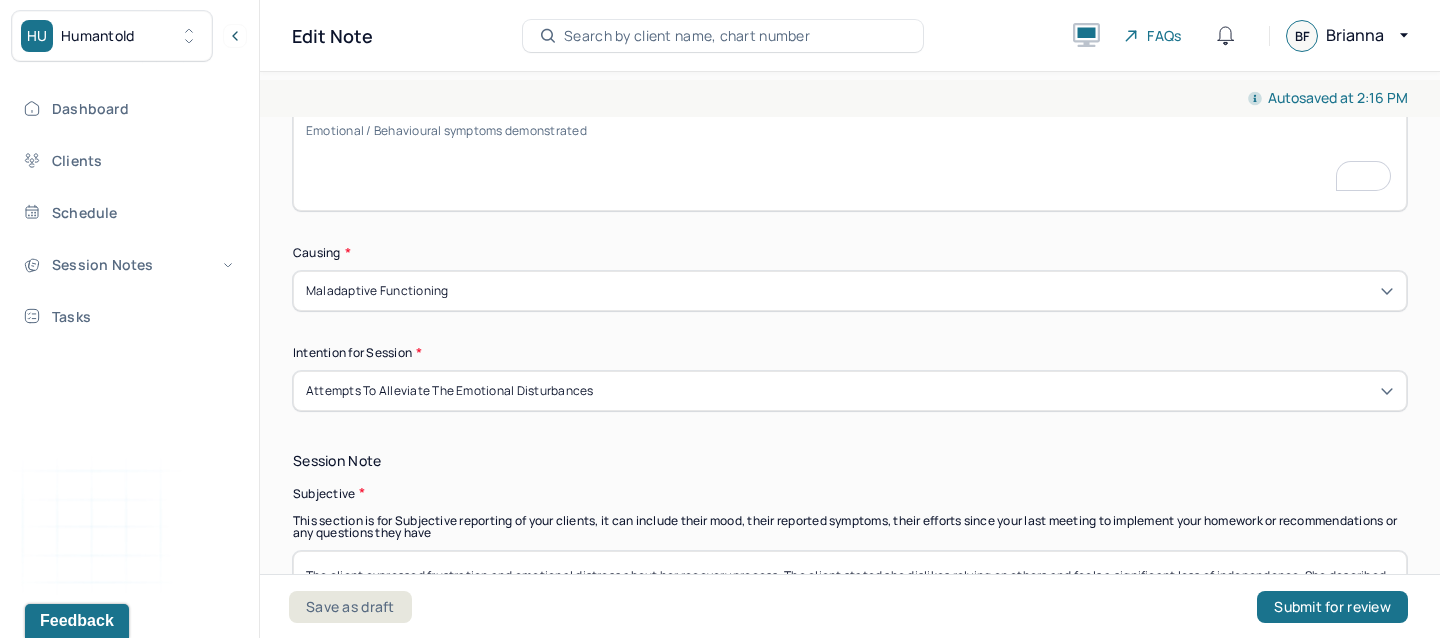scroll, scrollTop: 1130, scrollLeft: 0, axis: vertical 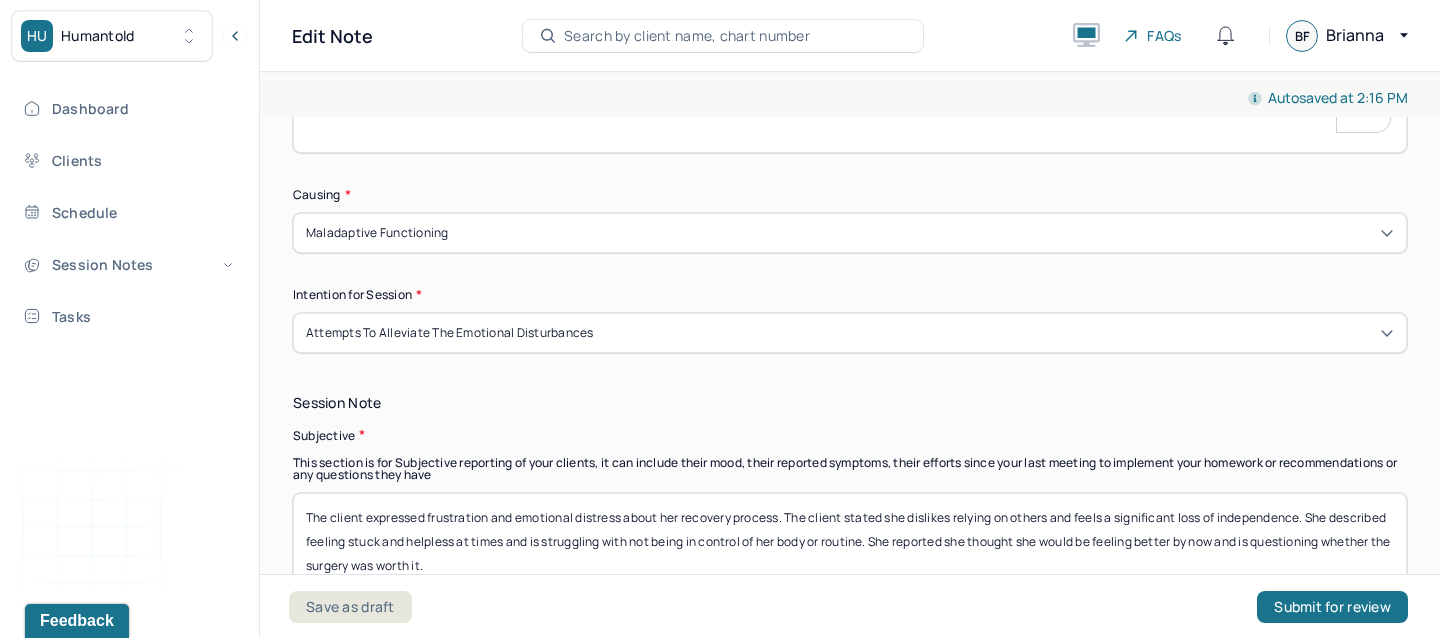 type 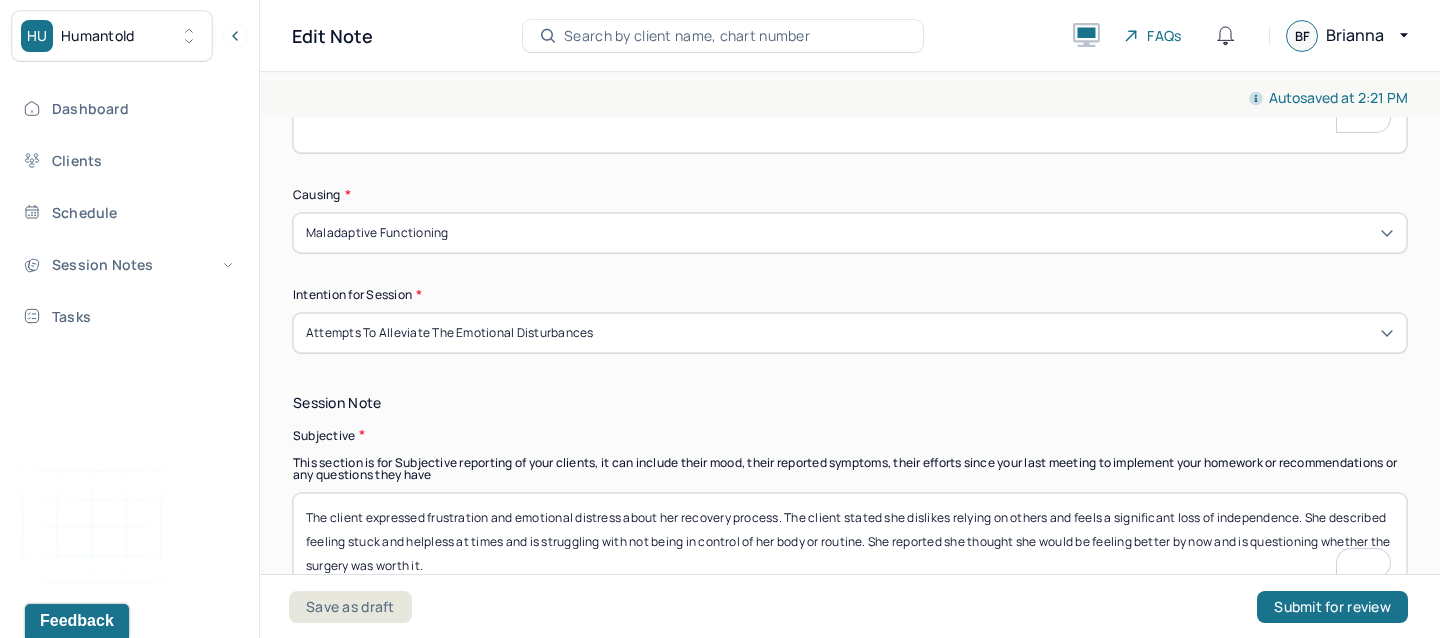 drag, startPoint x: 330, startPoint y: 511, endPoint x: 684, endPoint y: 585, distance: 361.65176 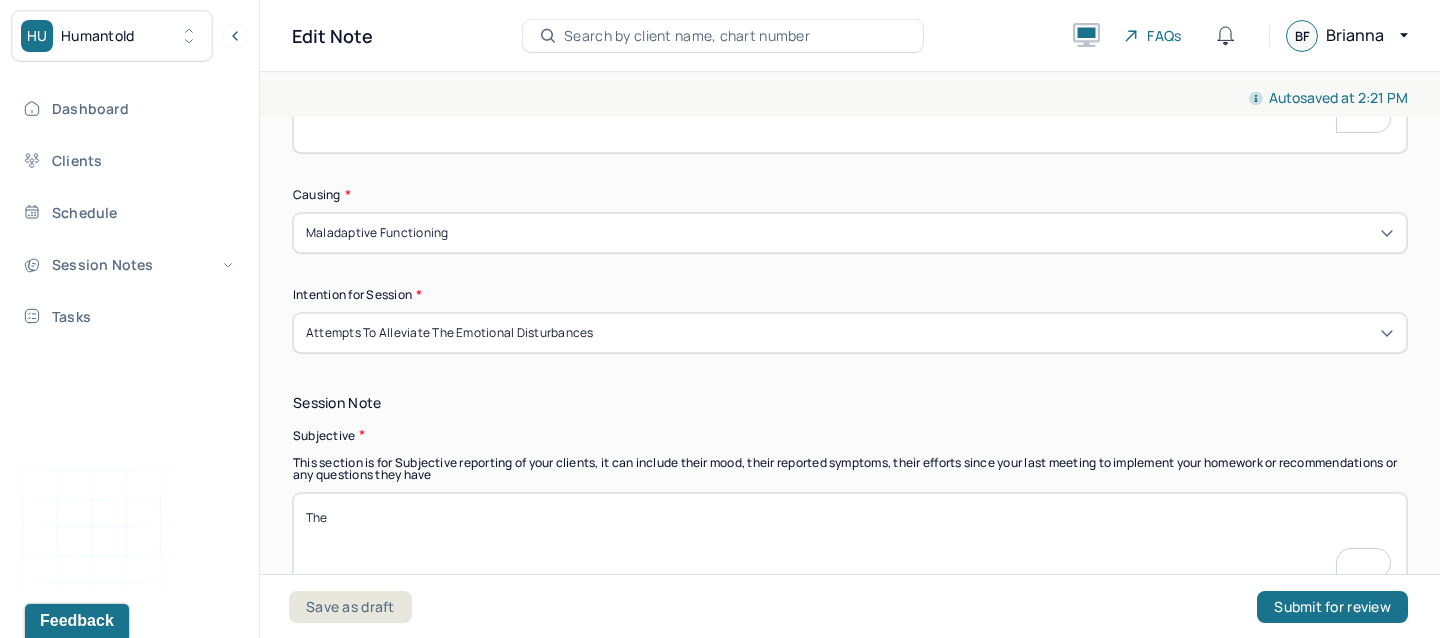 scroll, scrollTop: 1130, scrollLeft: 0, axis: vertical 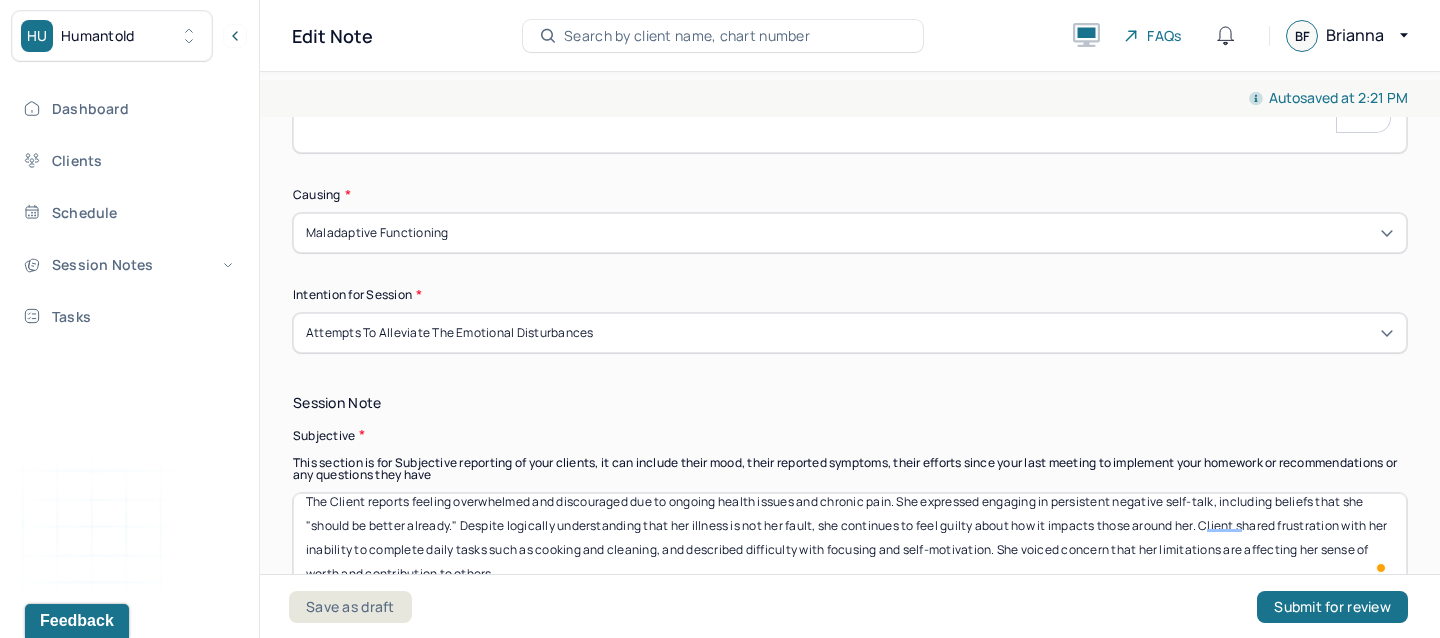 click on "The Client reports feeling overwhelmed and discouraged due to ongoing health issues and chronic pain. She expressed engaging in persistent negative self-talk, including beliefs that she "should be better already." Despite logically understanding that her illness is not her fault, she continues to feel guilty about how it impacts those around her. Client shared frustration with her inability to complete daily tasks such as cooking and cleaning, and described difficulty with focusing and self-motivation. She voiced concern that her limitations are affecting her sense of worth and contribution to others." at bounding box center [850, 545] 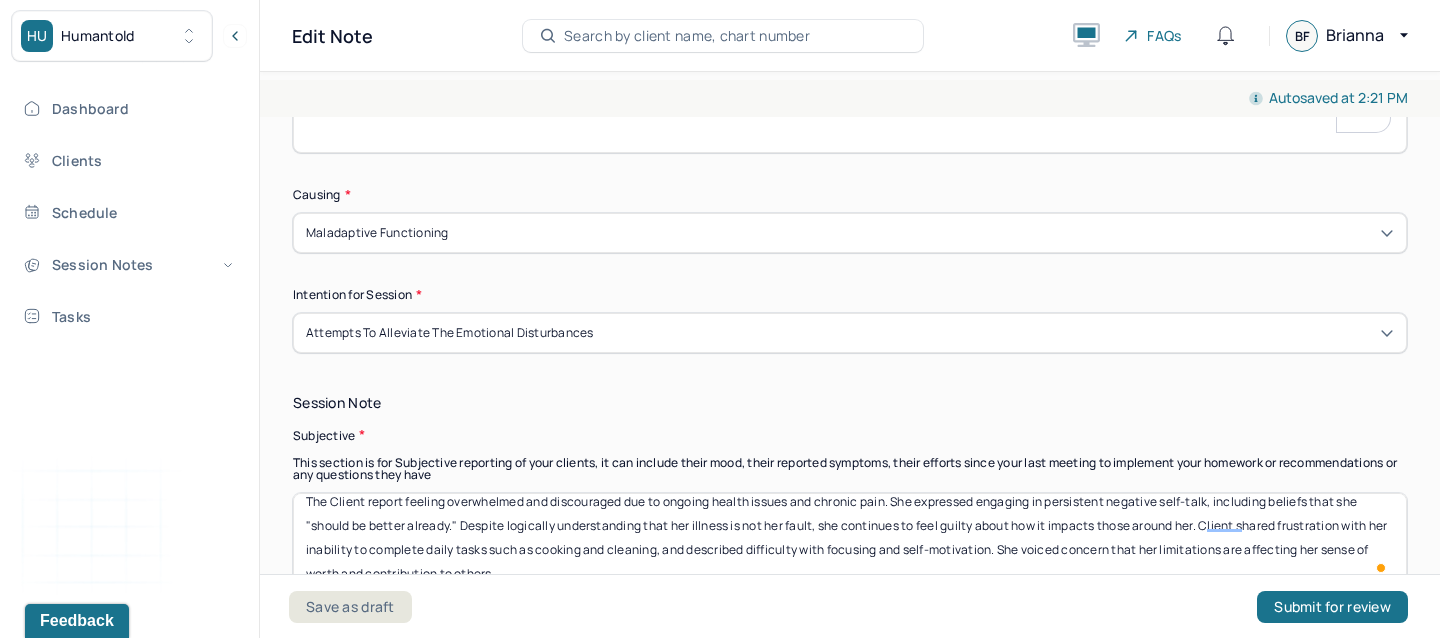 scroll, scrollTop: 15, scrollLeft: 0, axis: vertical 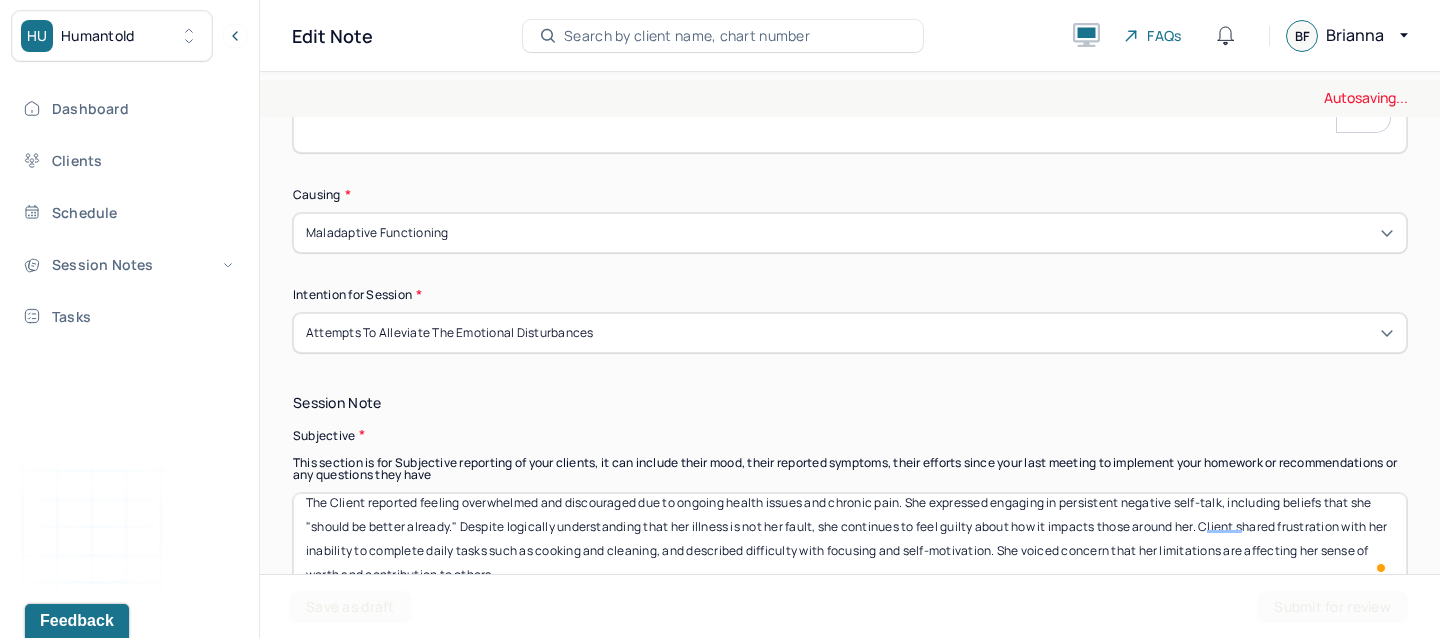 click on "The Client reports feeling overwhelmed and discouraged due to ongoing health issues and chronic pain. She expressed engaging in persistent negative self-talk, including beliefs that she "should be better already." Despite logically understanding that her illness is not her fault, she continues to feel guilty about how it impacts those around her. Client shared frustration with her inability to complete daily tasks such as cooking and cleaning, and described difficulty with focusing and self-motivation. She voiced concern that her limitations are affecting her sense of worth and contribution to others." at bounding box center (850, 545) 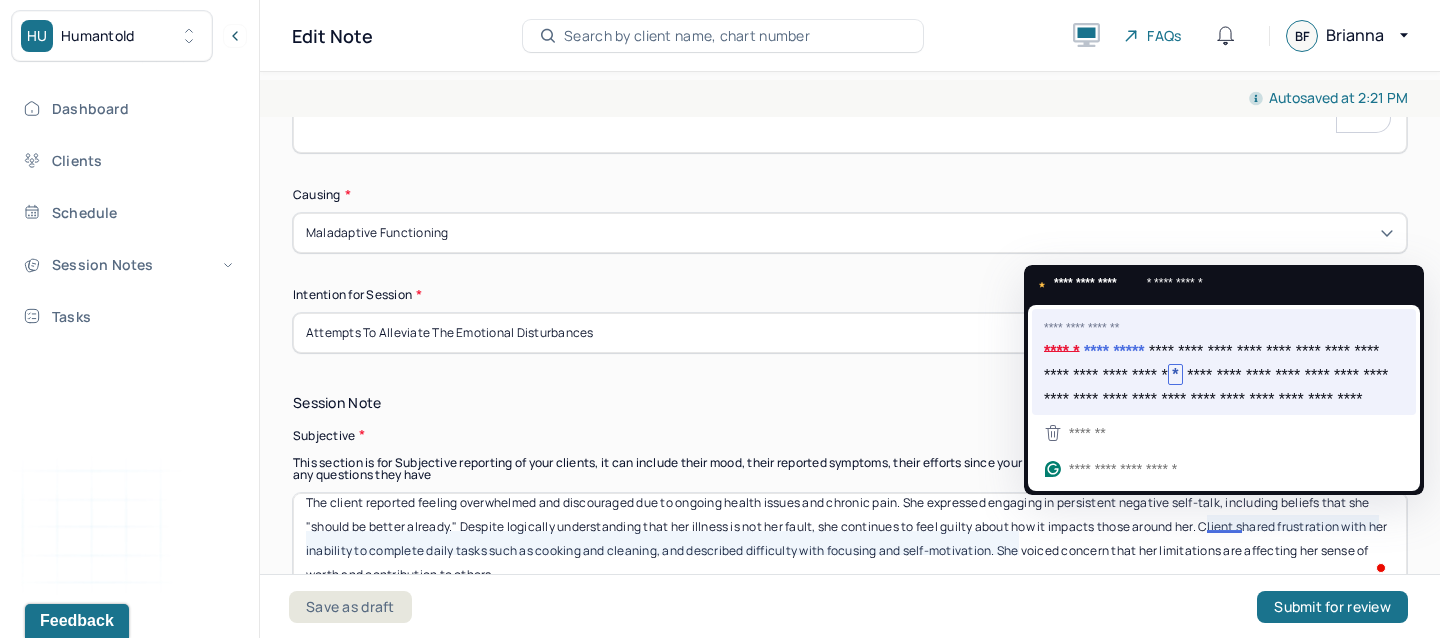 type on "The client reported feeling overwhelmed and discouraged due to ongoing health issues and chronic pain. She expressed engaging in persistent negative self-talk, including beliefs that she "should be better already." Despite logically understanding that her illness is not her fault, she continues to feel guilty about how it impacts those around her. Client shared frustration with her inability to complete daily tasks such as cooking and cleaning, and described difficulty with focusing and self-motivation. She voiced concern that her limitations are affecting her sense of worth and contribution to others." 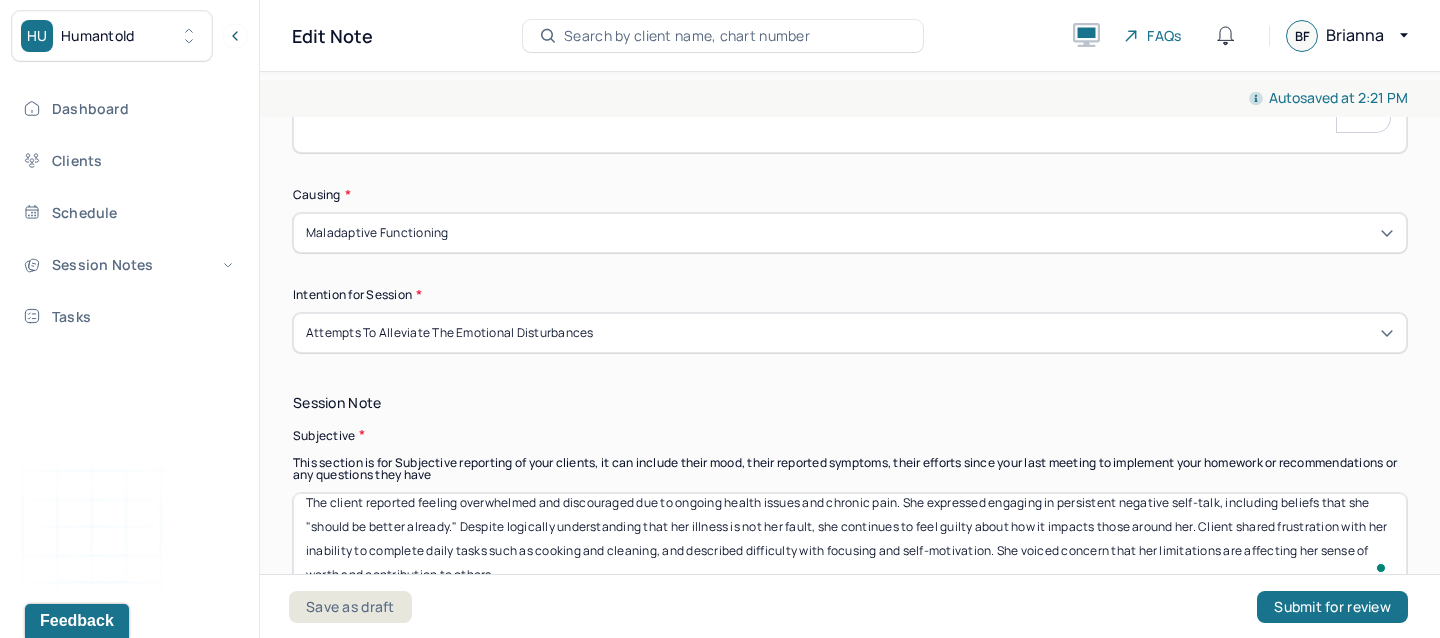 scroll, scrollTop: 1214, scrollLeft: 0, axis: vertical 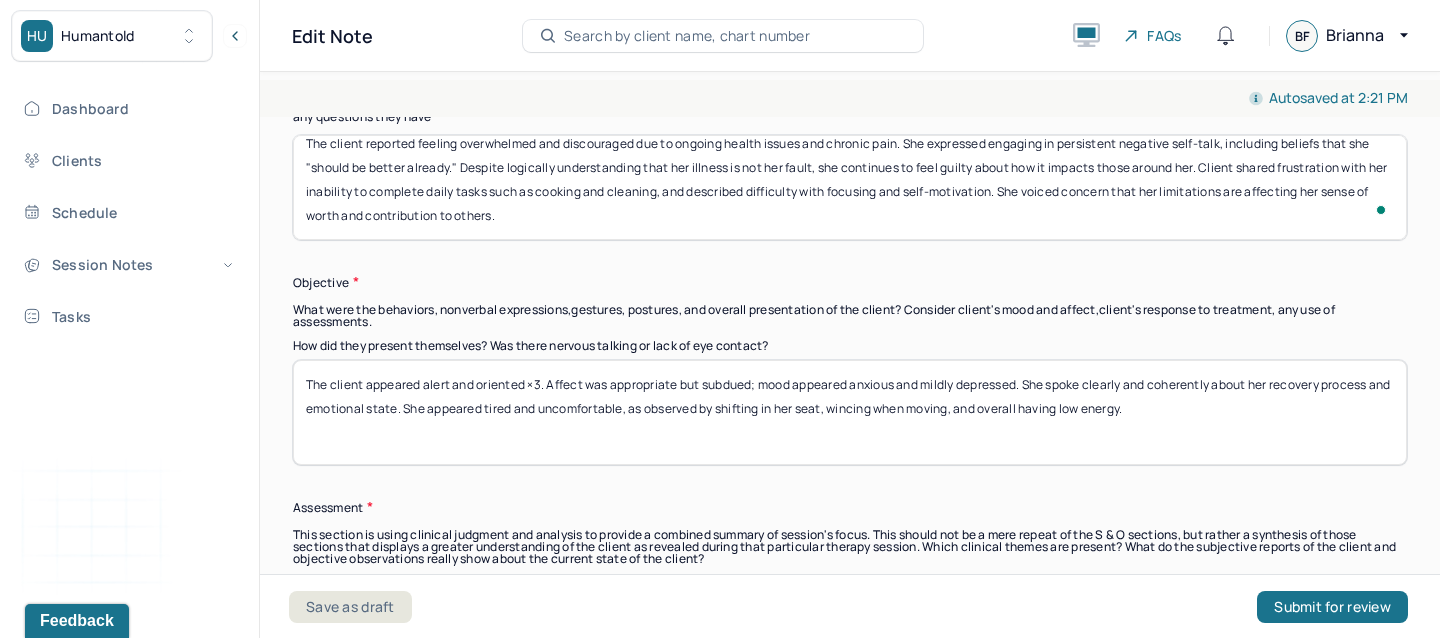 click on "The client appeared alert and oriented ×3. Affect was appropriate but subdued; mood appeared anxious and mildly depressed. She spoke clearly and coherently about her recovery process and emotional state. She appeared tired and uncomfortable, as observed by shifting in her seat, wincing when moving, and overall having low energy." at bounding box center (850, 412) 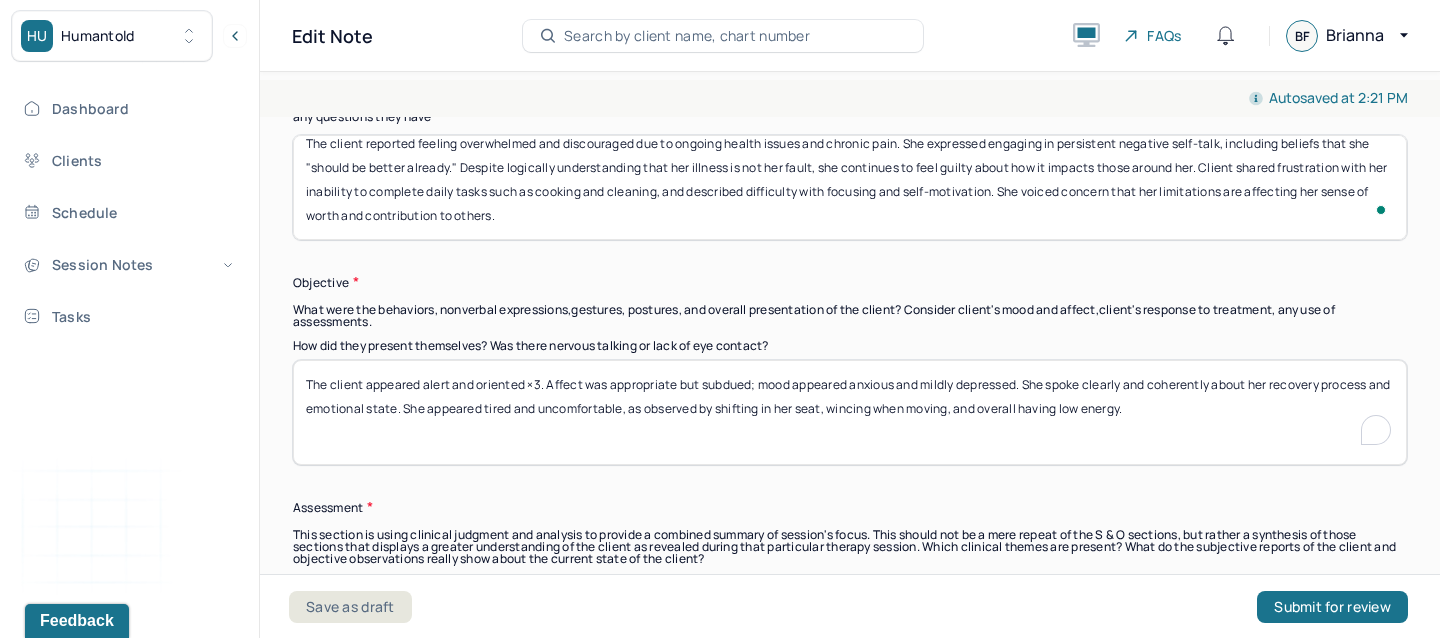 click on "The client appeared alert and oriented ×3. Affect was appropriate but subdued; mood appeared anxious and mildly depressed. She spoke clearly and coherently about her recovery process and emotional state. She appeared tired and uncomfortable, as observed by shifting in her seat, wincing when moving, and overall having low energy." at bounding box center (850, 412) 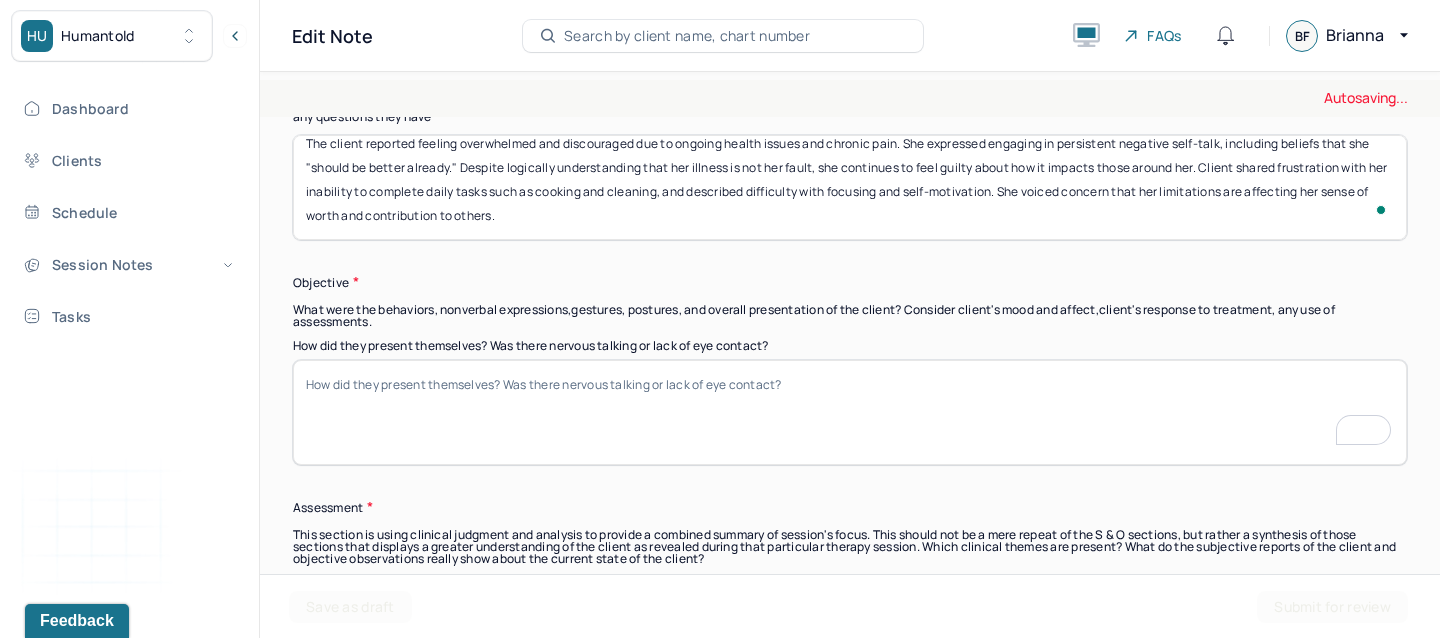 type 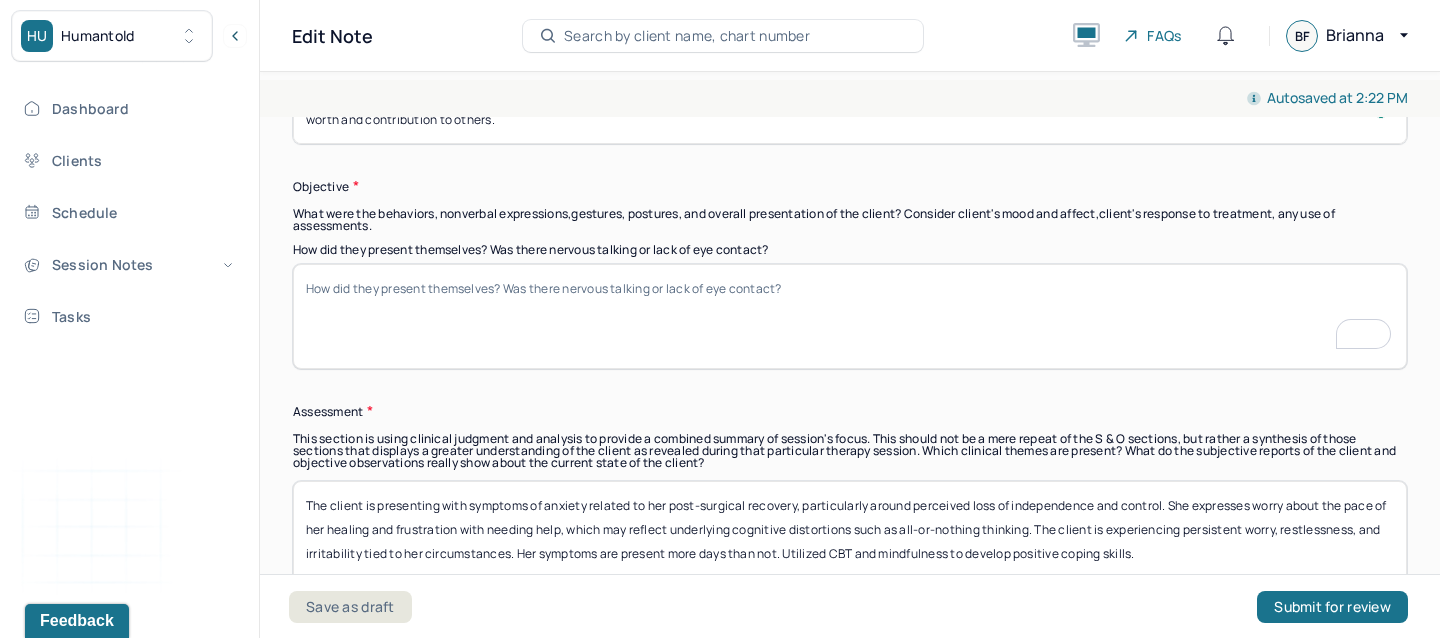 type on "The client reported feeling overwhelmed and discouraged due to ongoing health issues and chronic pain. She expressed engaging in persistent negative self-talk, including beliefs that she "should be better already." Despite logically understanding that her illness is not her fault, she continues to feel guilty about how it impacts those around her. She shared frustration with her inability to complete daily tasks such as cooking and cleaning, and described difficulty with focusing and self-motivation. She voiced concern that her limitations are affecting her sense of worth and contribution to others." 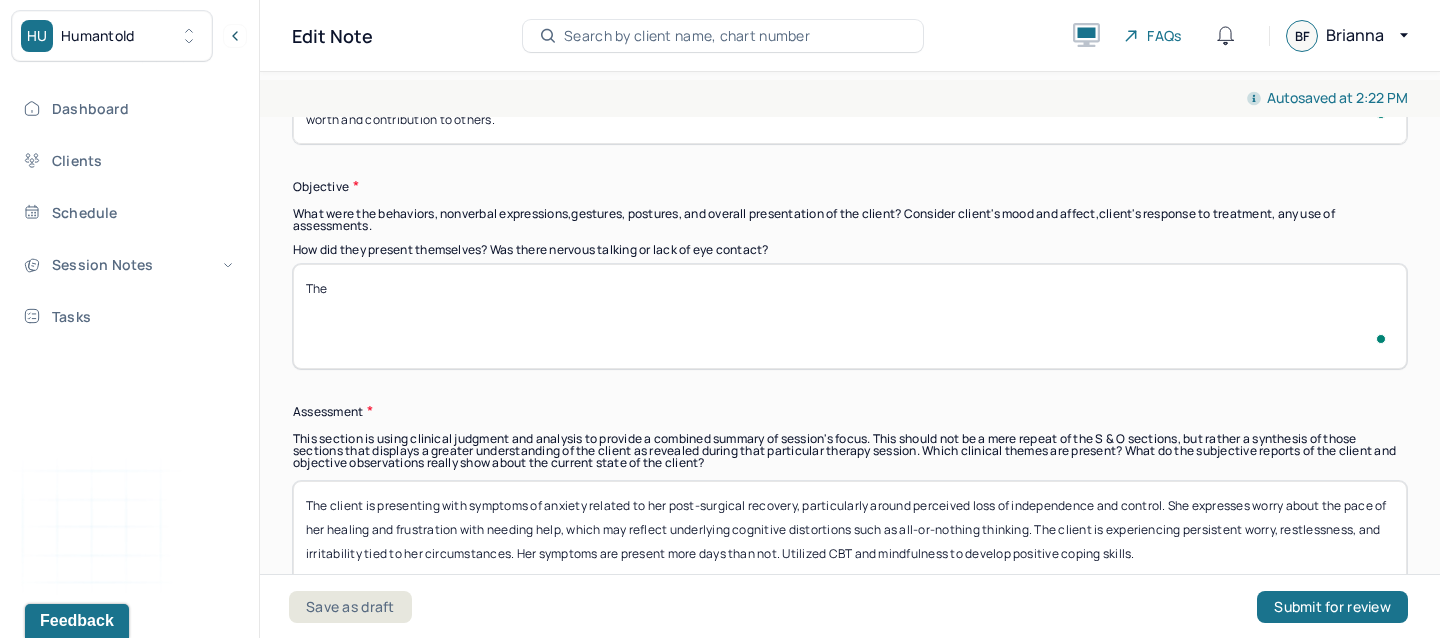 paste on "Client appeared fatigued and tearful at times during the session. Affect was congruent with her reported mood (sadness, frustration). She demonstrated insight into the cognitive dissonance between what she logically knows and how she emotionally feels. Client spoke in a soft tone and used self-critical language." 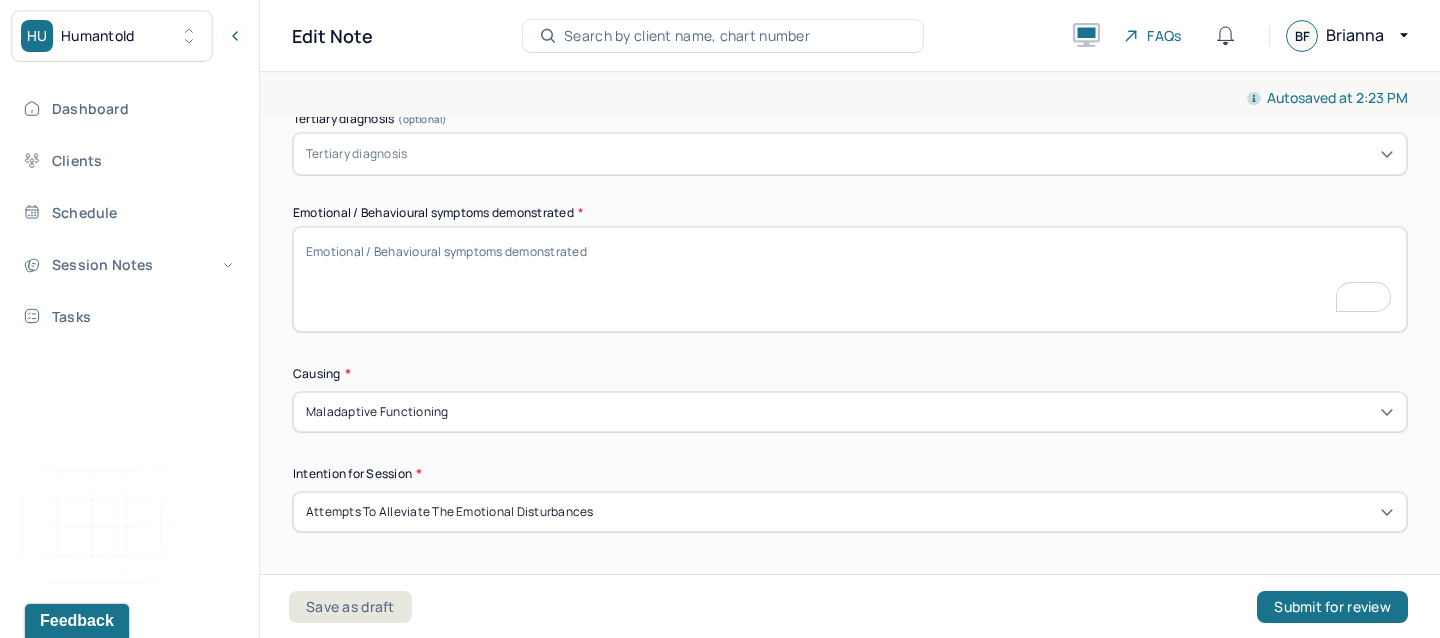 type on "The client appeared fatigued and tearful at times during the session. Affect was congruent with her reported mood (sadness, frustration). She demonstrated insight into the cognitive dissonance between what she logically knows and how she emotionally feels. The client spoke in a soft tone and used self-critical language." 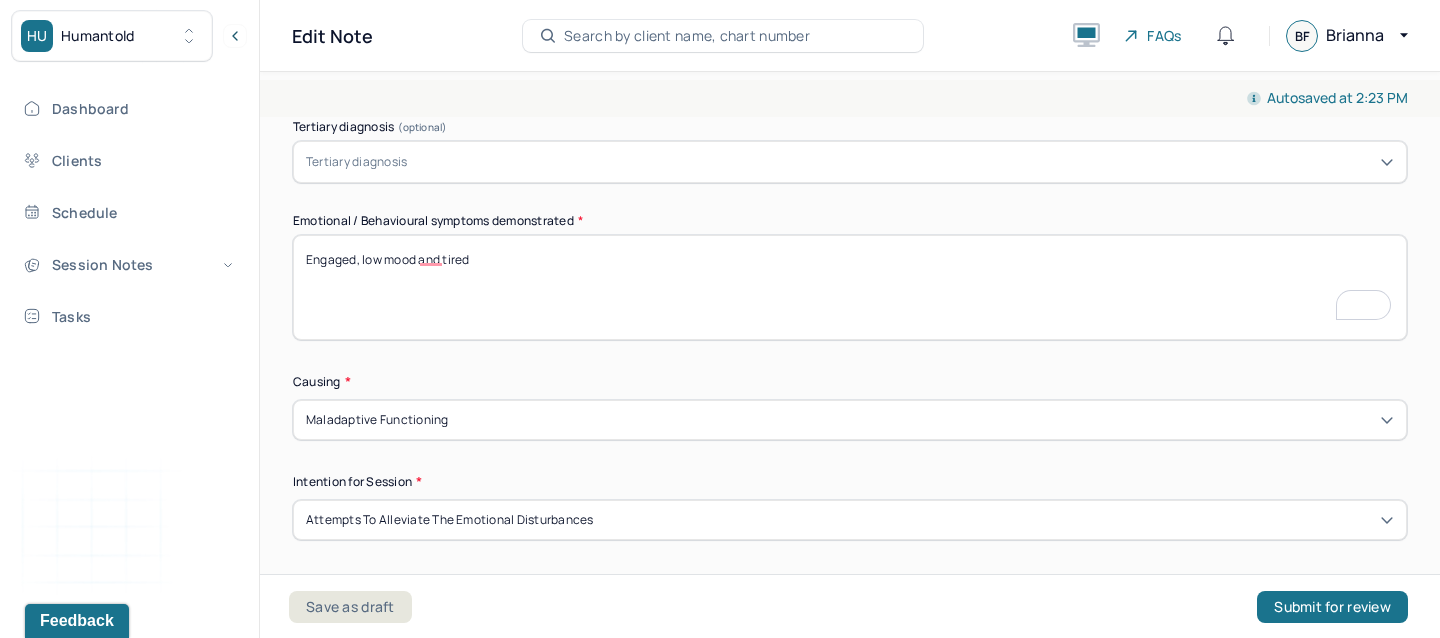 click on "Engaged, low mood and tired" at bounding box center (850, 287) 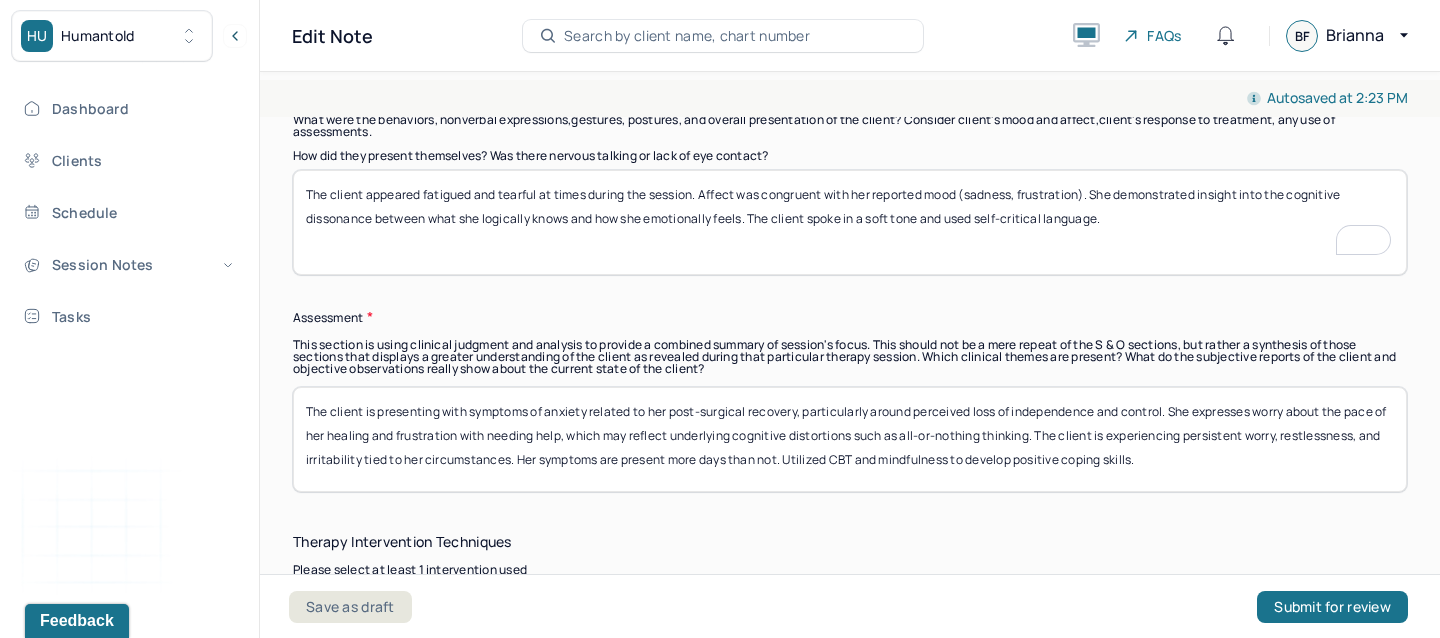 type on "Engaged, low mood, and tired" 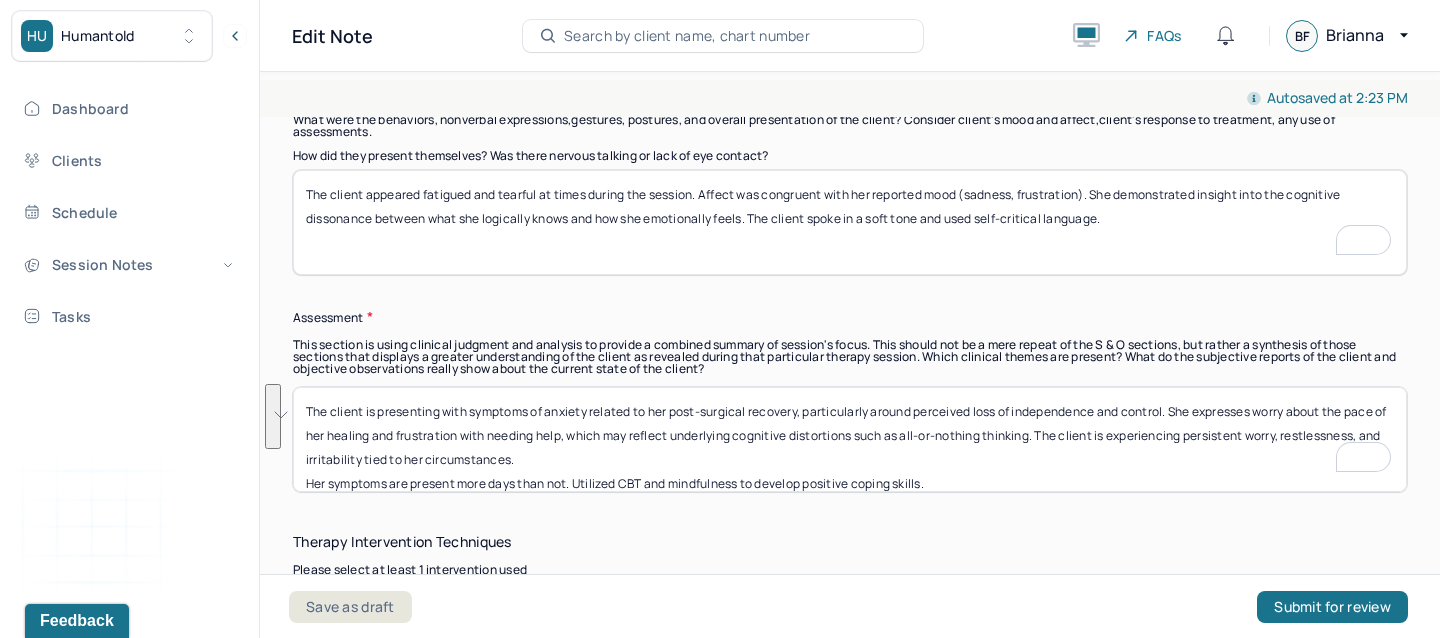 drag, startPoint x: 584, startPoint y: 421, endPoint x: 161, endPoint y: 285, distance: 444.32532 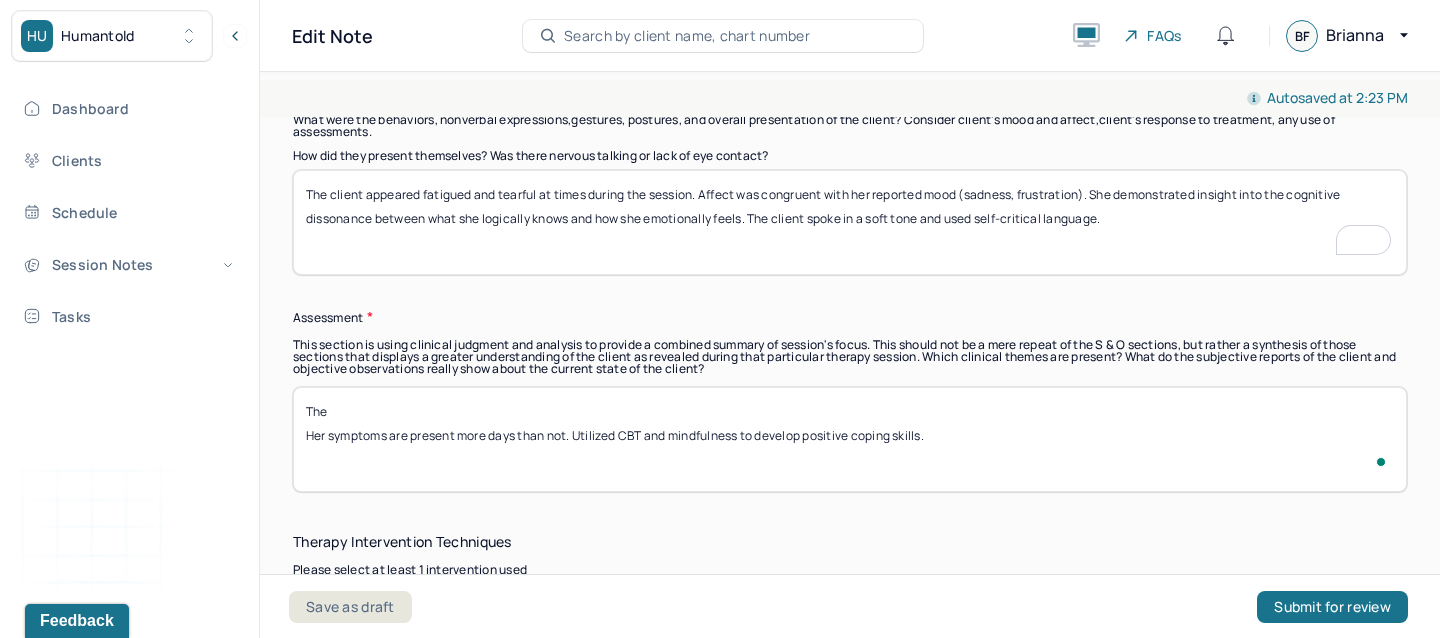 paste on "Client continues to struggle with the emotional burden of chronic illness and its effects on her daily functioning and self-concept. Negative cognitive patterns, including self-blame and feelings of inadequacy, are prominent and contributing to decreased motivation and low mood. Pain and fatigue are likely exacerbating depressive symptoms and limiting engagement in coping strategies." 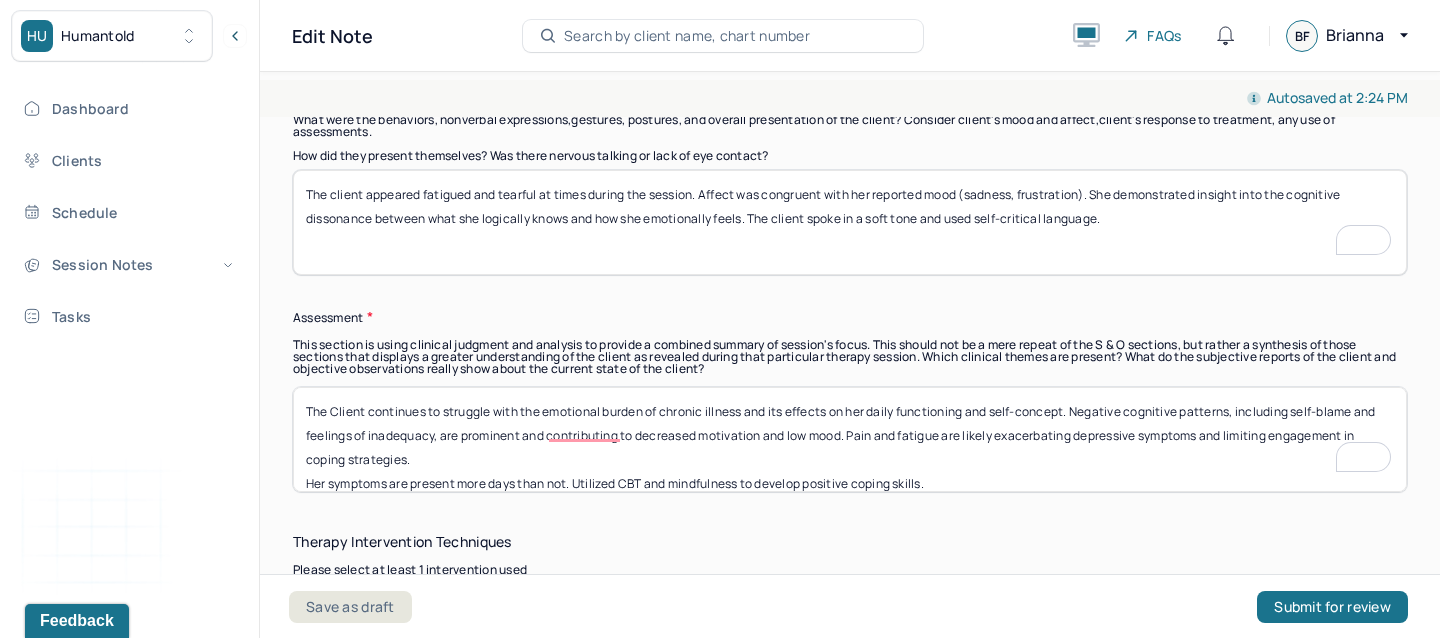 click on "The Client continues to struggle with the emotional burden of chronic illness and its effects on her daily functioning and self-concept. Negative cognitive patterns, including self-blame and feelings of inadequacy, are prominent and contributing to decreased motivation and low mood. Pain and fatigue are likely exacerbating depressive symptoms and limiting engagement in coping strategies.
Her symptoms are present more days than not. Utilized CBT and mindfulness to develop positive coping skills." at bounding box center (850, 439) 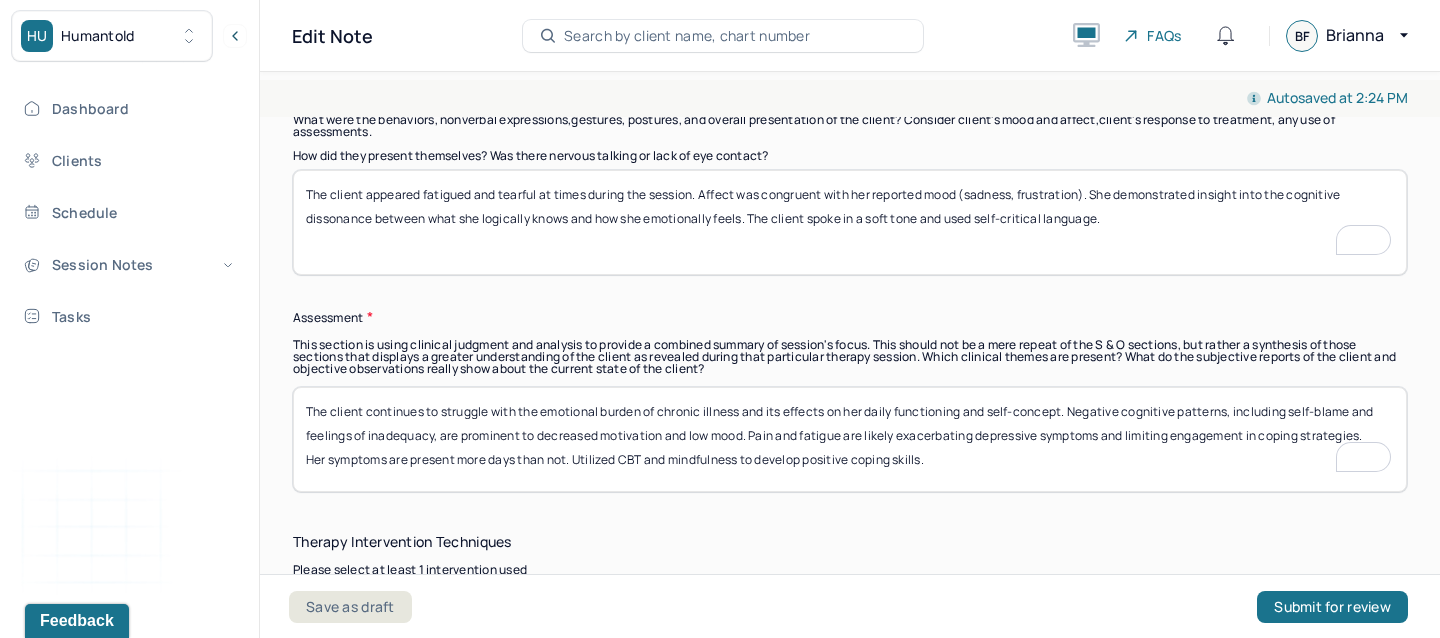 click on "The client continues to struggle with the emotional burden of chronic illness and its effects on her daily functioning and self-concept. Negative cognitive patterns, including self-blame and feelings of inadequacy, are prominent and contribute to decreased motivation and low mood. Pain and fatigue are likely exacerbating depressive symptoms and limiting engagement in coping strategies.
Her symptoms are present more days than not. Utilized CBT and mindfulness to develop positive coping skills." at bounding box center [850, 439] 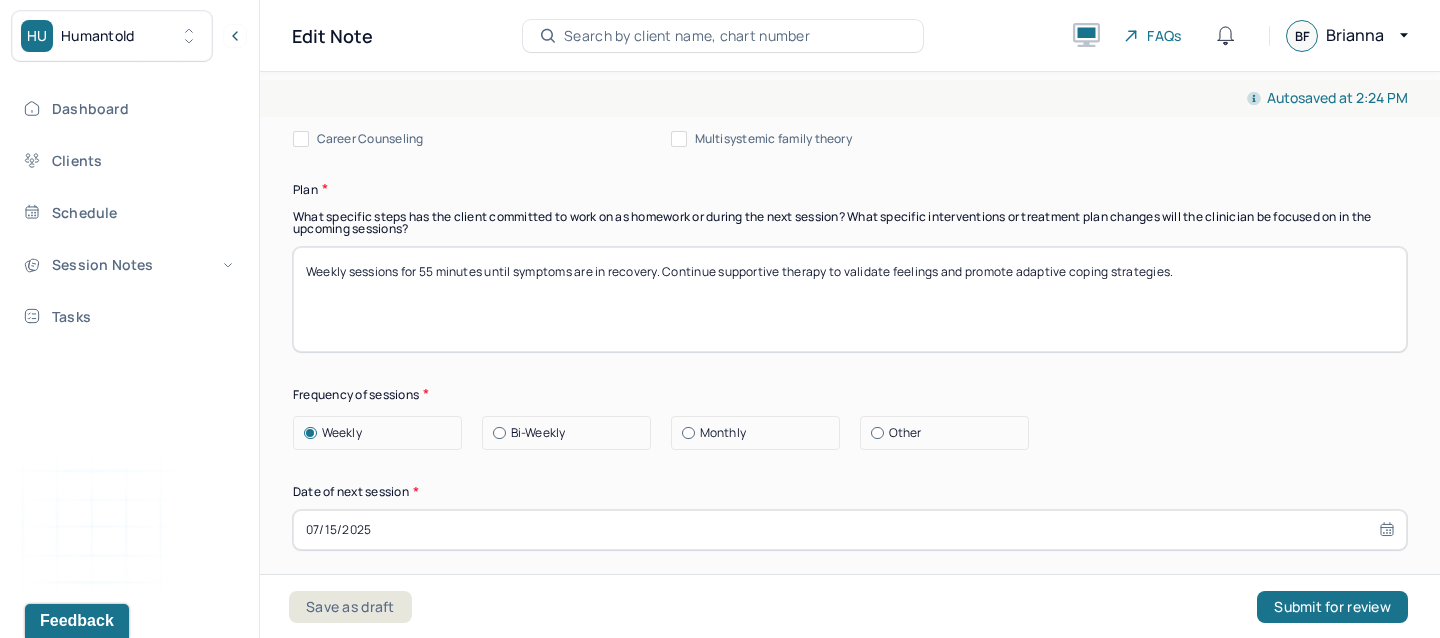 type on "The client continues to struggle with the emotional burden of chronic illness and its effects on her daily functioning and self-concept. Negative cognitive patterns, including self-blame and feelings of inadequacy, are prominent and contribute to decreased motivation and low mood. Pain and fatigue are likely exacerbating depressive symptoms and limiting engagement in coping strategies. Her symptoms are present more days than not. Utilized CBT and mindfulness to develop positive coping skills." 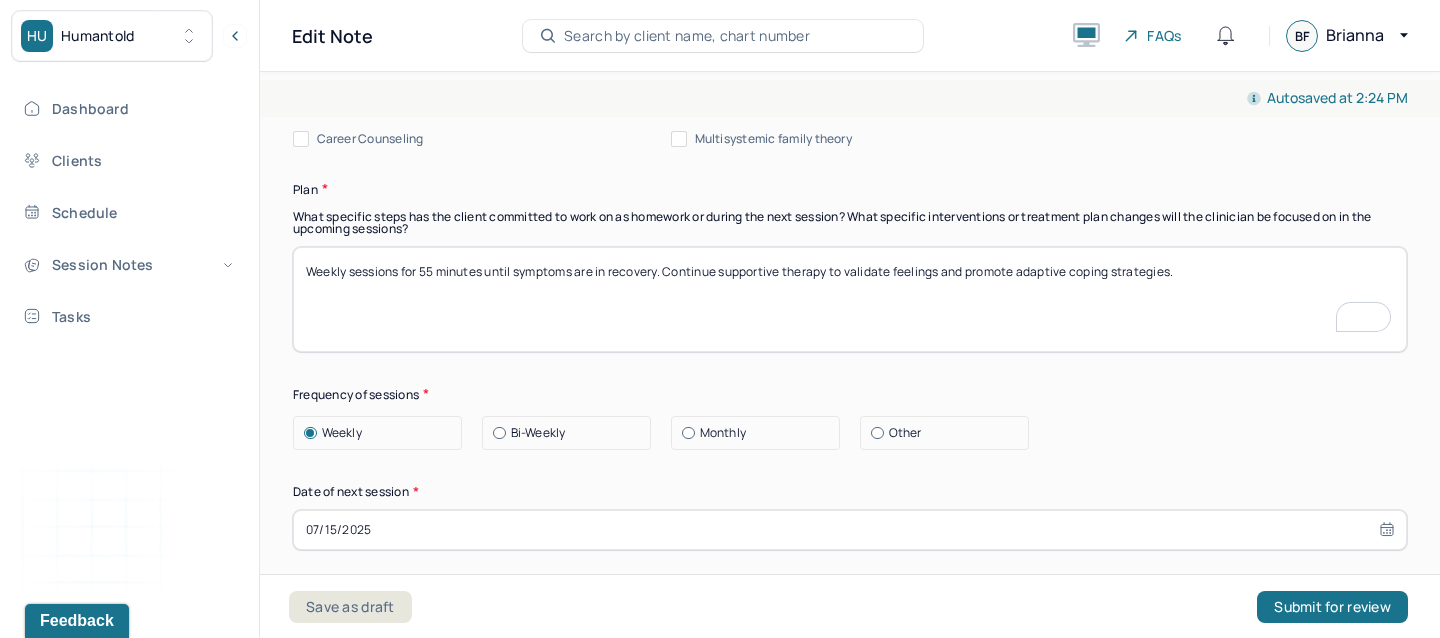 drag, startPoint x: 669, startPoint y: 267, endPoint x: 1113, endPoint y: 297, distance: 445.01236 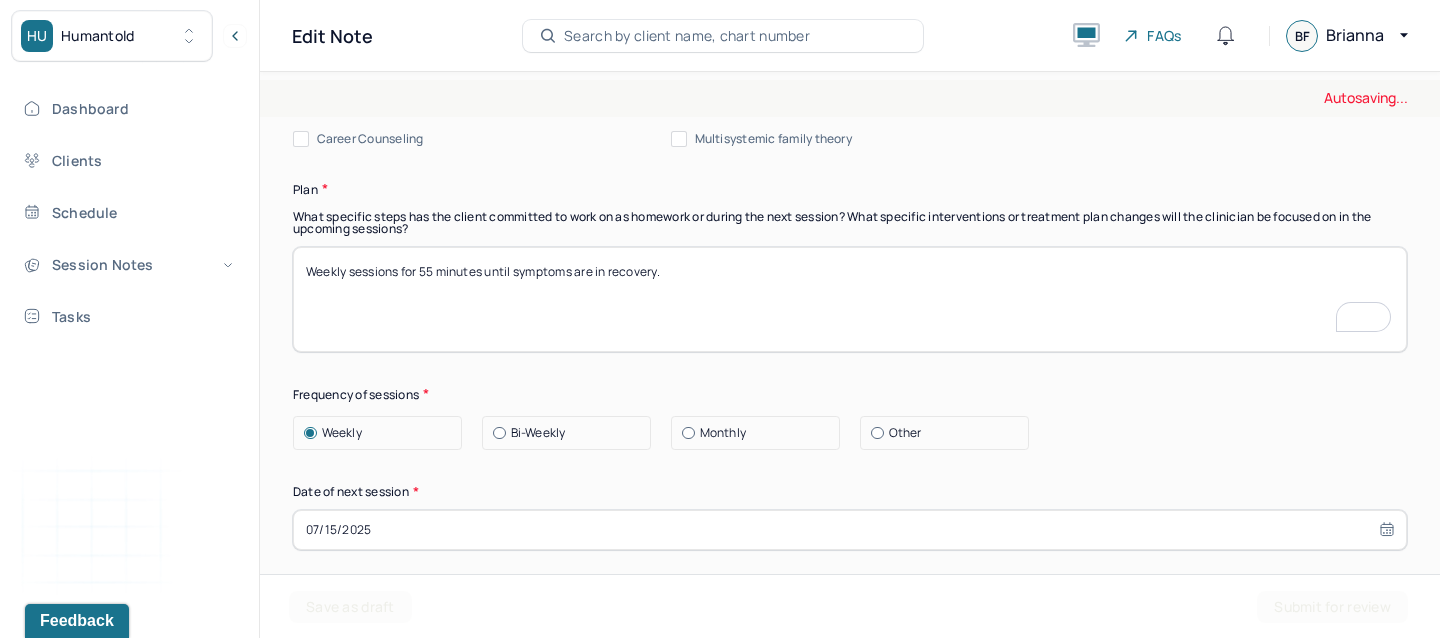 type on "Weekly sessions for 55 minutes until symptoms are in recovery." 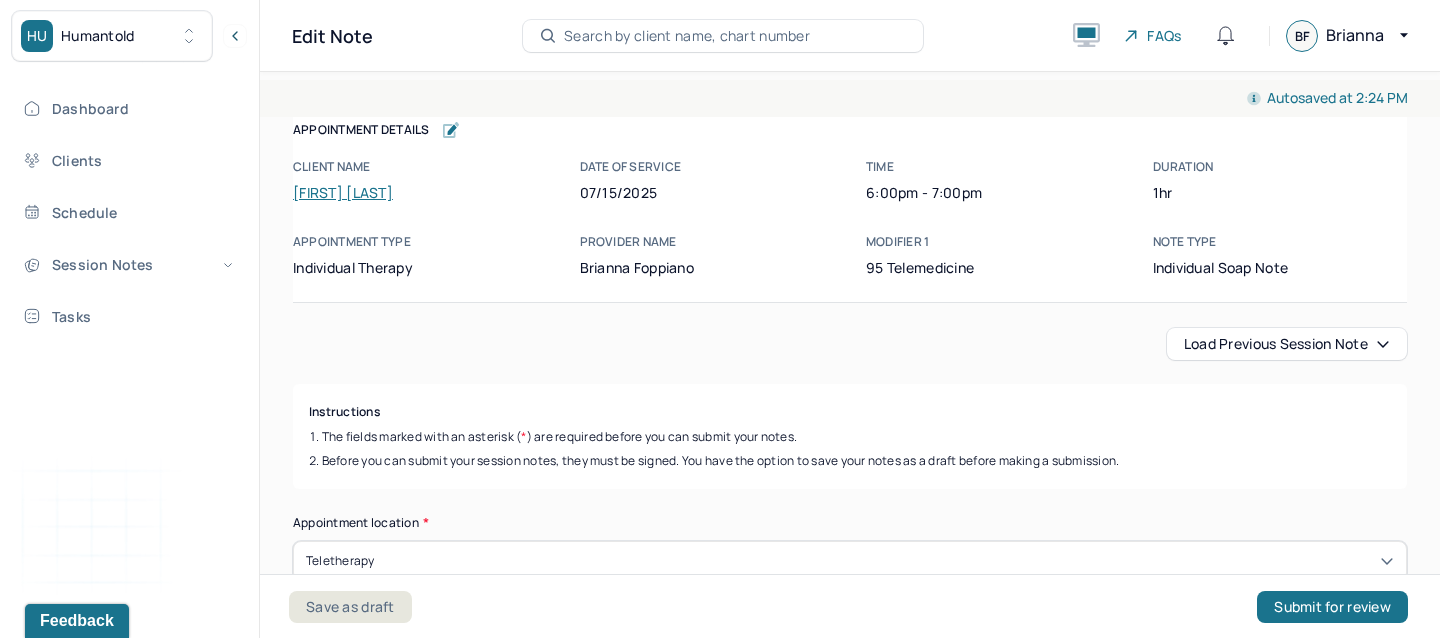 scroll, scrollTop: 0, scrollLeft: 0, axis: both 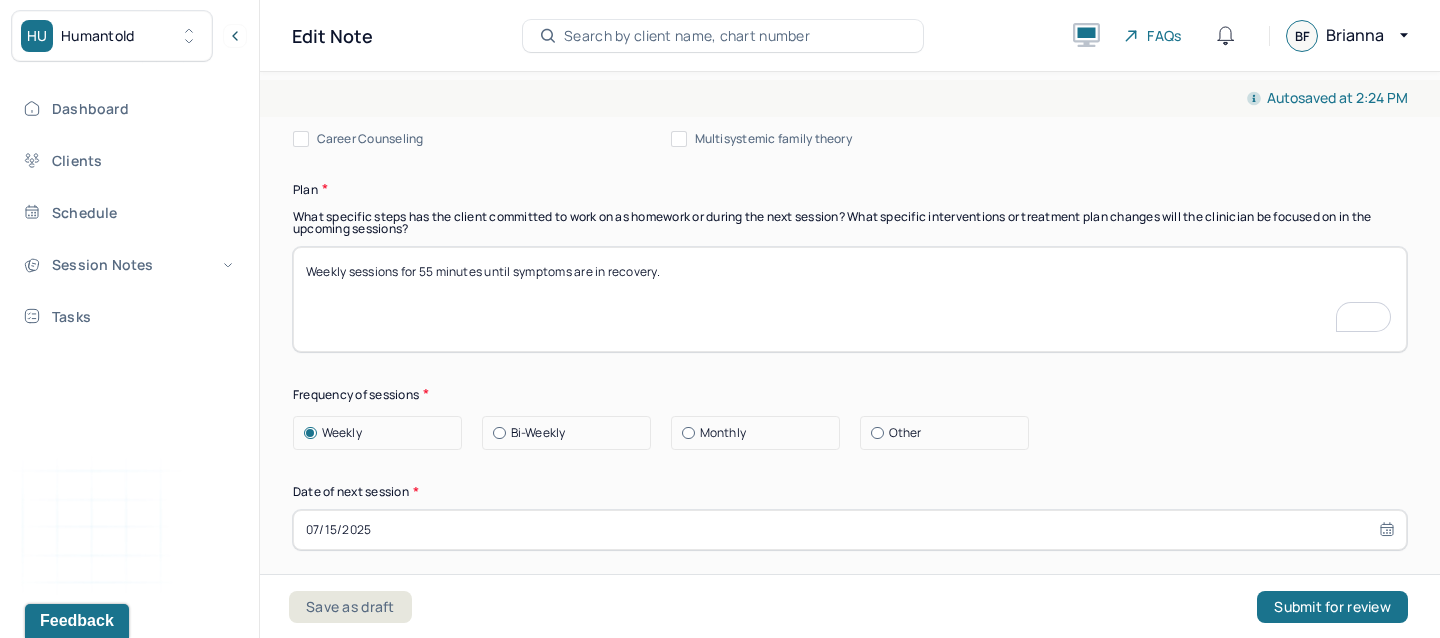 paste on "Continue to explore the impact of chronic illness on identity and self-worth." 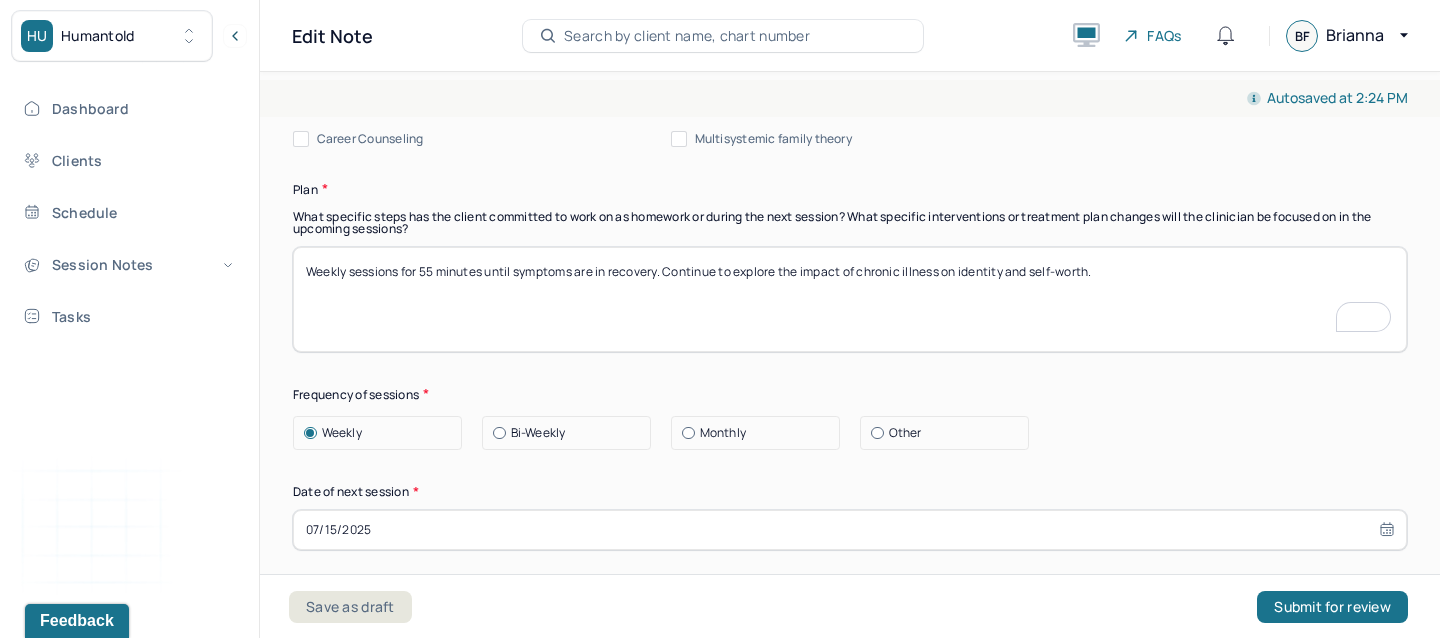 scroll, scrollTop: 2646, scrollLeft: 0, axis: vertical 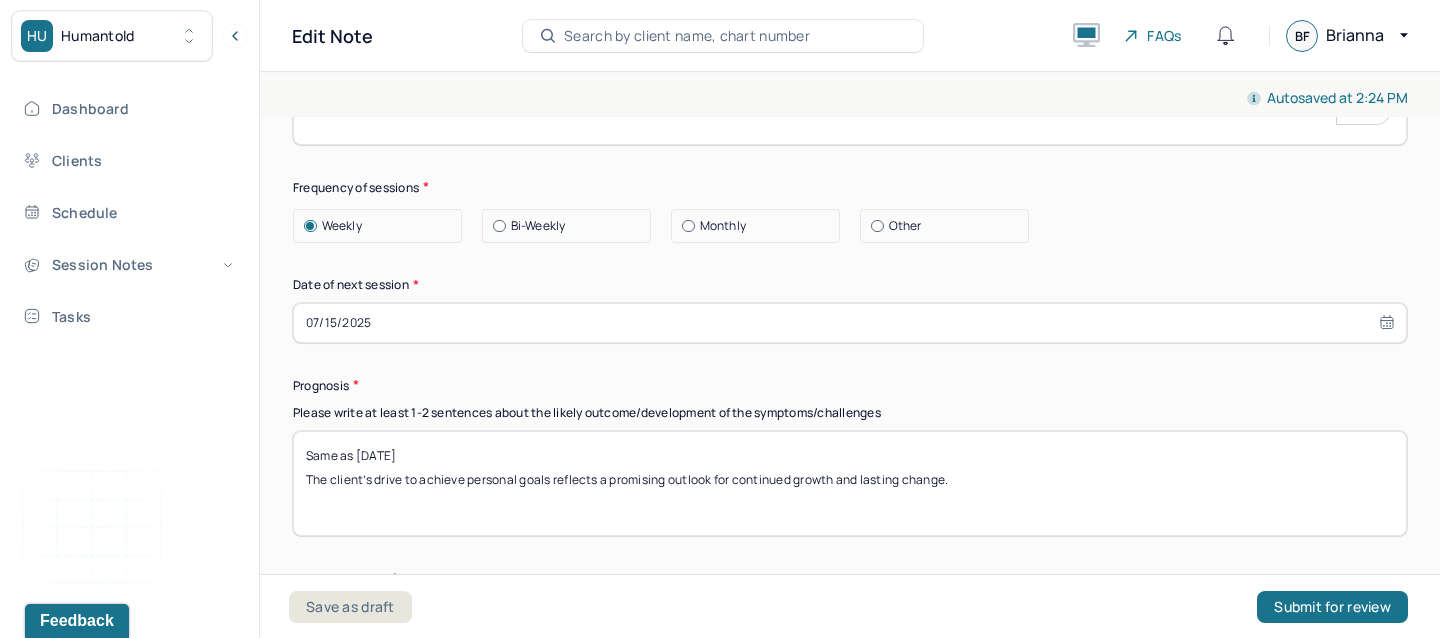 type on "Weekly sessions for 55 minutes until symptoms are in recovery. Continue to explore the impact of chronic illness on identity and self-worth." 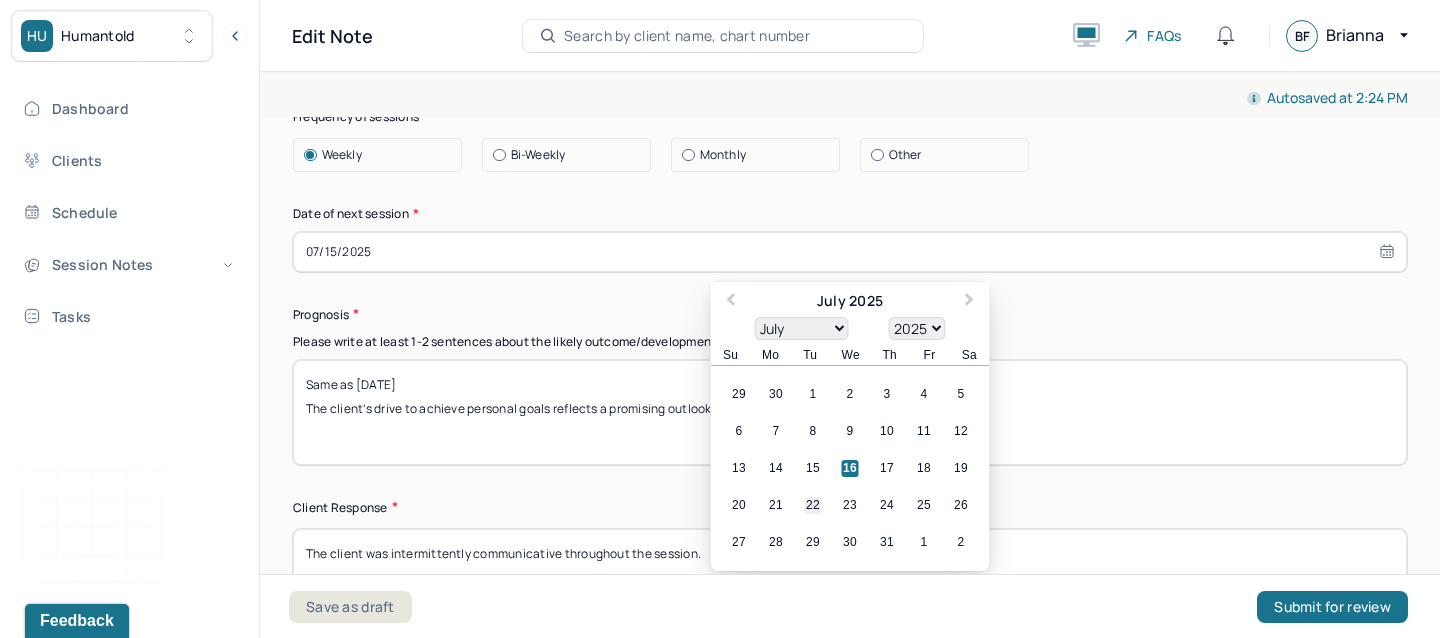 click on "22" at bounding box center (813, 505) 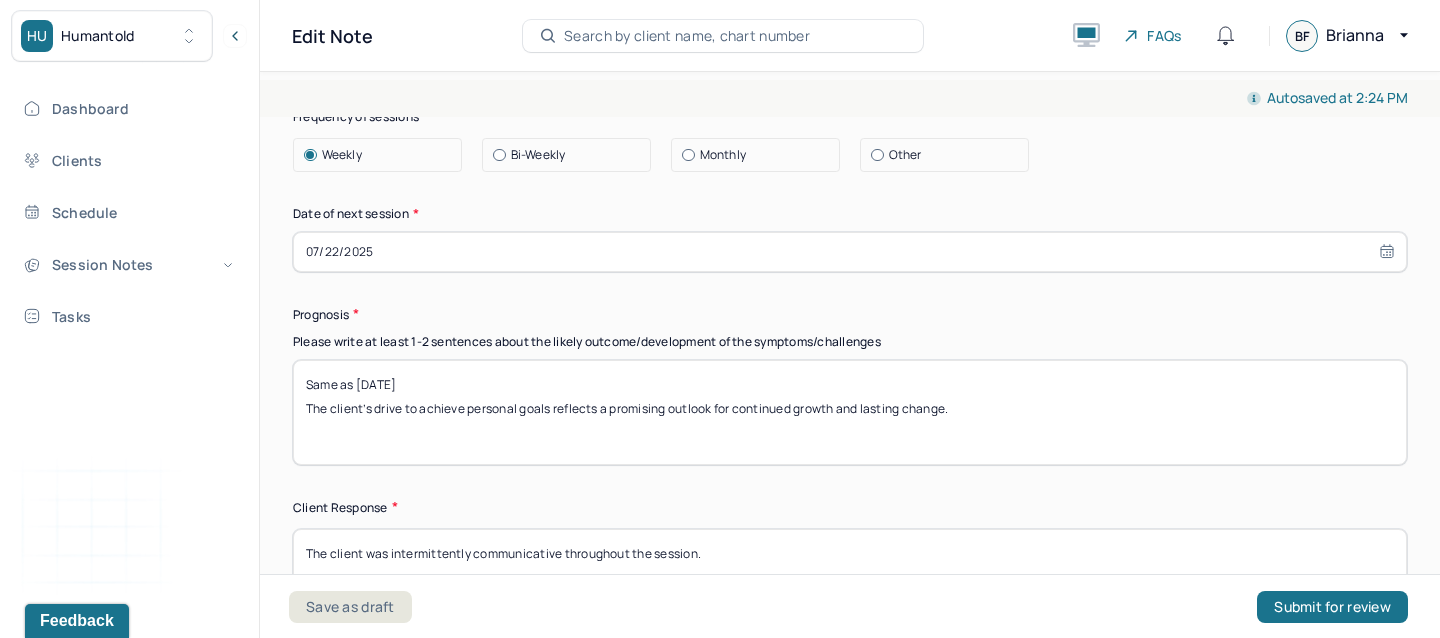 click on "Same as 07/01/2025
The client’s drive to achieve personal goals reflects a promising outlook for continued growth and lasting change." at bounding box center (850, 412) 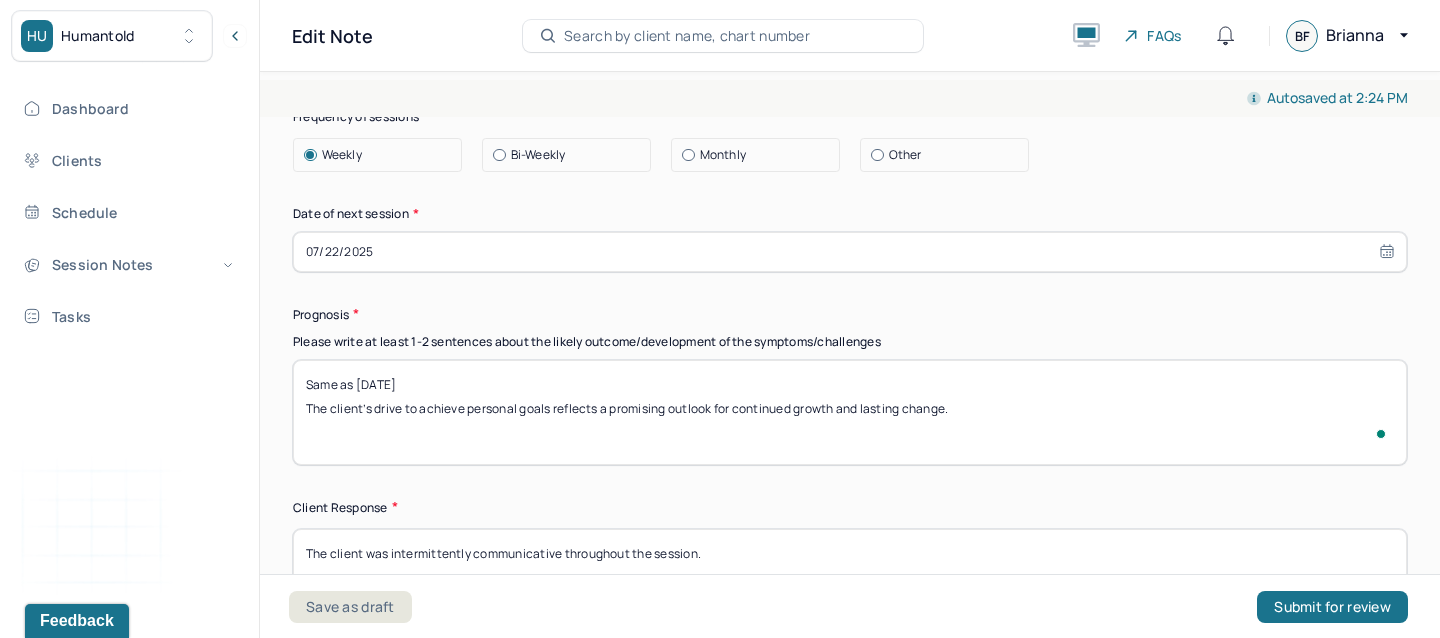 click on "Same as 07/01/2025
The client’s drive to achieve personal goals reflects a promising outlook for continued growth and lasting change." at bounding box center (850, 412) 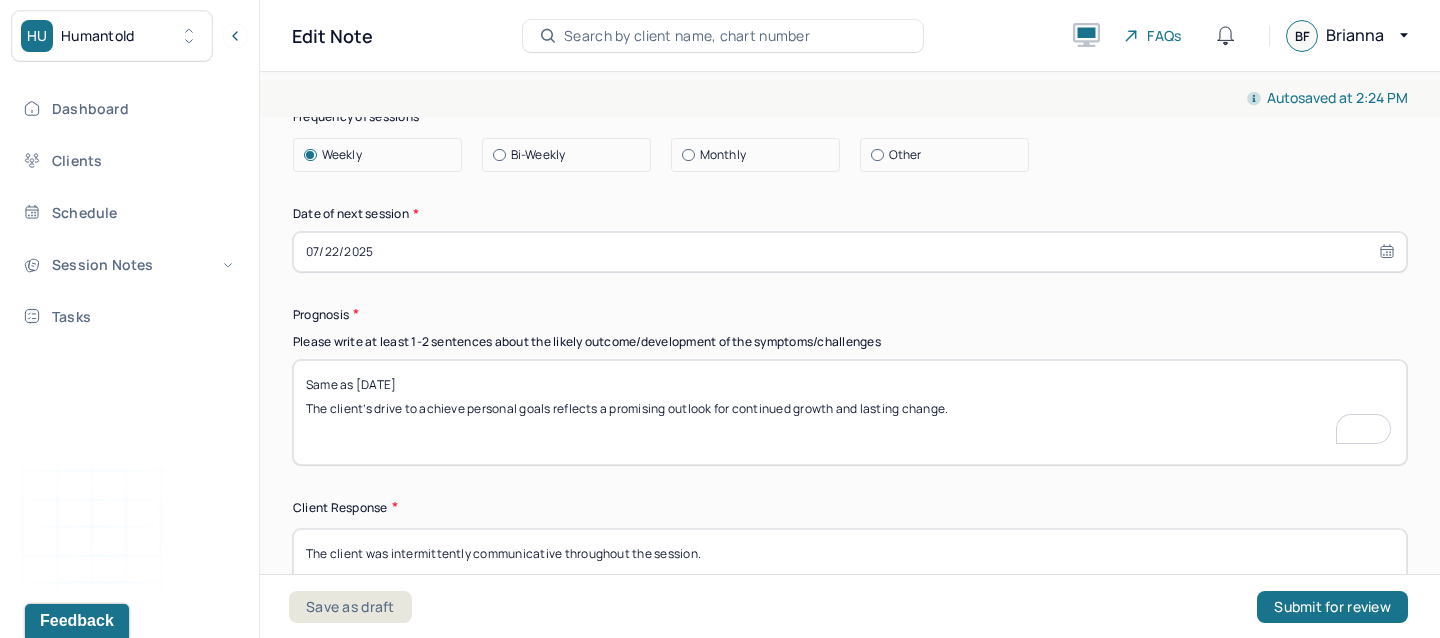 click on "Same as 07/01/2025
The client’s drive to achieve personal goals reflects a promising outlook for continued growth and lasting change." at bounding box center (850, 412) 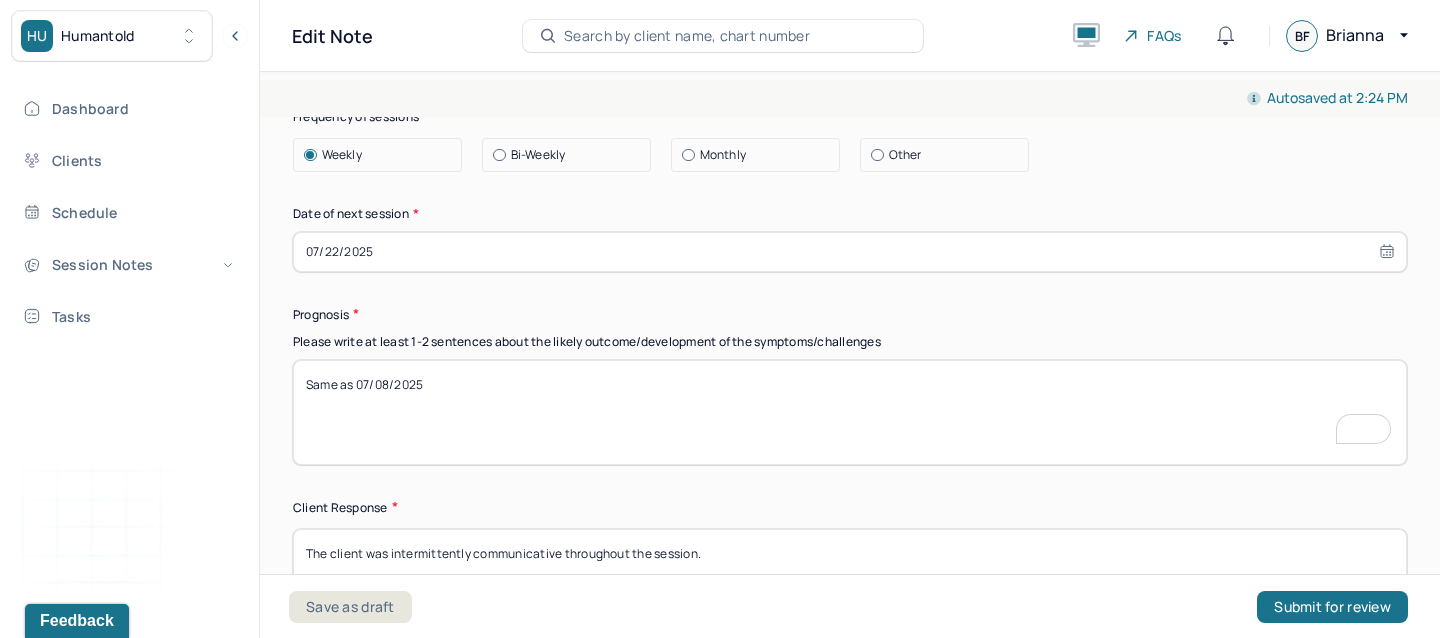 paste on "The client’s commitment to change and focus on goal attainment are encouraging signs of future progress." 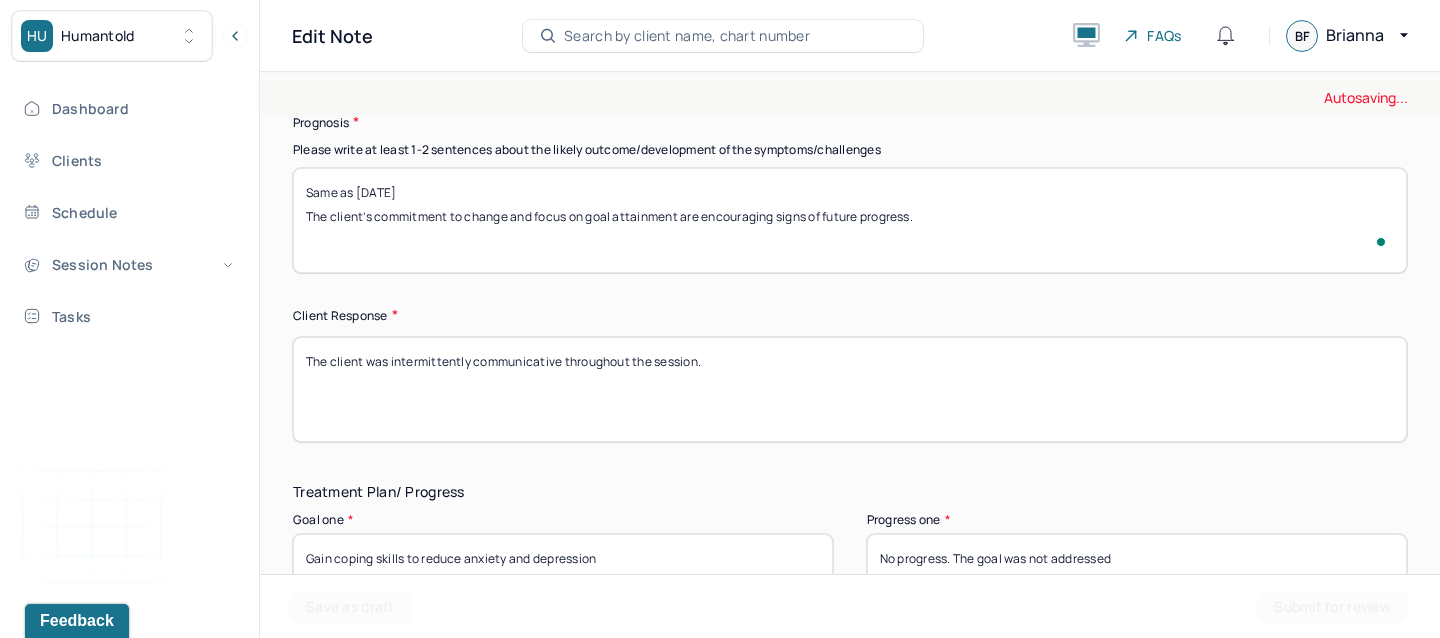 type on "Same as 07/08/2025
The client’s commitment to change and focus on goal attainment are encouraging signs of future progress." 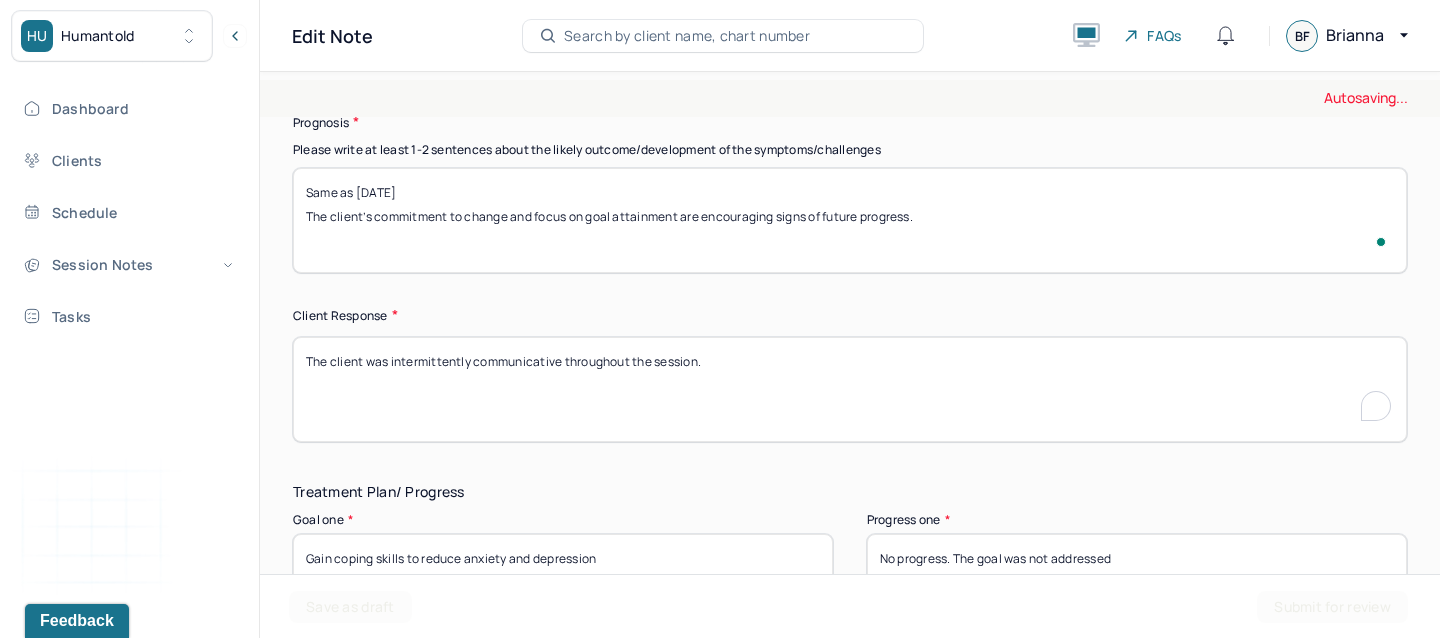 click on "The client was intermittently communicative throughout the session." at bounding box center [850, 389] 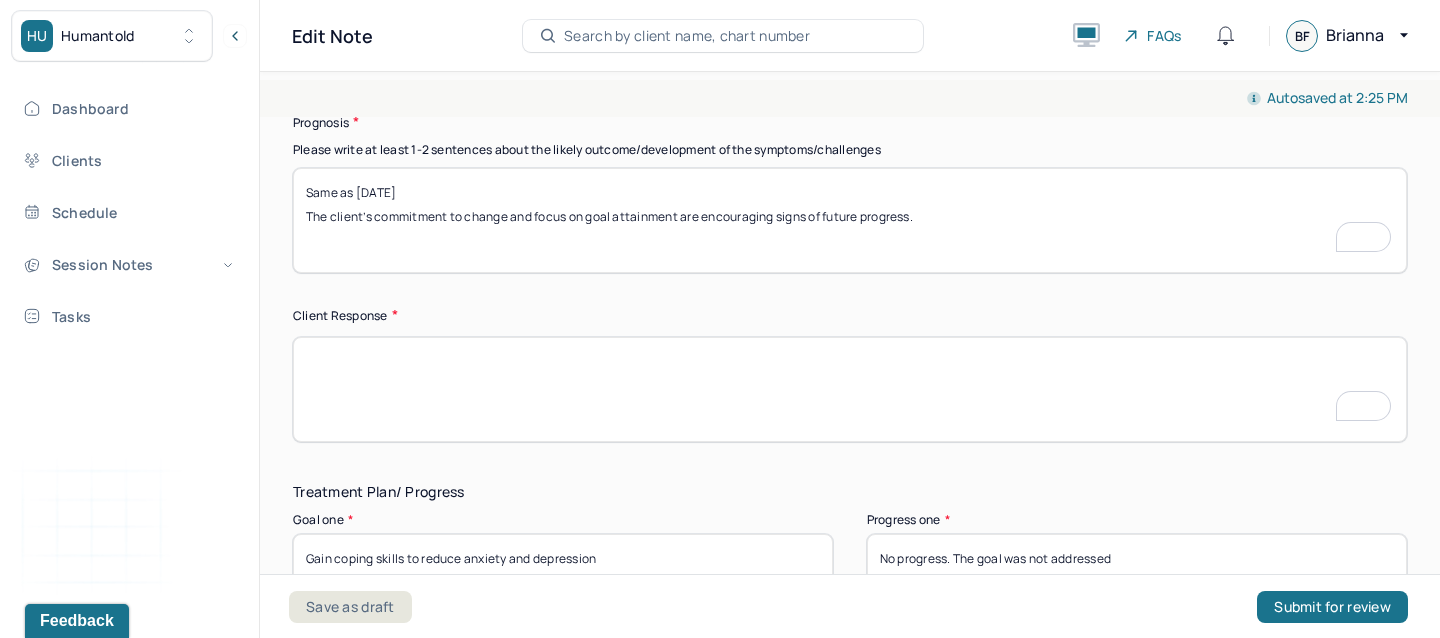paste on "The client demonstrated a willingness to share and discuss concerns." 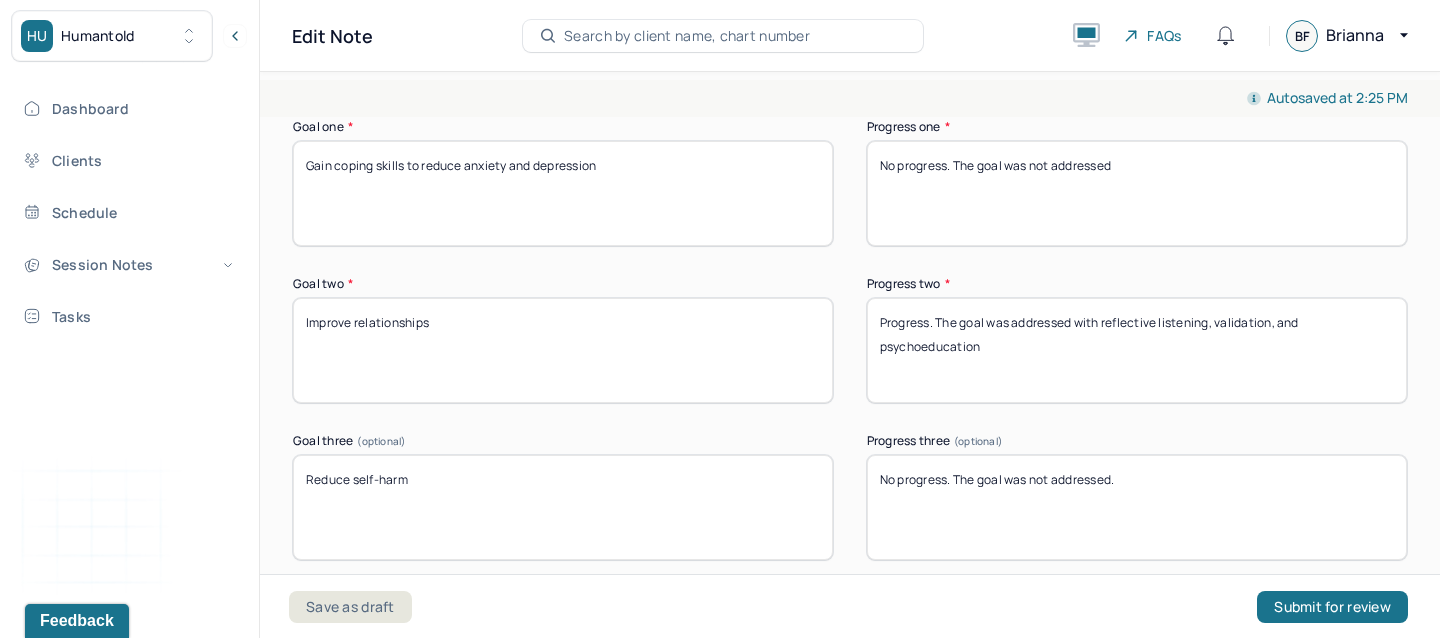 type on "The client demonstrated a willingness to share and discuss concerns." 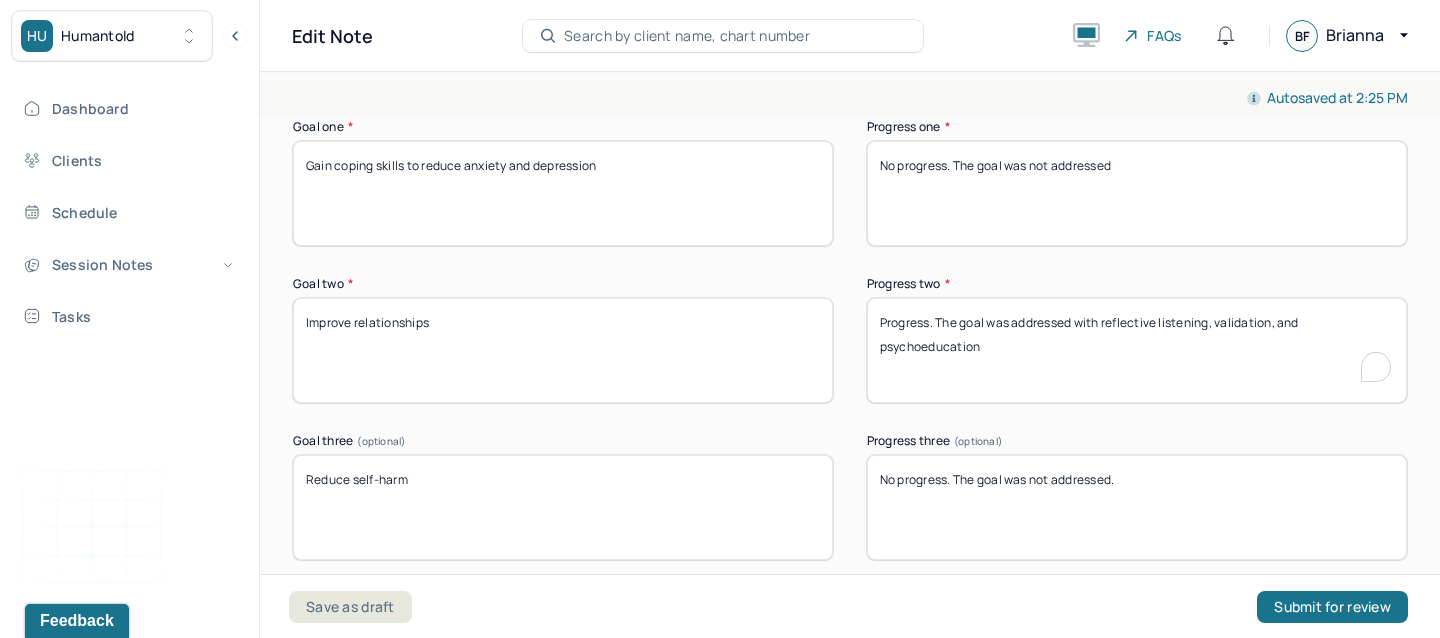 click on "Progress. The goal was addressed with reflective listening, validation, and psychoeducation" at bounding box center [1137, 350] 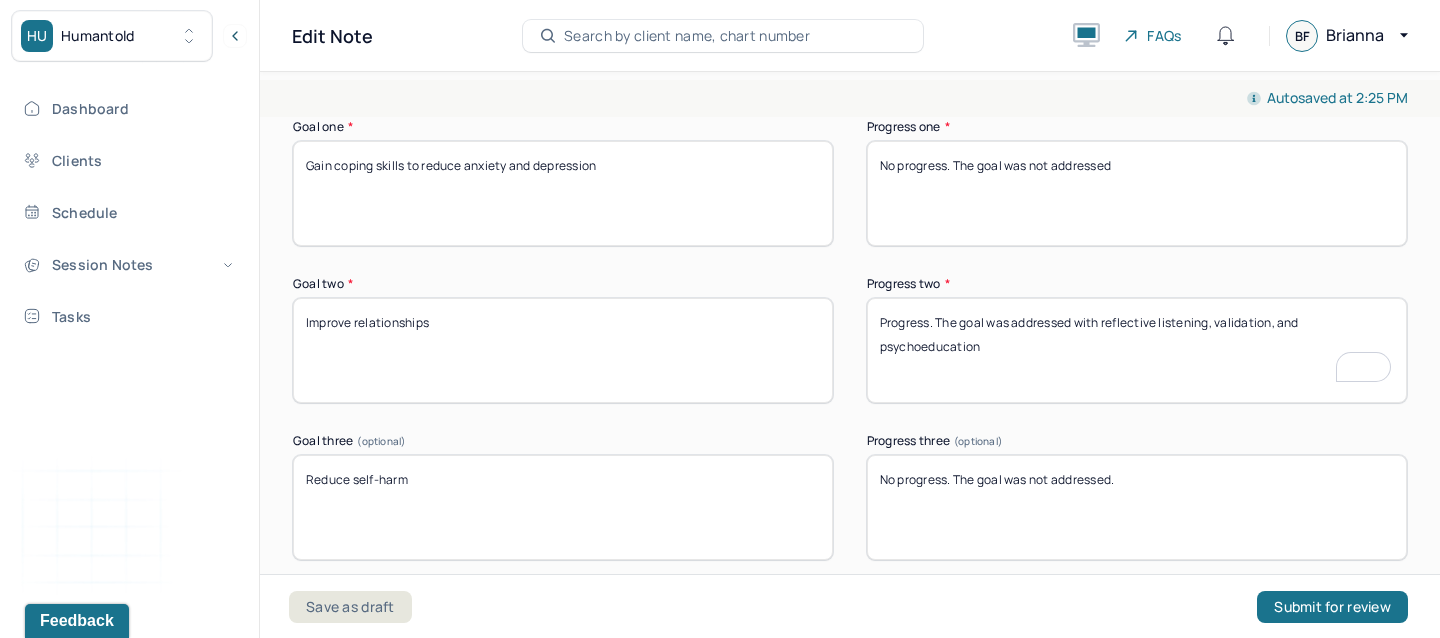 click on "Progress. The goal was addressed with reflective listening, validation, and psychoeducation" at bounding box center [1137, 350] 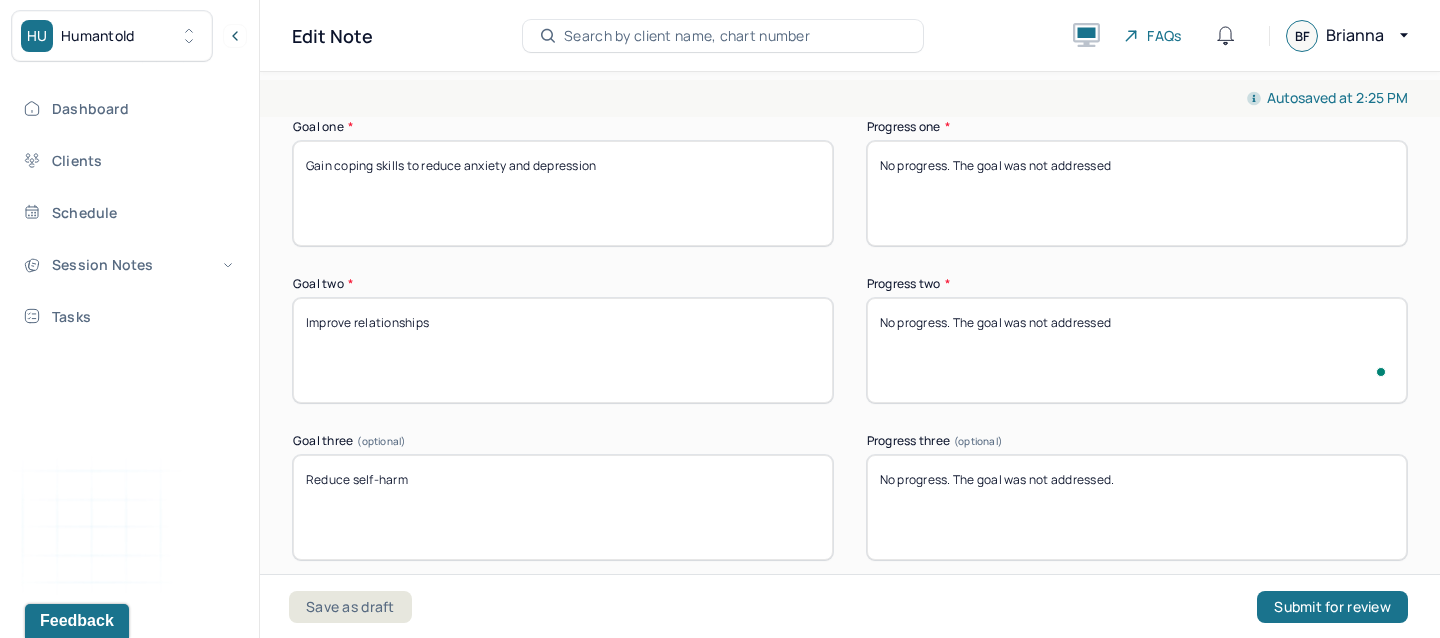 type on "No progress. The goal was not addressed" 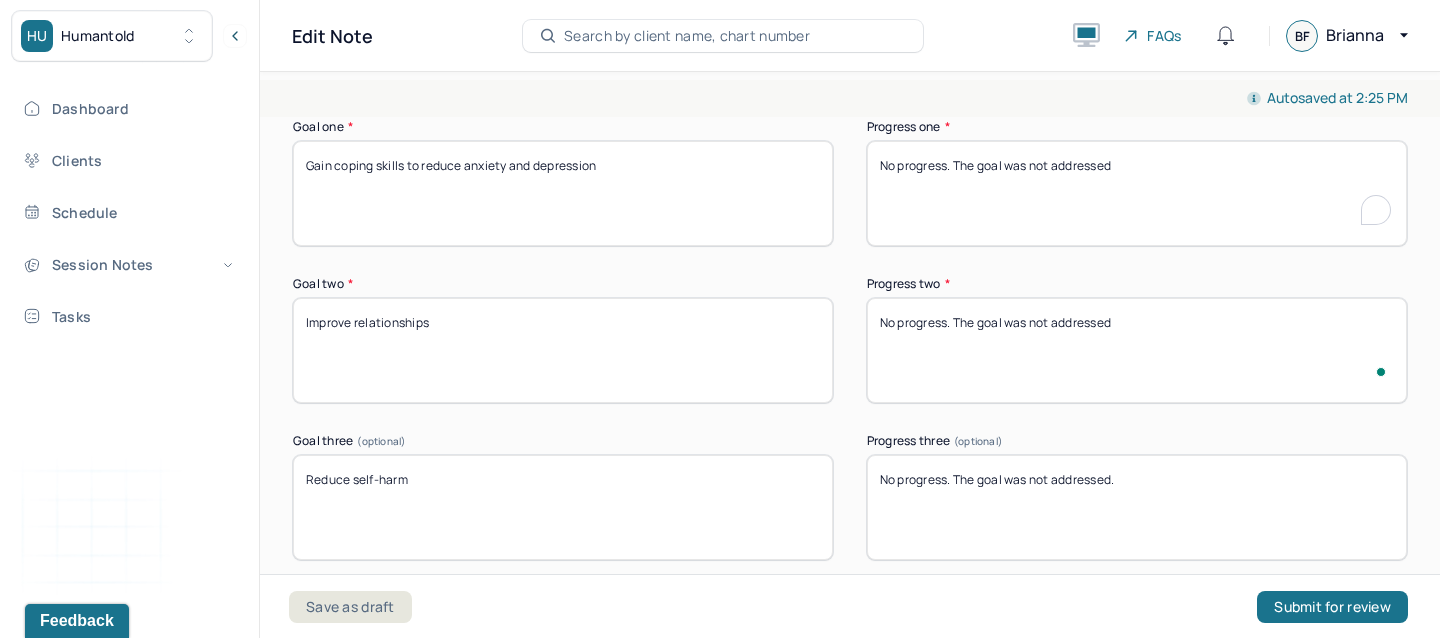 click on "No progress. The goal was not addressed" at bounding box center (1137, 193) 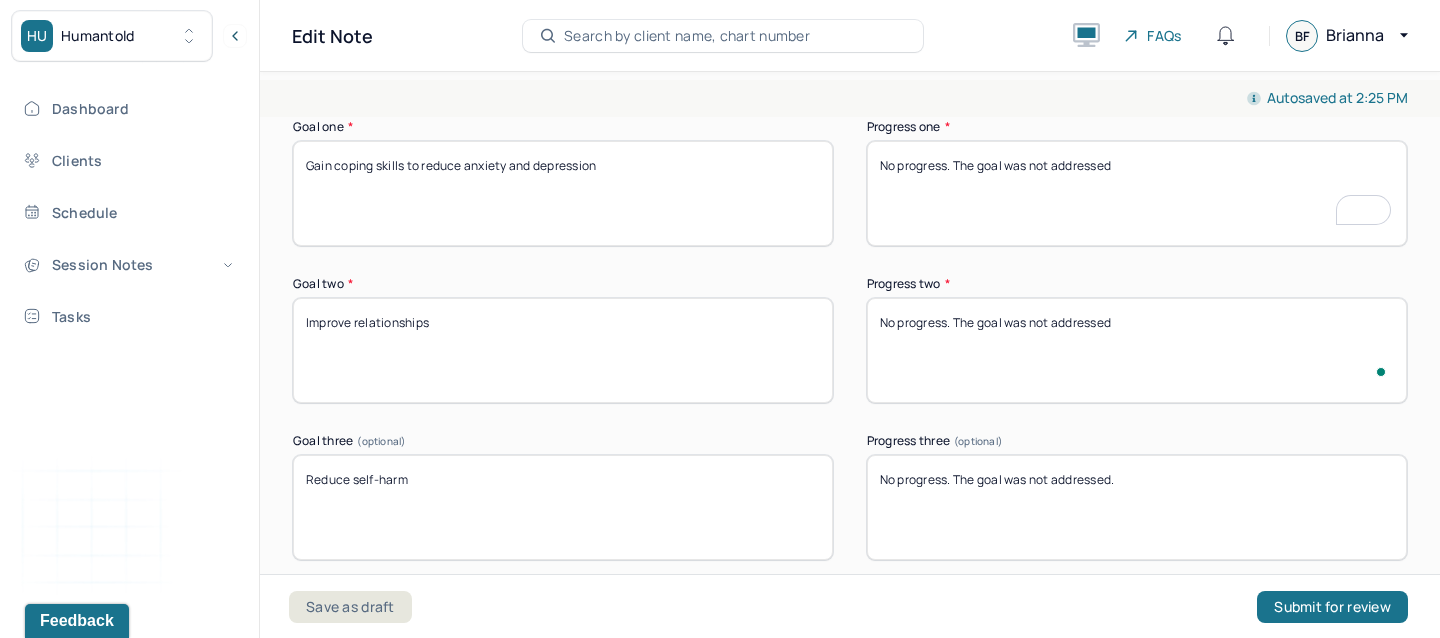 click on "No progress. The goal was not addressed" at bounding box center (1137, 193) 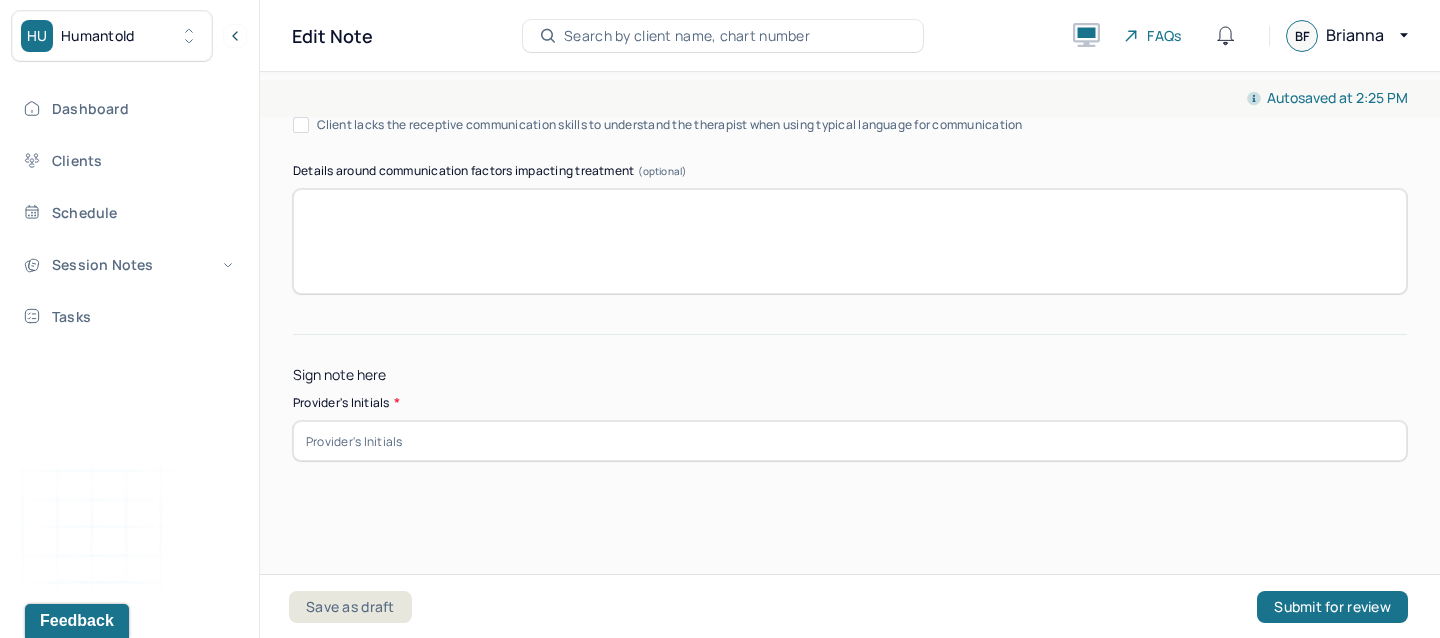 type on "Progress. The goal was addressed with CBT and psychoeducation" 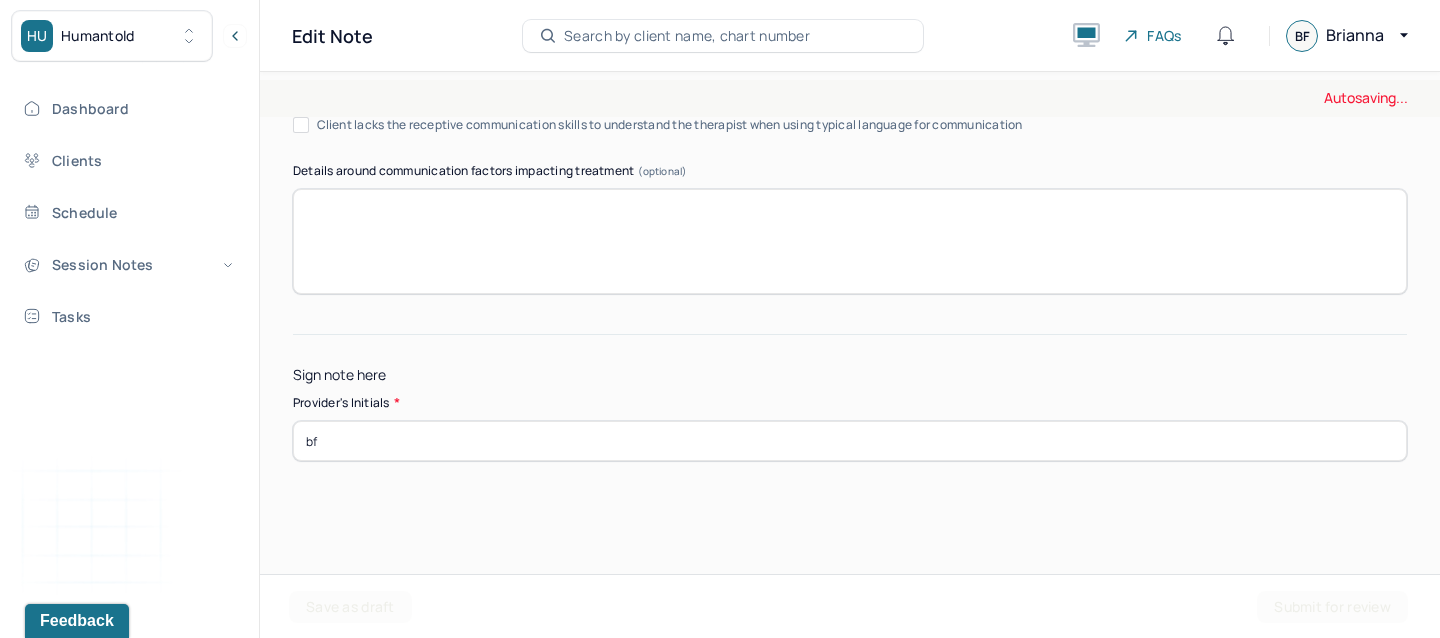 type on "bf" 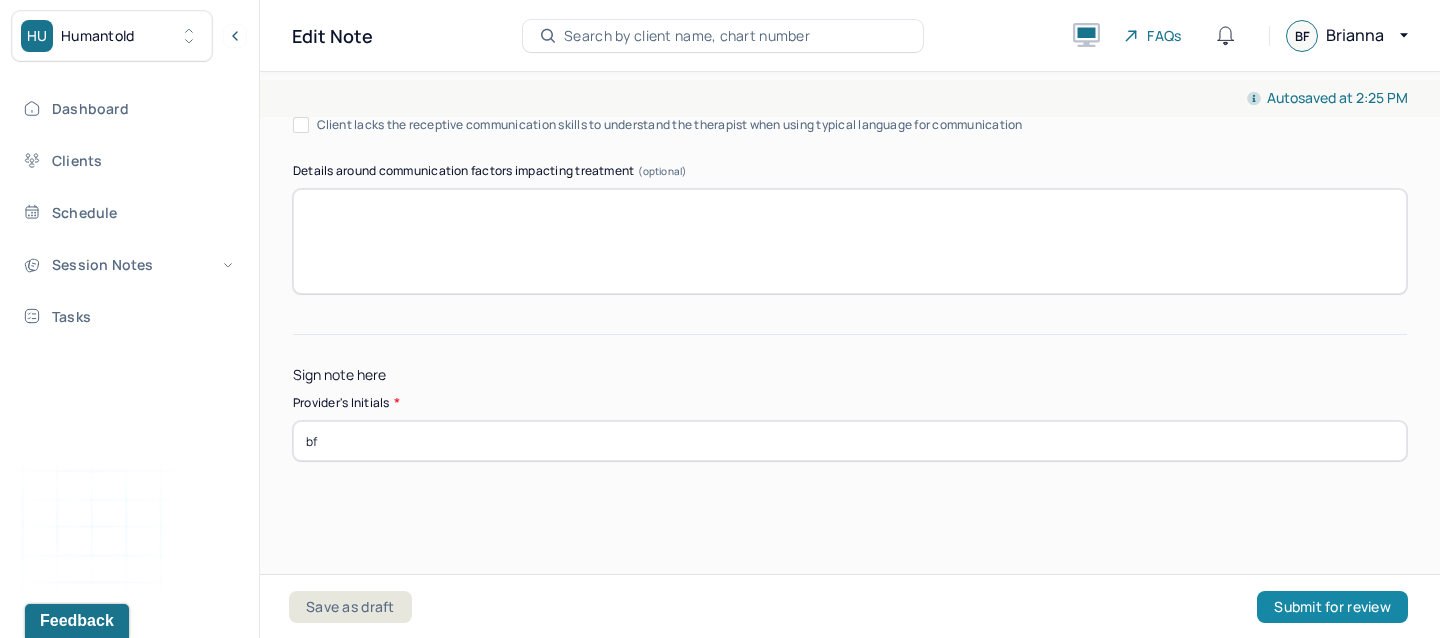 click on "Submit for review" at bounding box center [1332, 607] 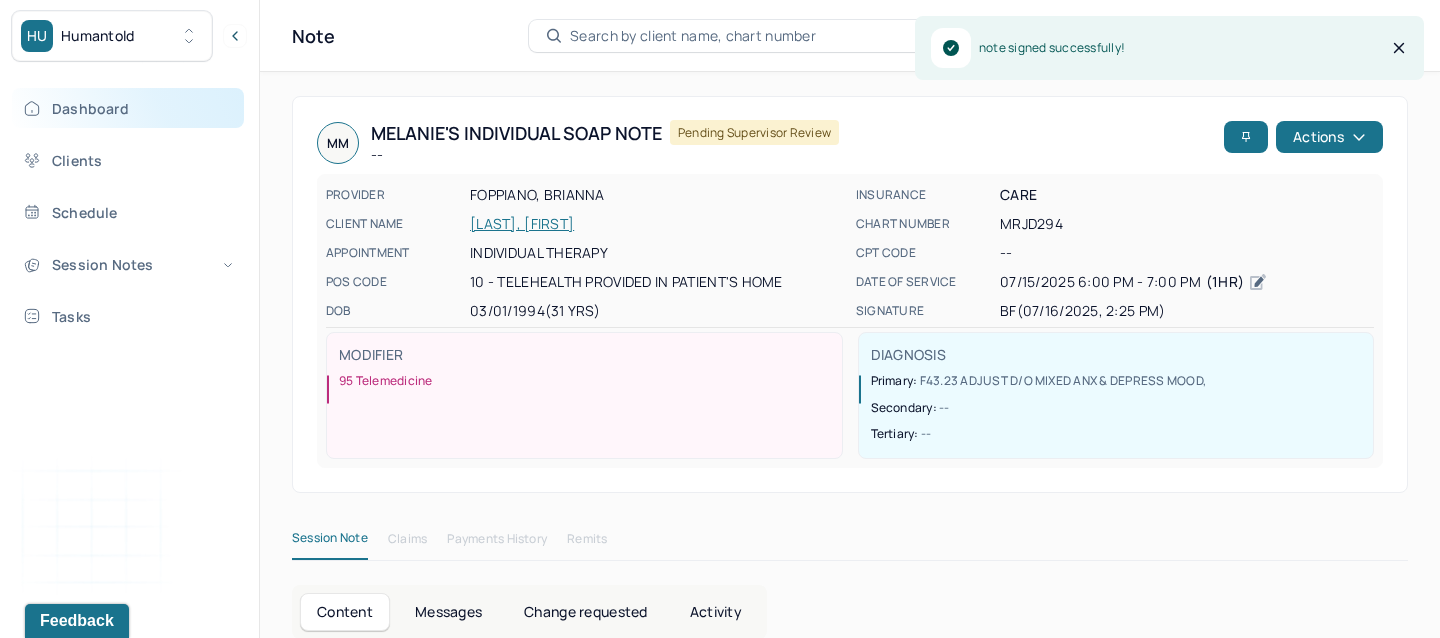 click on "Dashboard" at bounding box center (128, 108) 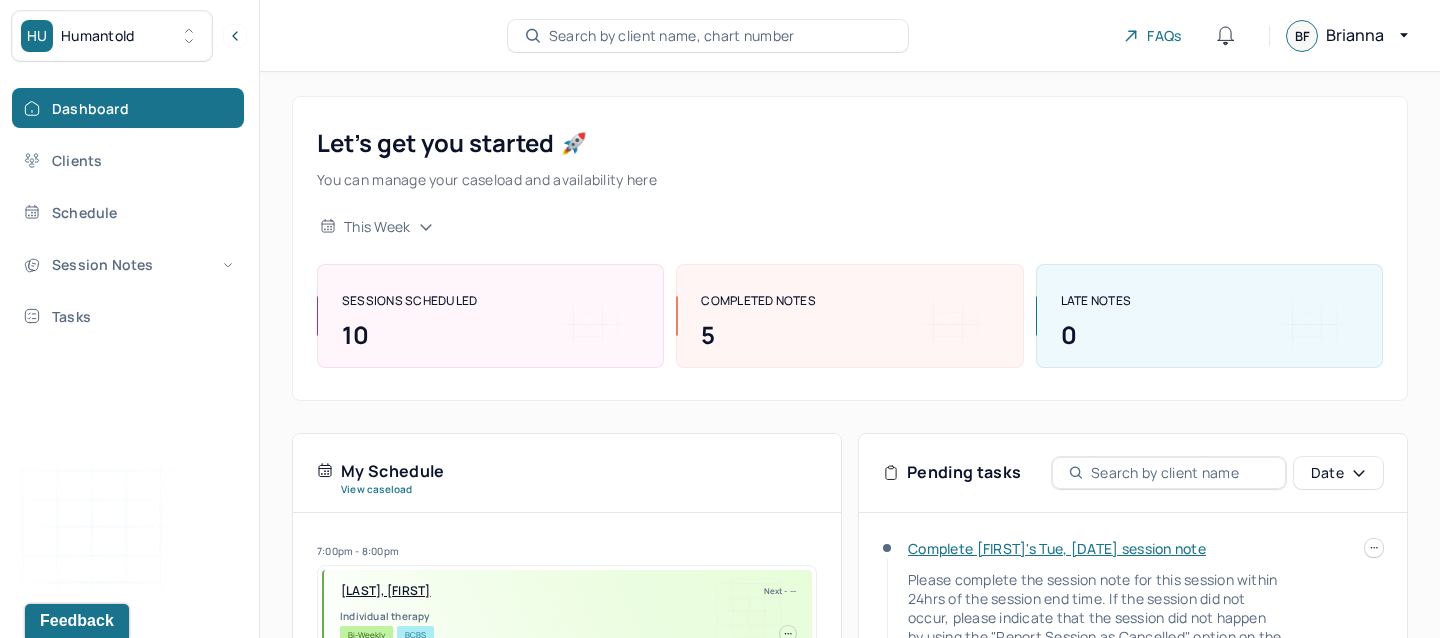 click on "Complete Thomas's Tue, 07/15 session note" at bounding box center [1057, 548] 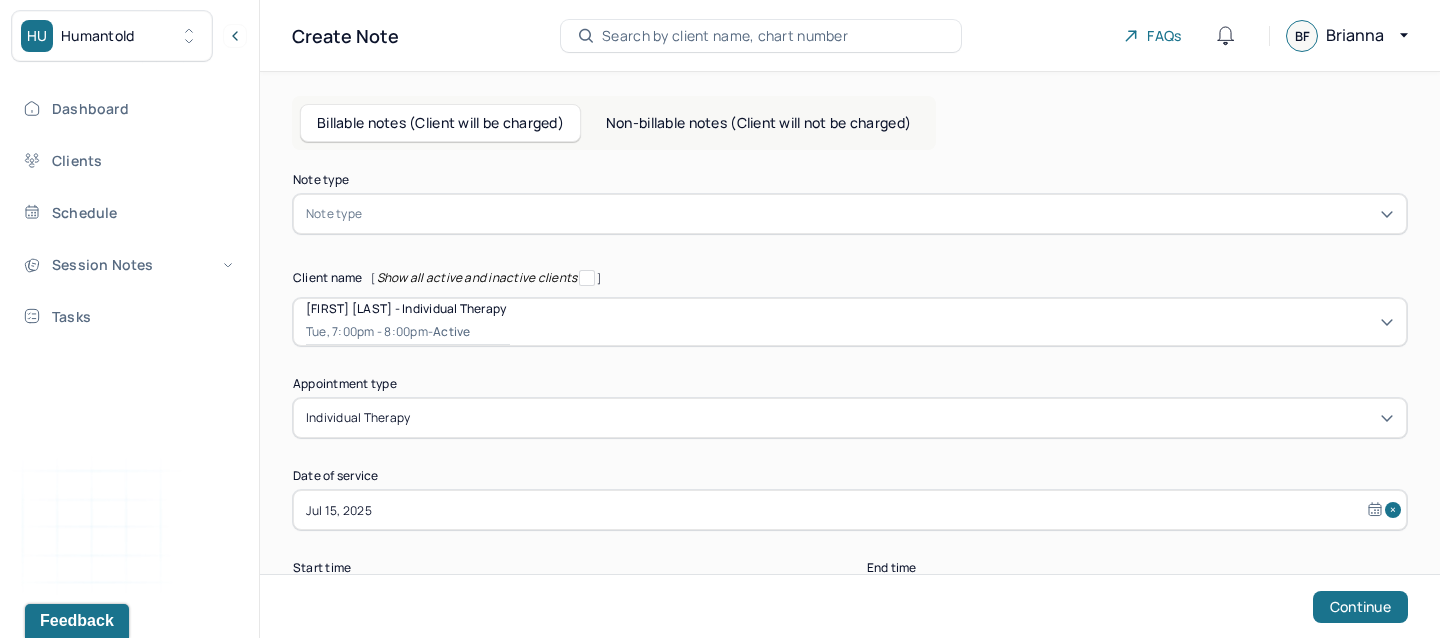 click on "Note type" at bounding box center (850, 214) 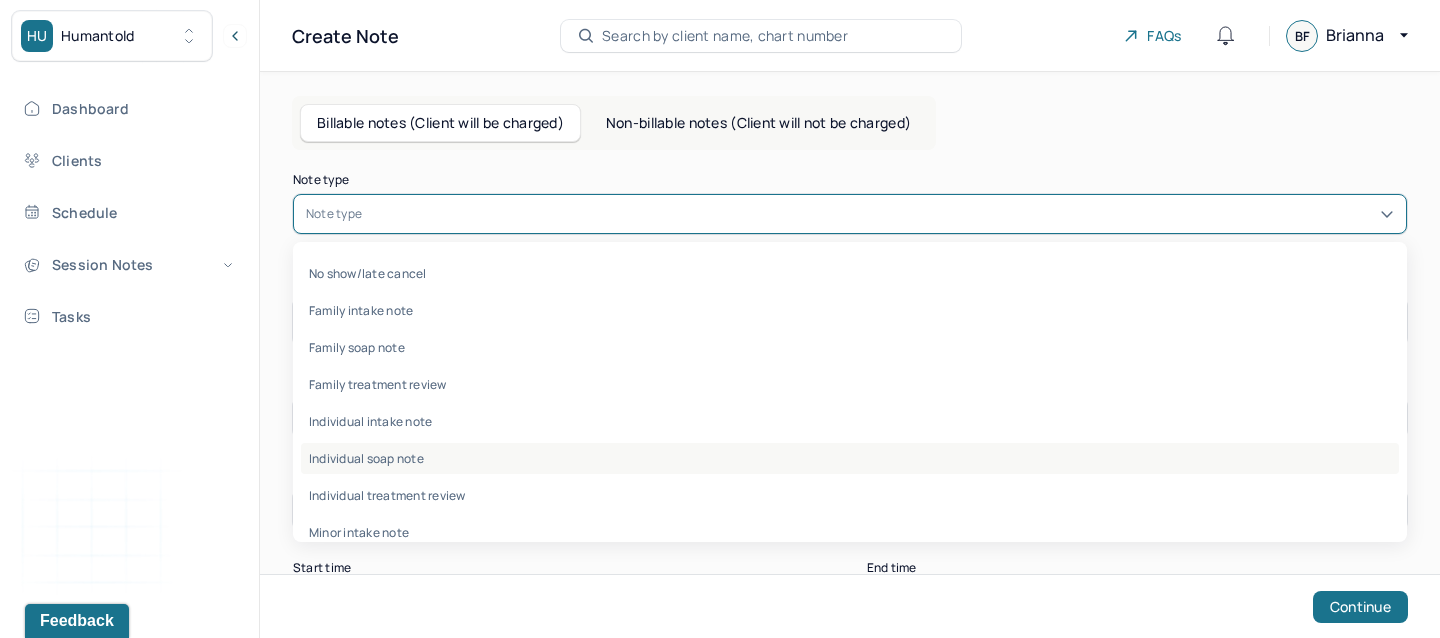 click on "Individual soap note" at bounding box center (850, 458) 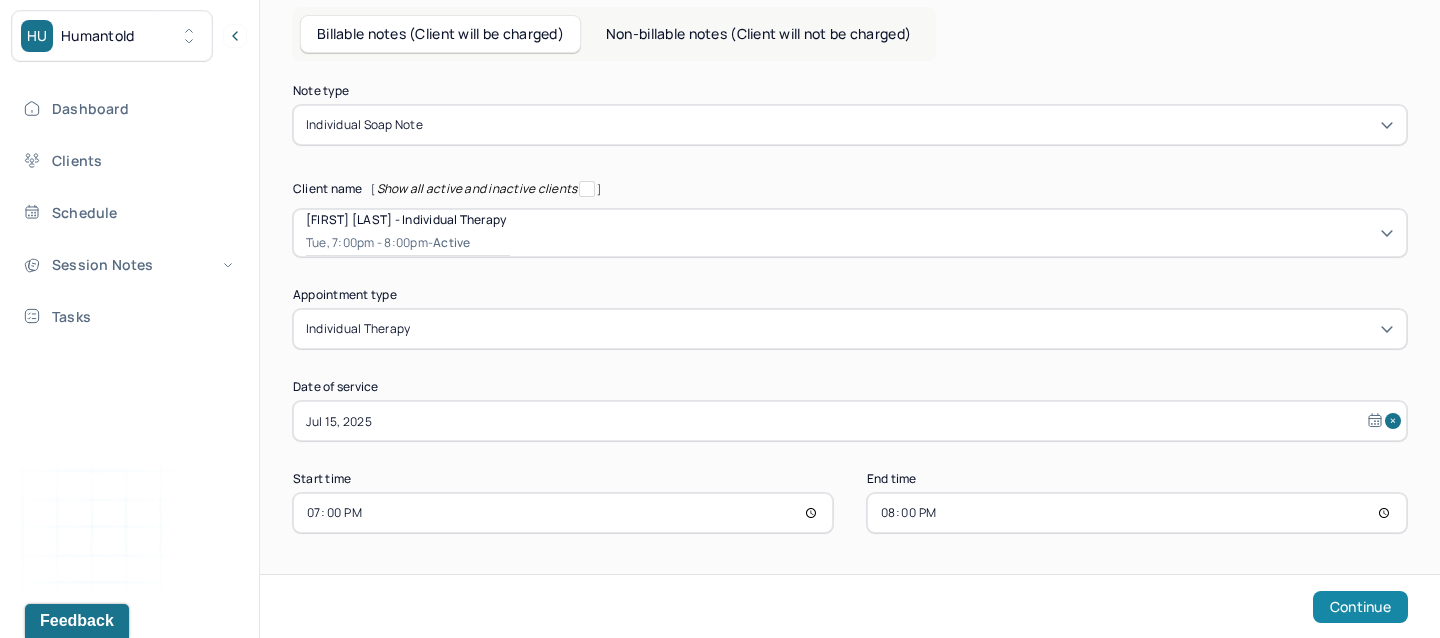 click on "Continue" at bounding box center (1360, 607) 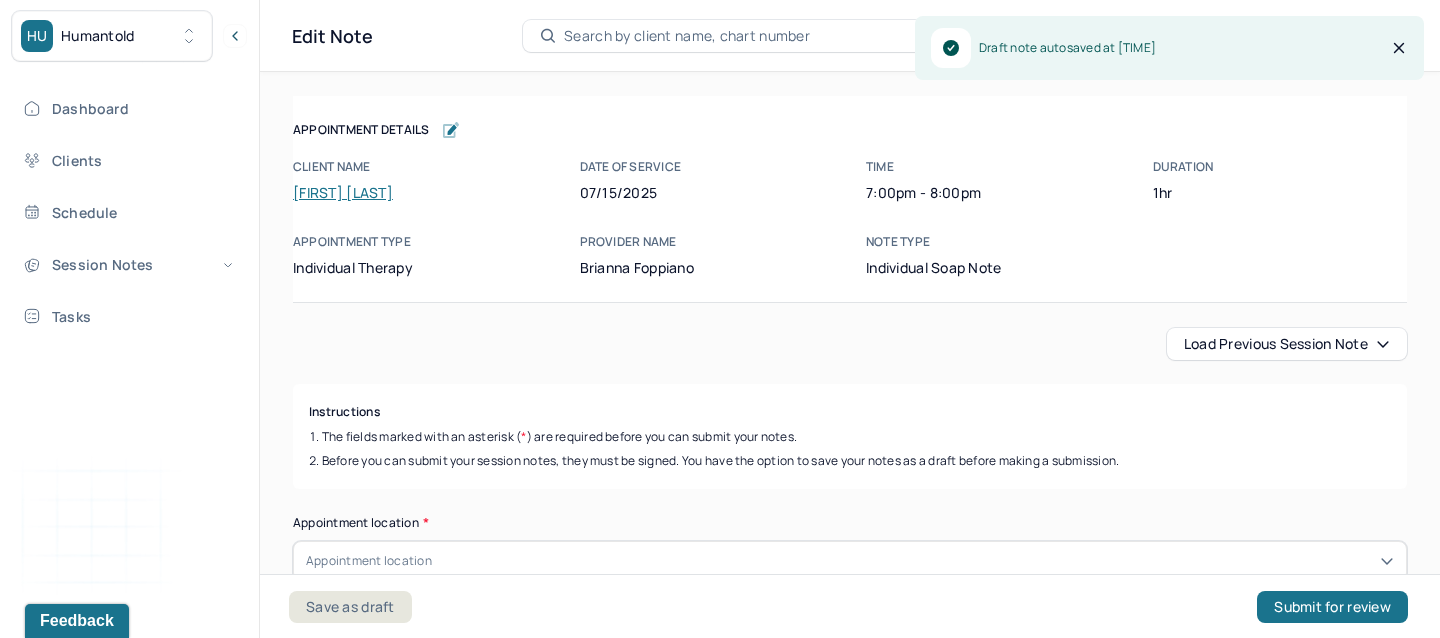 click on "Load previous session note" at bounding box center (1287, 344) 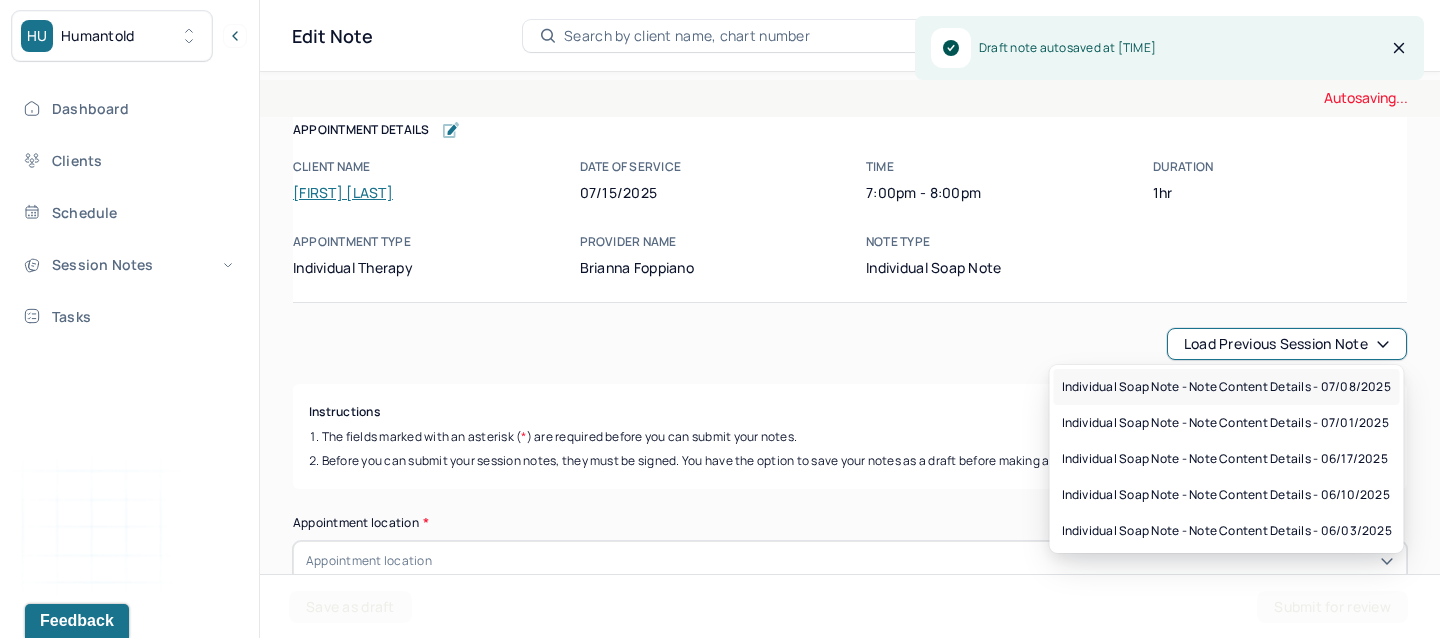 click on "Individual soap note   - Note content Details -   07/08/2025" at bounding box center [1226, 387] 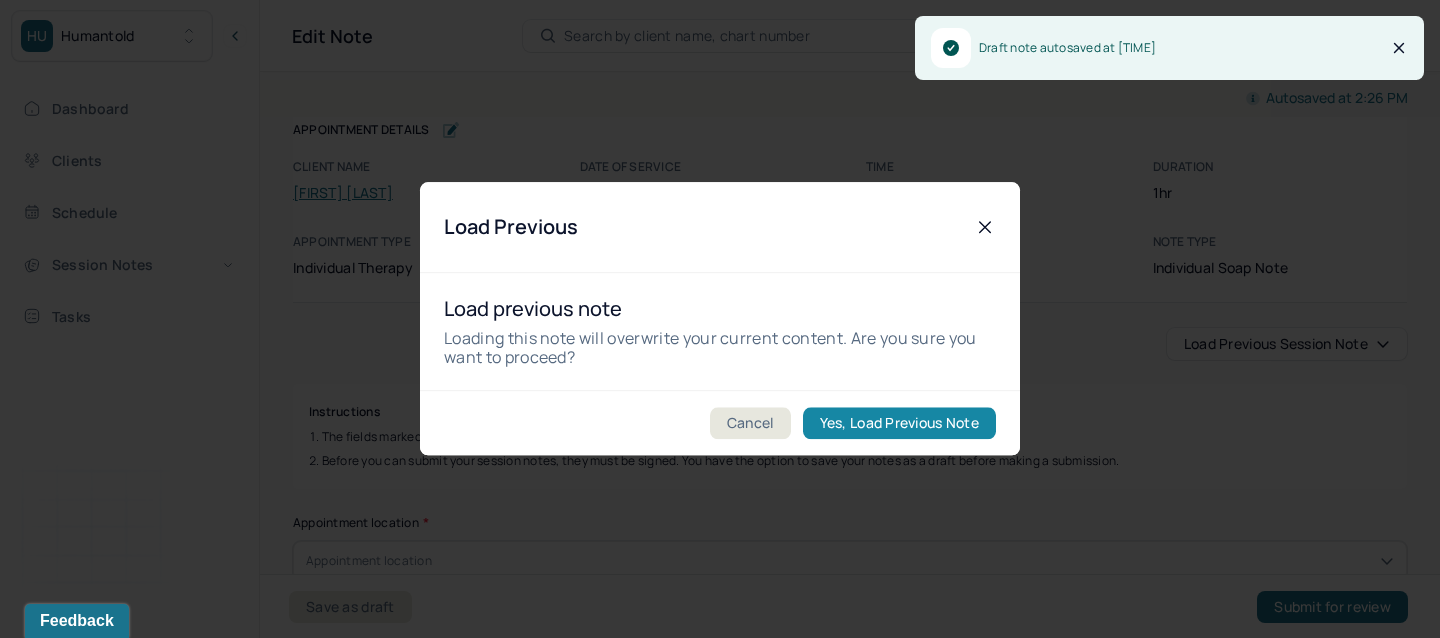 click on "Yes, Load Previous Note" at bounding box center (899, 424) 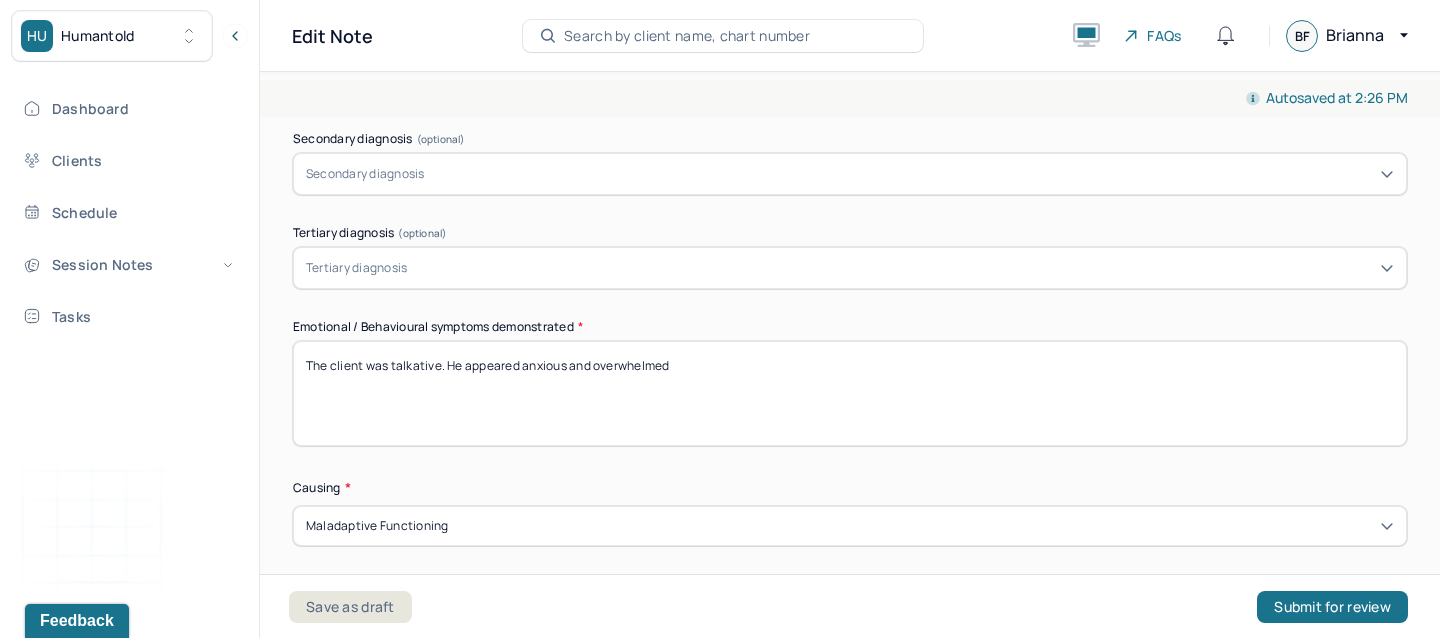 click on "The client was talkative. He appeared anxious and overwhelmed" at bounding box center (850, 393) 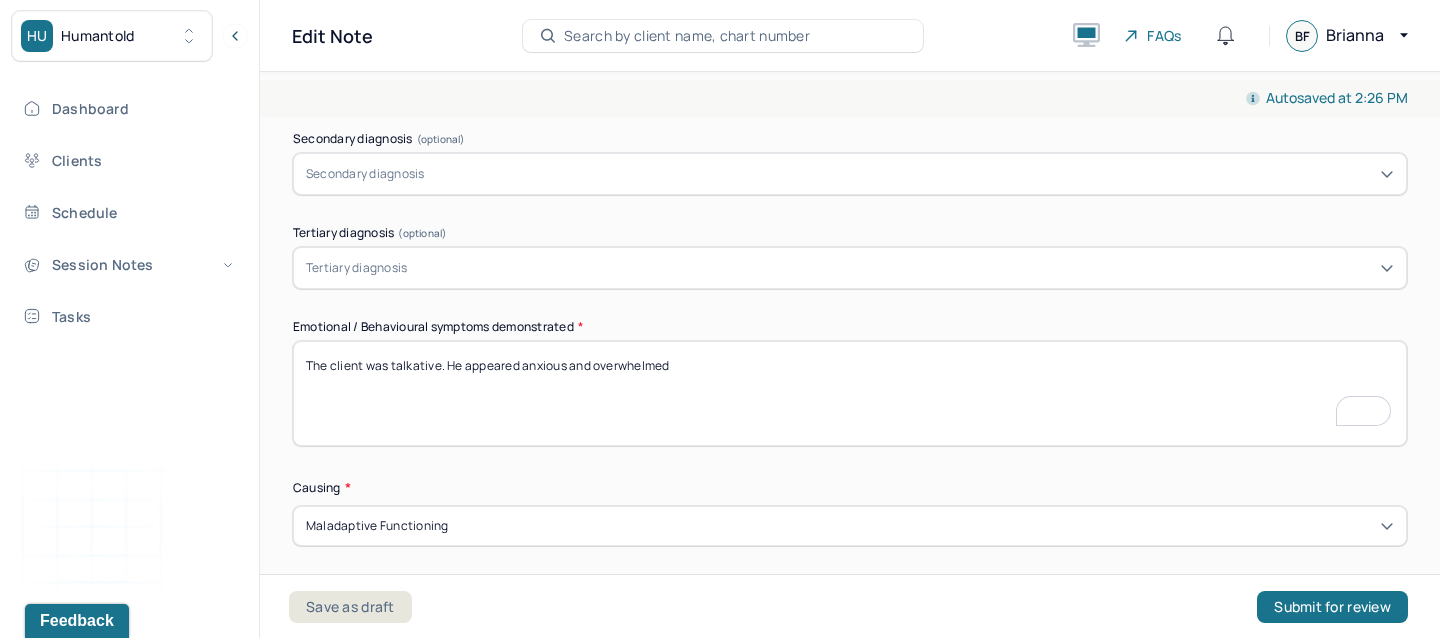 click on "The client was talkative. He appeared anxious and overwhelmed" at bounding box center [850, 393] 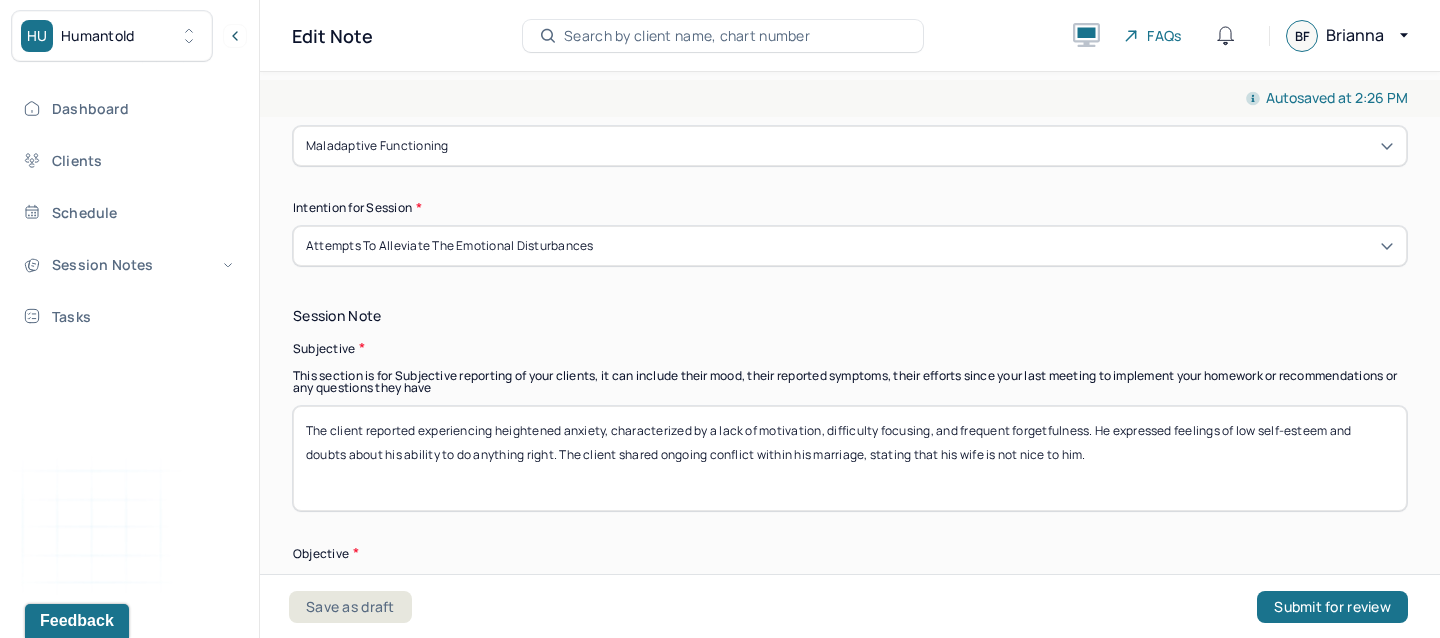 type 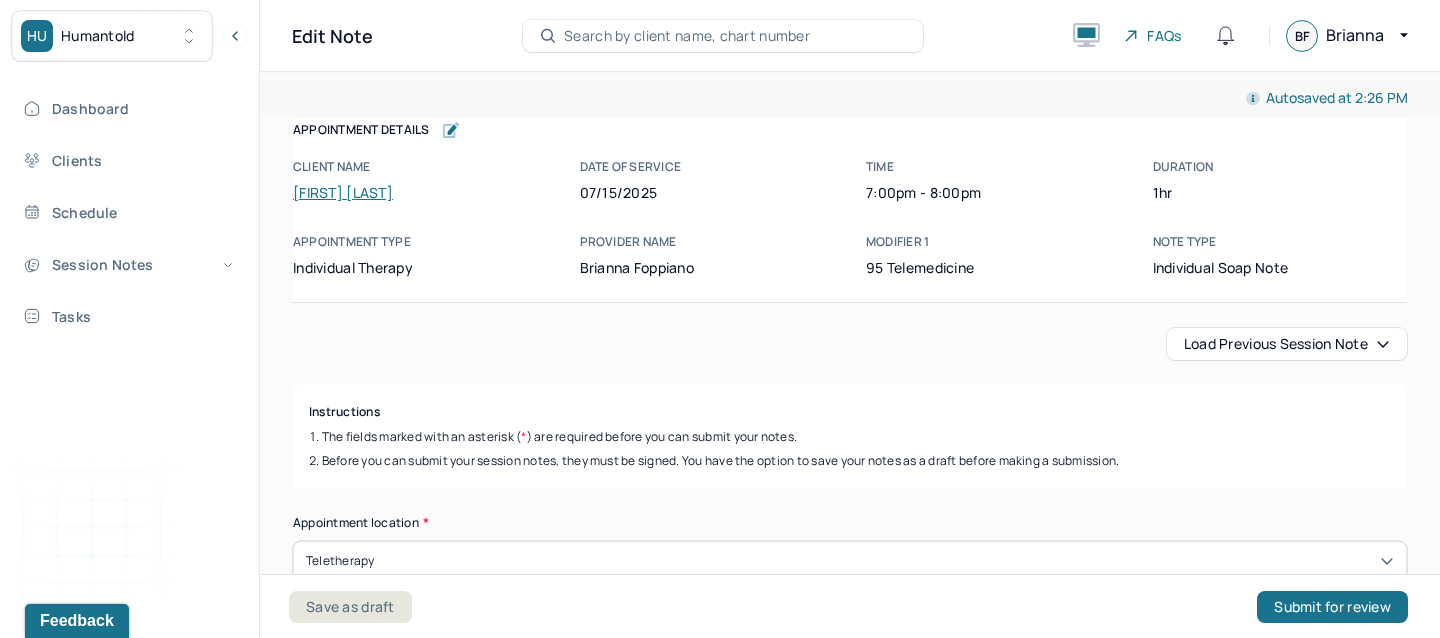 scroll, scrollTop: 0, scrollLeft: 0, axis: both 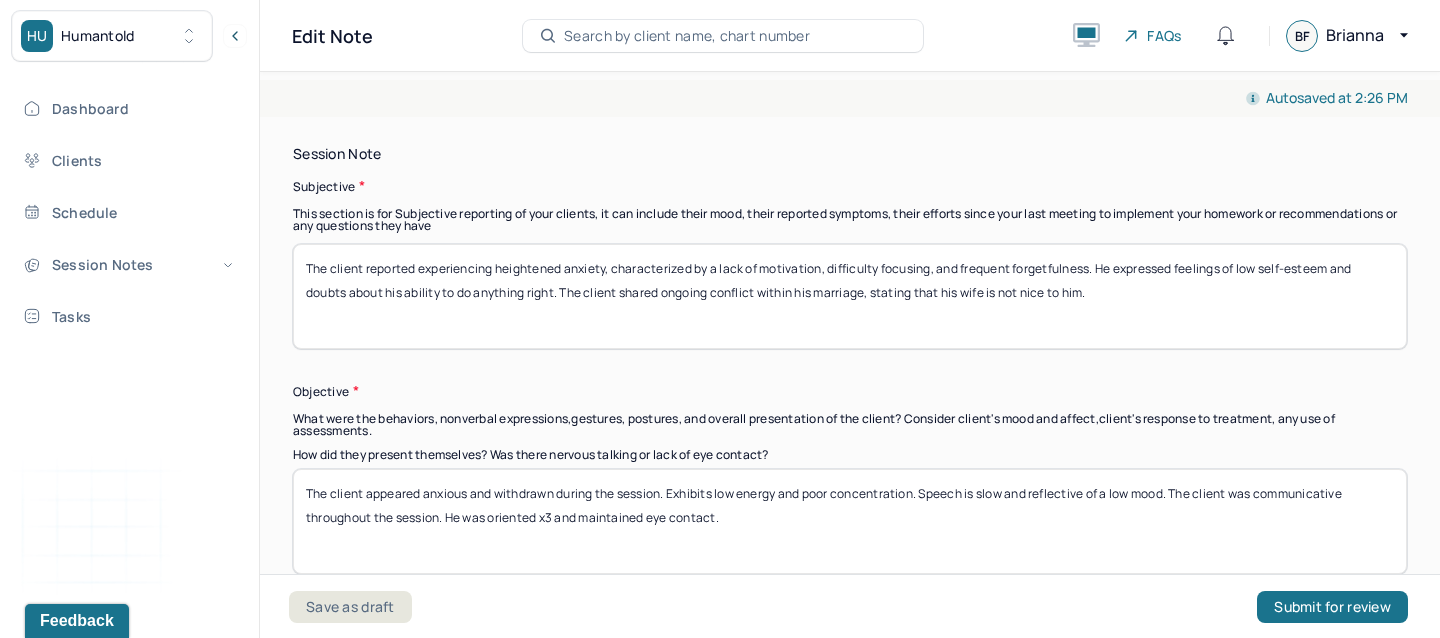 click on "The client reported experiencing heightened anxiety, characterized by a lack of motivation, difficulty focusing, and frequent forgetfulness. He expressed feelings of low self-esteem and doubts about his ability to do anything right. The client shared ongoing conflict within his marriage, stating that his wife is not nice to him." at bounding box center (850, 296) 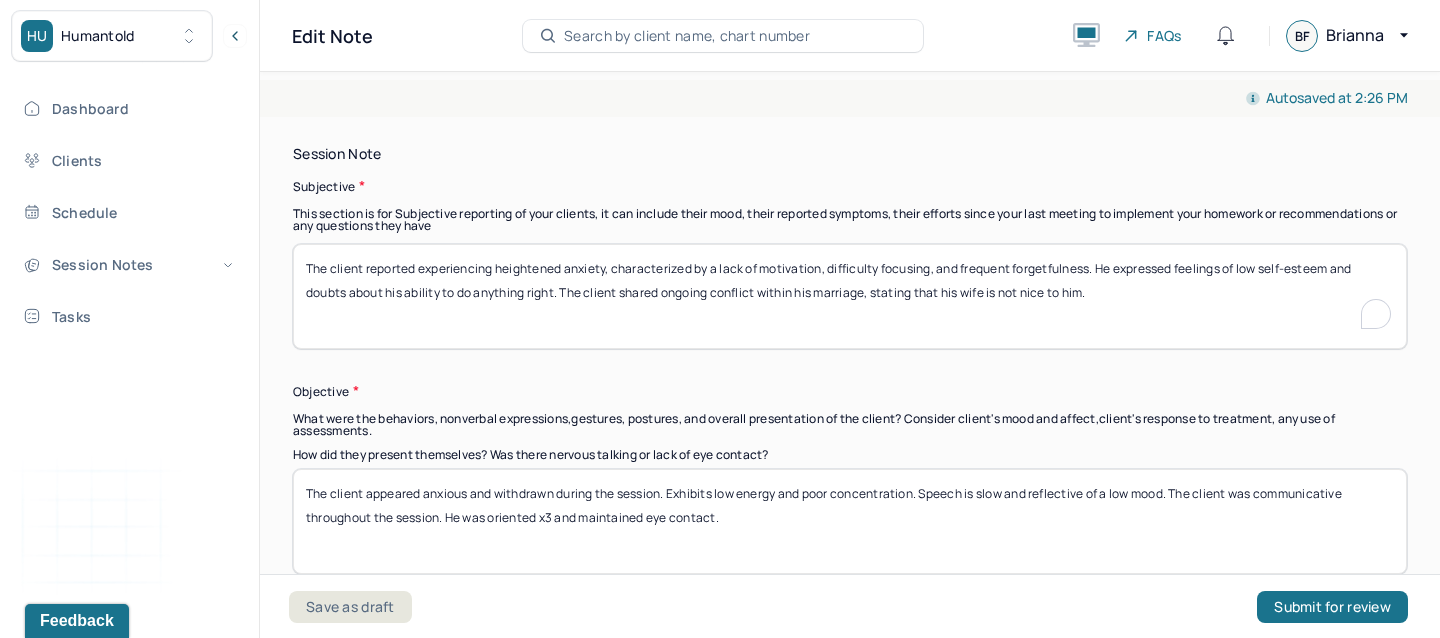 click on "The client reported experiencing heightened anxiety, characterized by a lack of motivation, difficulty focusing, and frequent forgetfulness. He expressed feelings of low self-esteem and doubts about his ability to do anything right. The client shared ongoing conflict within his marriage, stating that his wife is not nice to him." at bounding box center (850, 296) 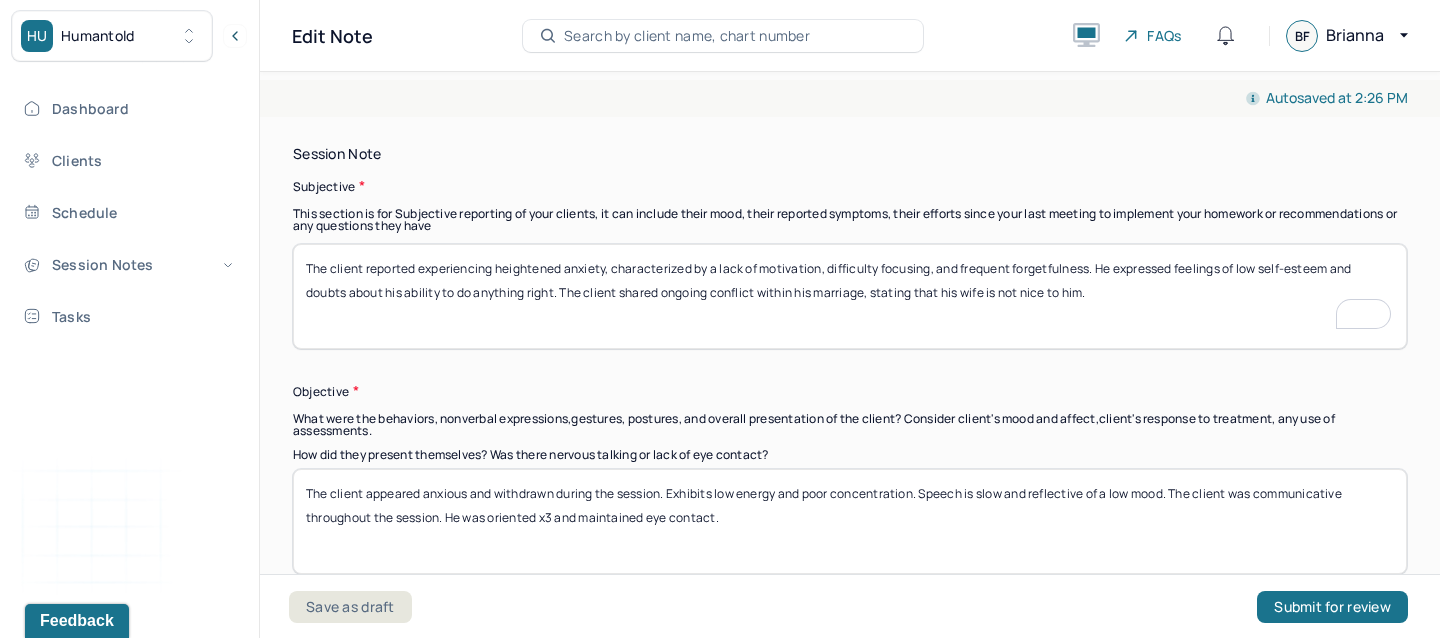 click on "The client reported experiencing heightened anxiety, characterized by a lack of motivation, difficulty focusing, and frequent forgetfulness. He expressed feelings of low self-esteem and doubts about his ability to do anything right. The client shared ongoing conflict within his marriage, stating that his wife is not nice to him." at bounding box center [850, 296] 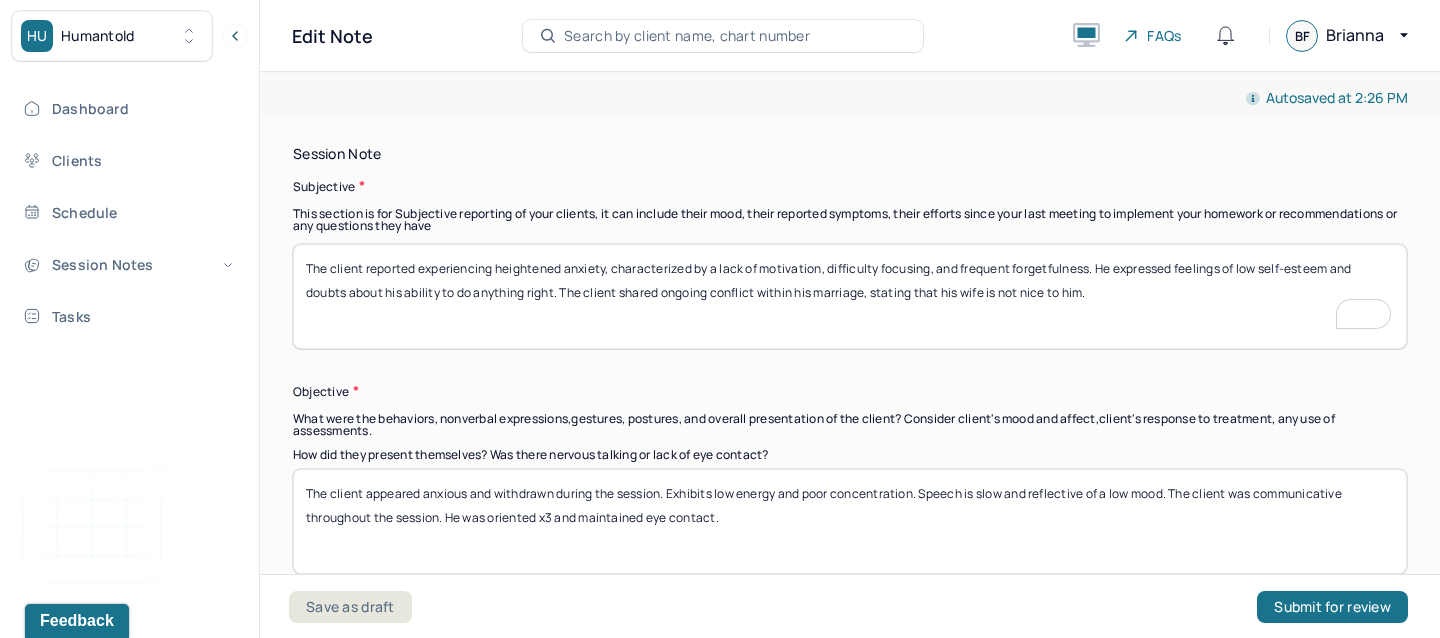 click on "The client reported experiencing heightened anxiety, characterized by a lack of motivation, difficulty focusing, and frequent forgetfulness. He expressed feelings of low self-esteem and doubts about his ability to do anything right. The client shared ongoing conflict within his marriage, stating that his wife is not nice to him." at bounding box center [850, 296] 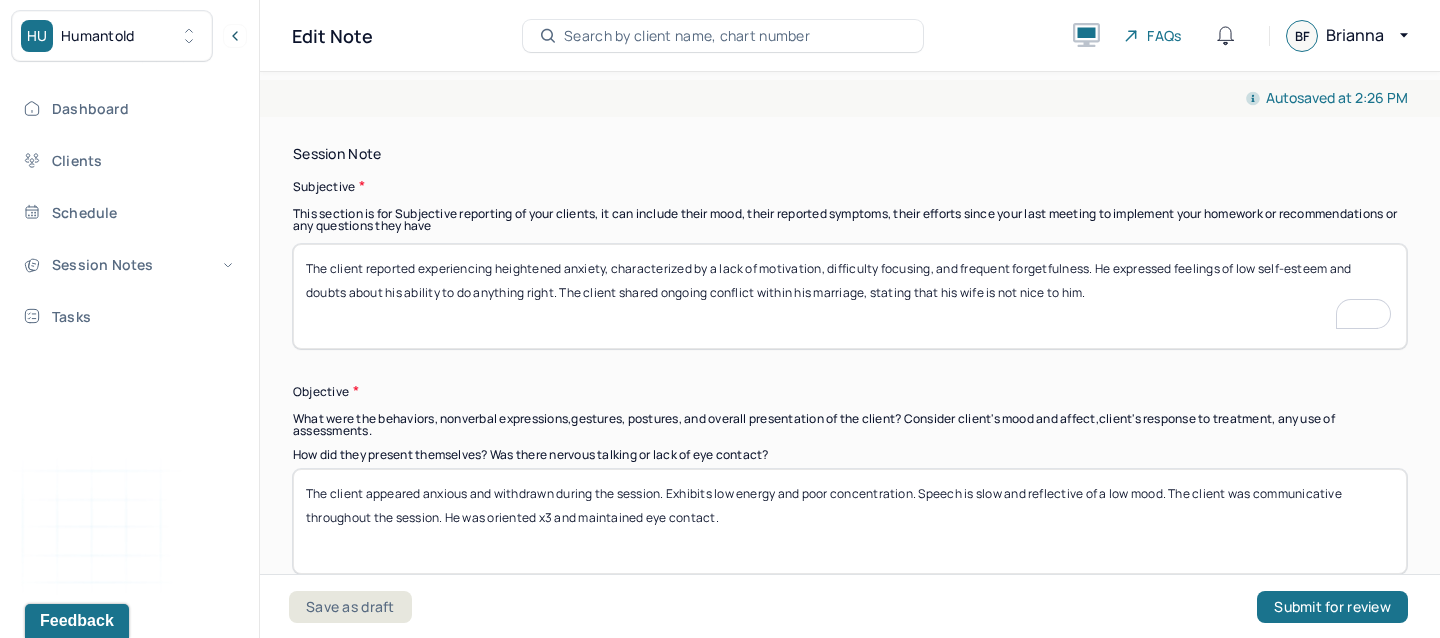 click on "The client reported experiencing heightened anxiety, characterized by a lack of motivation, difficulty focusing, and frequent forgetfulness. He expressed feelings of low self-esteem and doubts about his ability to do anything right. The client shared ongoing conflict within his marriage, stating that his wife is not nice to him." at bounding box center (850, 296) 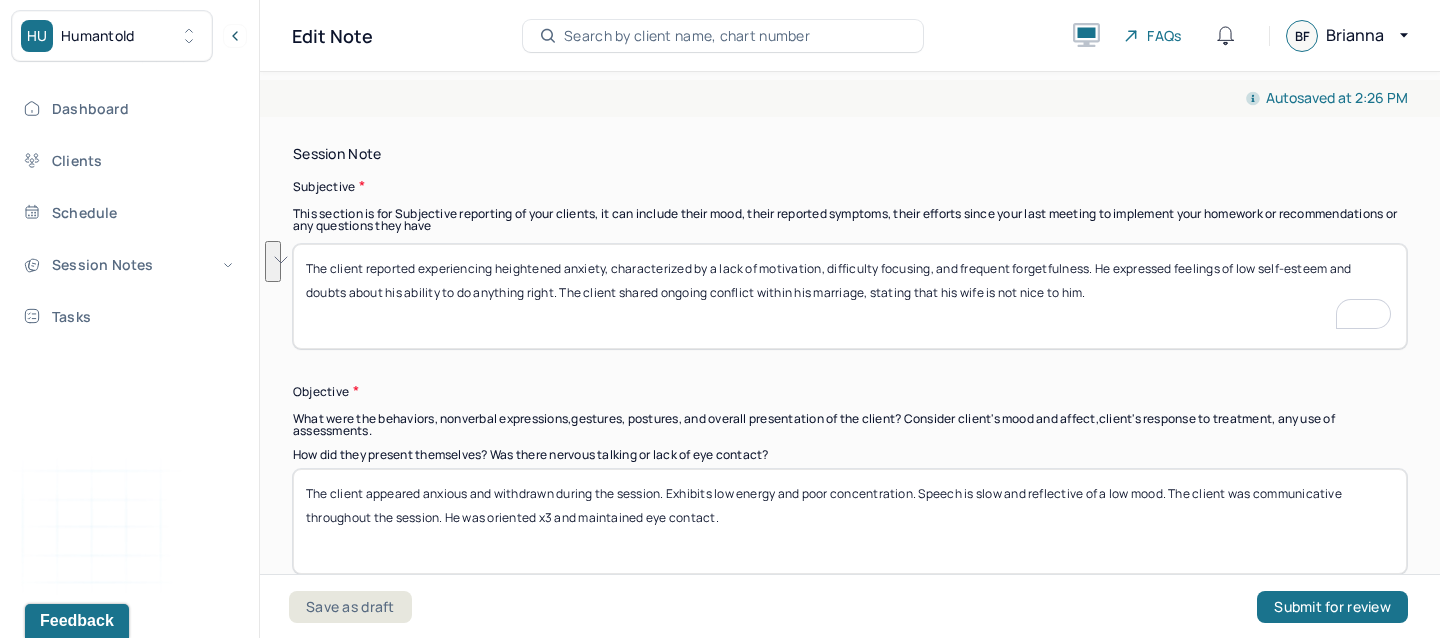 drag, startPoint x: 1098, startPoint y: 292, endPoint x: 325, endPoint y: 269, distance: 773.3421 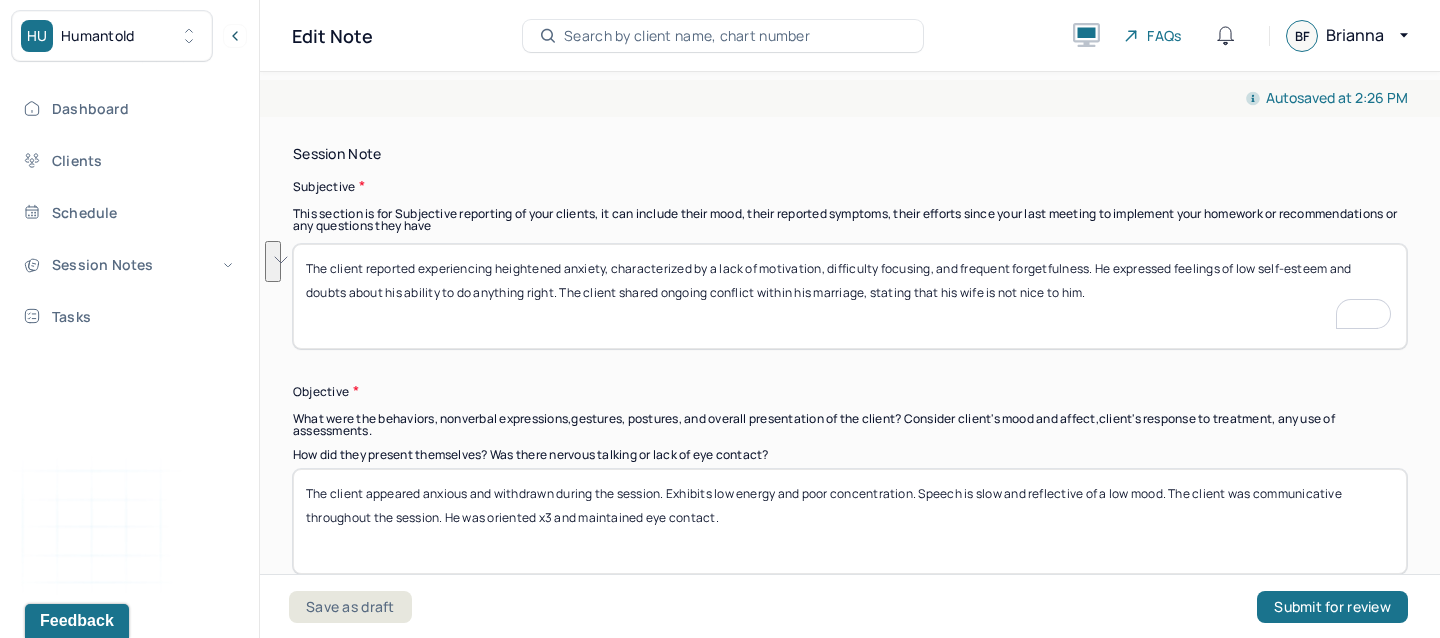 click on "The client reported experiencing heightened anxiety, characterized by a lack of motivation, difficulty focusing, and frequent forgetfulness. He expressed feelings of low self-esteem and doubts about his ability to do anything right. The client shared ongoing conflict within his marriage, stating that his wife is not nice to him." at bounding box center (850, 296) 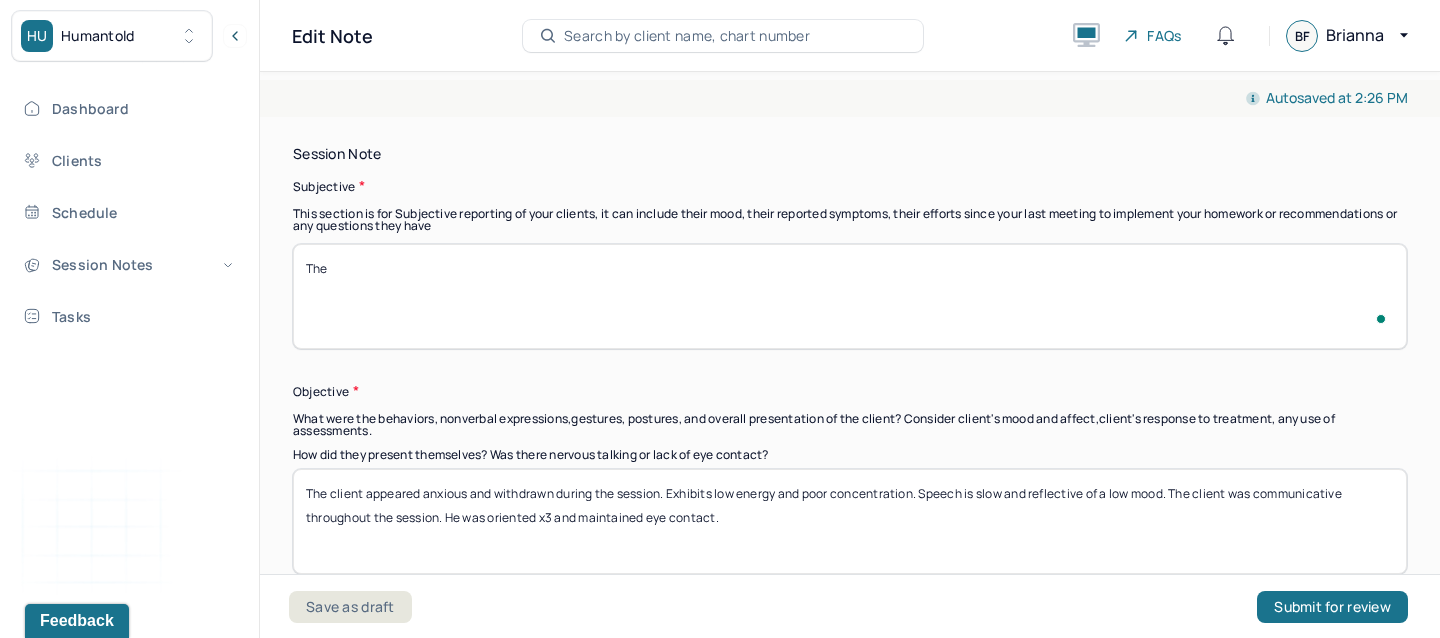 paste on "Client reported feeling “all over the place” emotionally. He recently had to euthanize one of his cats and expressed significant grief related to this loss. Client is increasingly worried about the declining health of his other pets and fears he may lose them all in a short period, which is intensifying his emotional distress. He shared ongoing feelings of hopelessness and an inability to see anything positive. Client also discussed persistent conflict in his marriage, stating that he feels like he “can’t do anything right.”" 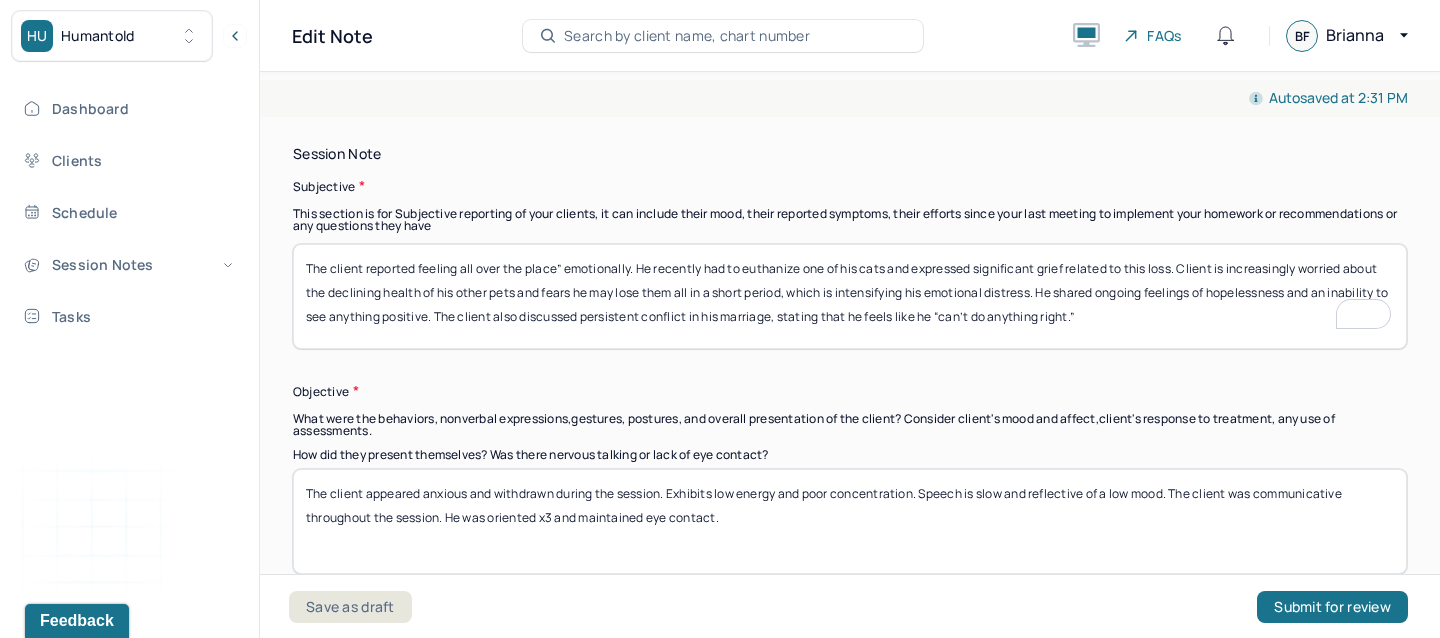 click on "The client reported feeling “all over the place” emotionally. He recently had to euthanize one of his cats and expressed significant grief related to this loss. Client is increasingly worried about the declining health of his other pets and fears he may lose them all in a short period, which is intensifying his emotional distress. He shared ongoing feelings of hopelessness and an inability to see anything positive. The client also discussed persistent conflict in his marriage, stating that he feels like he “can’t do anything right.”" at bounding box center [850, 296] 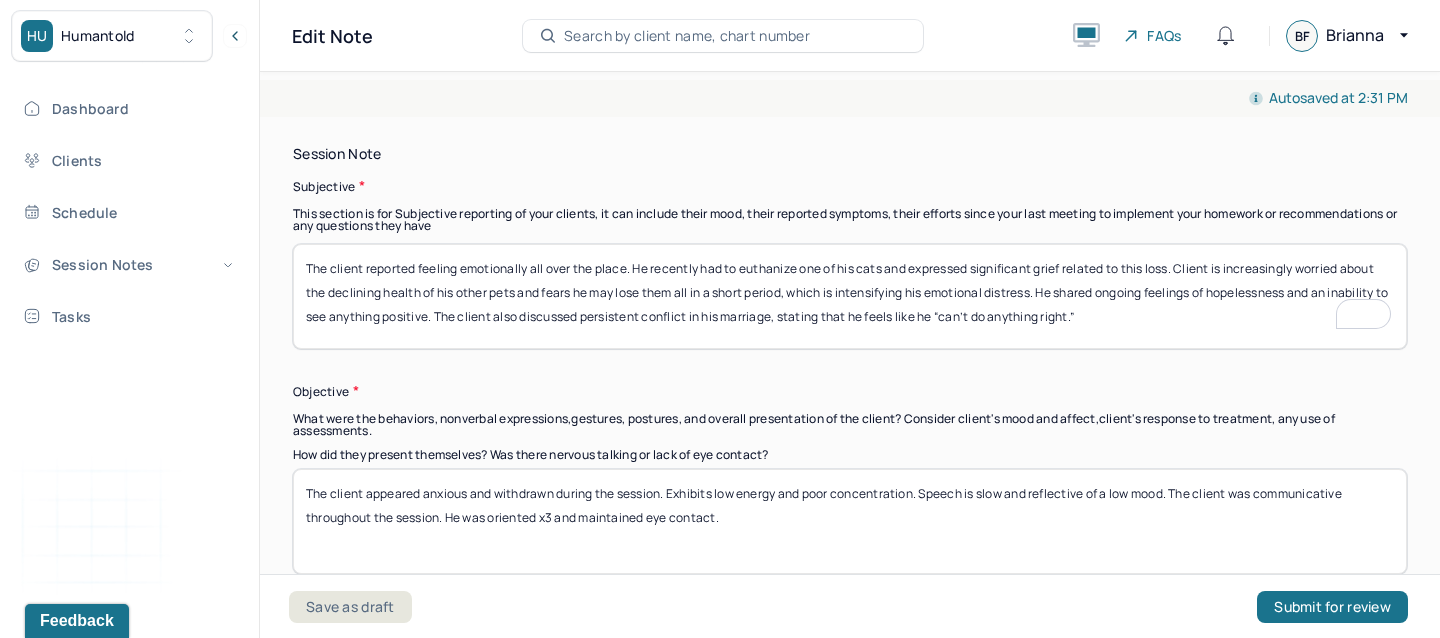 click on "The client reported feeling emotionally all over the place. He recently had to euthanize one of his cats and expressed significant grief related to this loss. Client is increasingly worried about the declining health of his other pets and fears he may lose them all in a short period, which is intensifying his emotional distress. He shared ongoing feelings of hopelessness and an inability to see anything positive. The client also discussed persistent conflict in his marriage, stating that he feels like he “can’t do anything right.”" at bounding box center [850, 296] 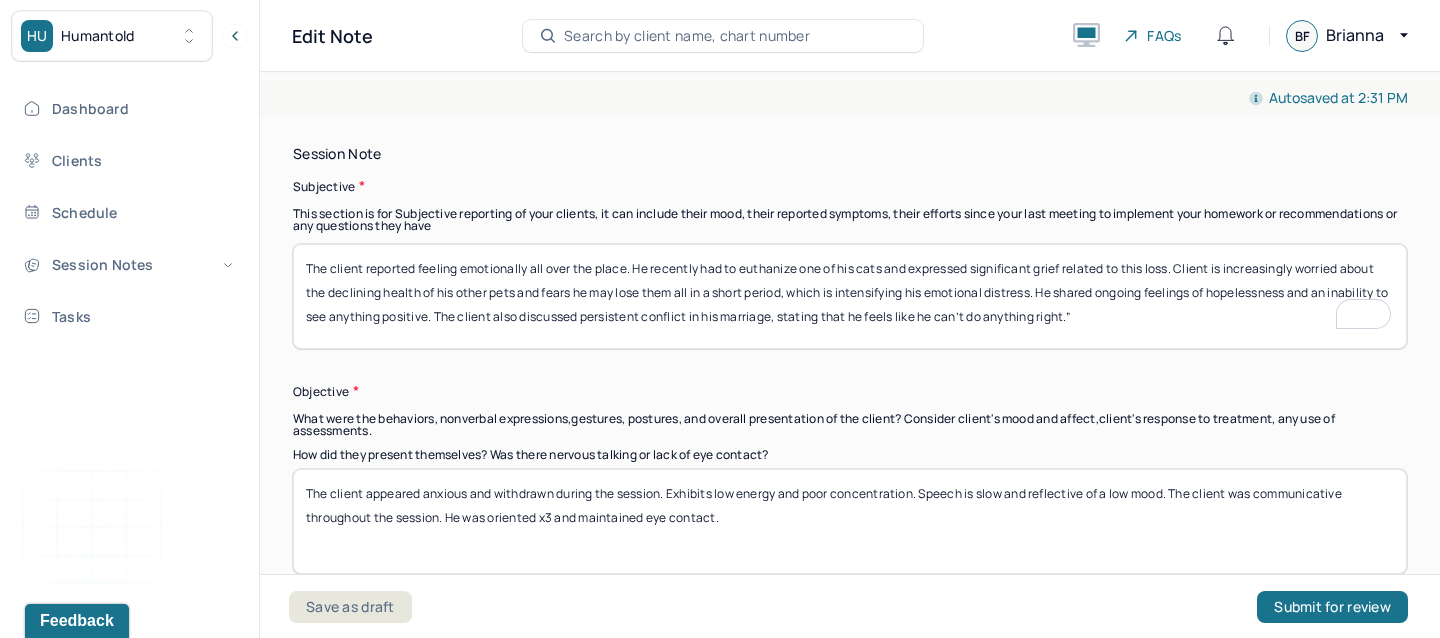 click on "The client reported feeling emotionally all over the place. He recently had to euthanize one of his cats and expressed significant grief related to this loss. Client is increasingly worried about the declining health of his other pets and fears he may lose them all in a short period, which is intensifying his emotional distress. He shared ongoing feelings of hopelessness and an inability to see anything positive. The client also discussed persistent conflict in his marriage, stating that he feels like he “can’t do anything right.”" at bounding box center [850, 296] 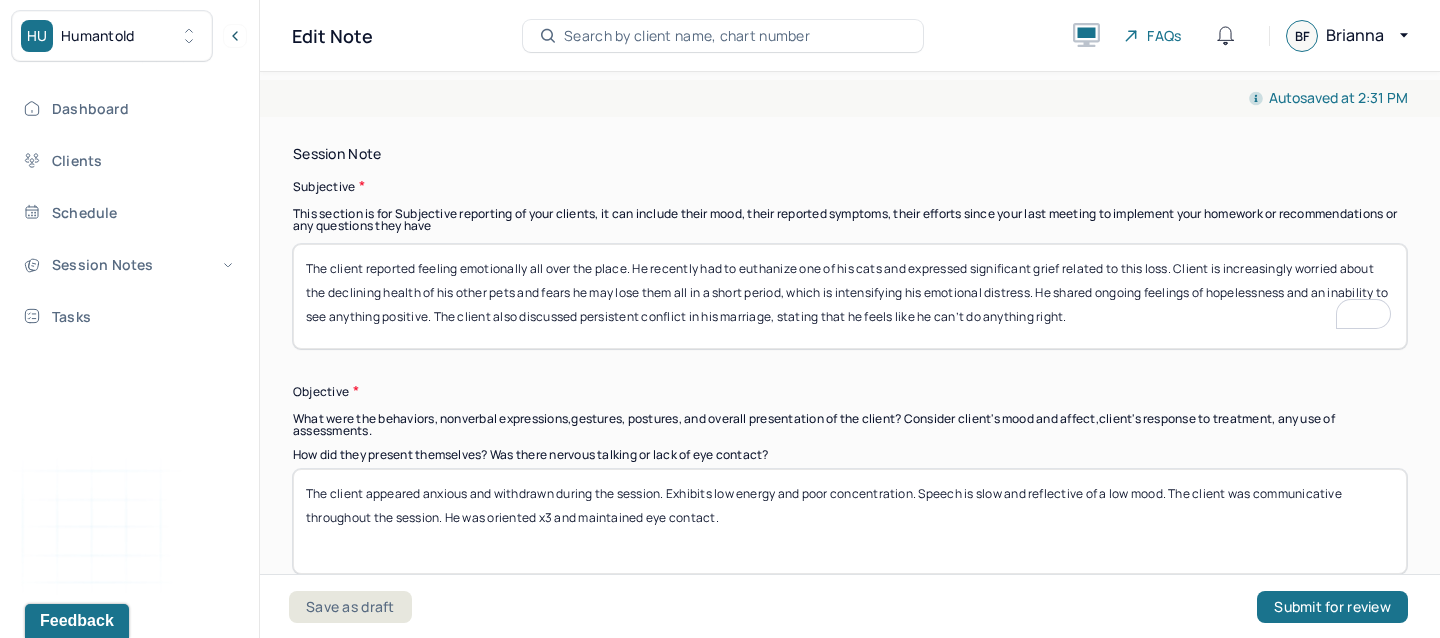 scroll, scrollTop: 1290, scrollLeft: 0, axis: vertical 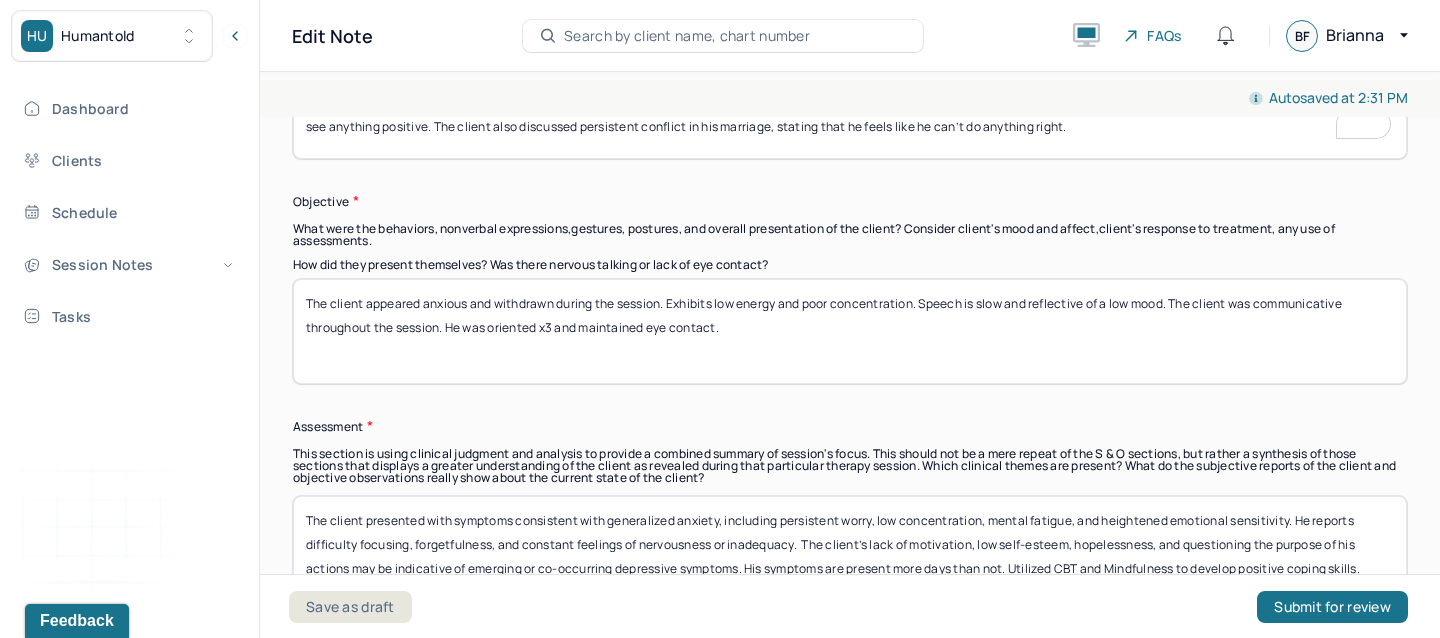 type on "The client reported feeling emotionally all over the place. He recently had to euthanize one of his cats and expressed significant grief related to this loss. Client is increasingly worried about the declining health of his other pets and fears he may lose them all in a short period, which is intensifying his emotional distress. He shared ongoing feelings of hopelessness and an inability to see anything positive. The client also discussed persistent conflict in his marriage, stating that he feels like he can’t do anything right." 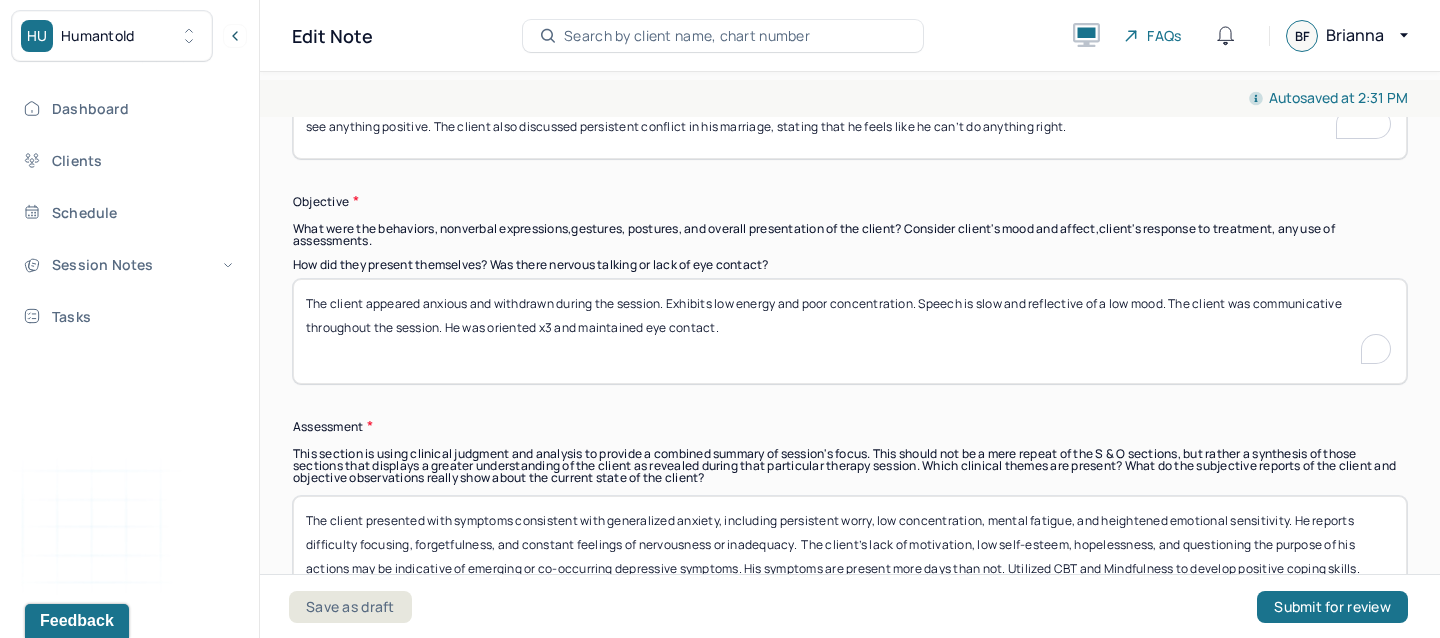 click on "The client appeared anxious and withdrawn during the session. Exhibits low energy and poor concentration. Speech is slow and reflective of a low mood. The client was communicative throughout the session. He was oriented x3 and maintained eye contact." at bounding box center (850, 331) 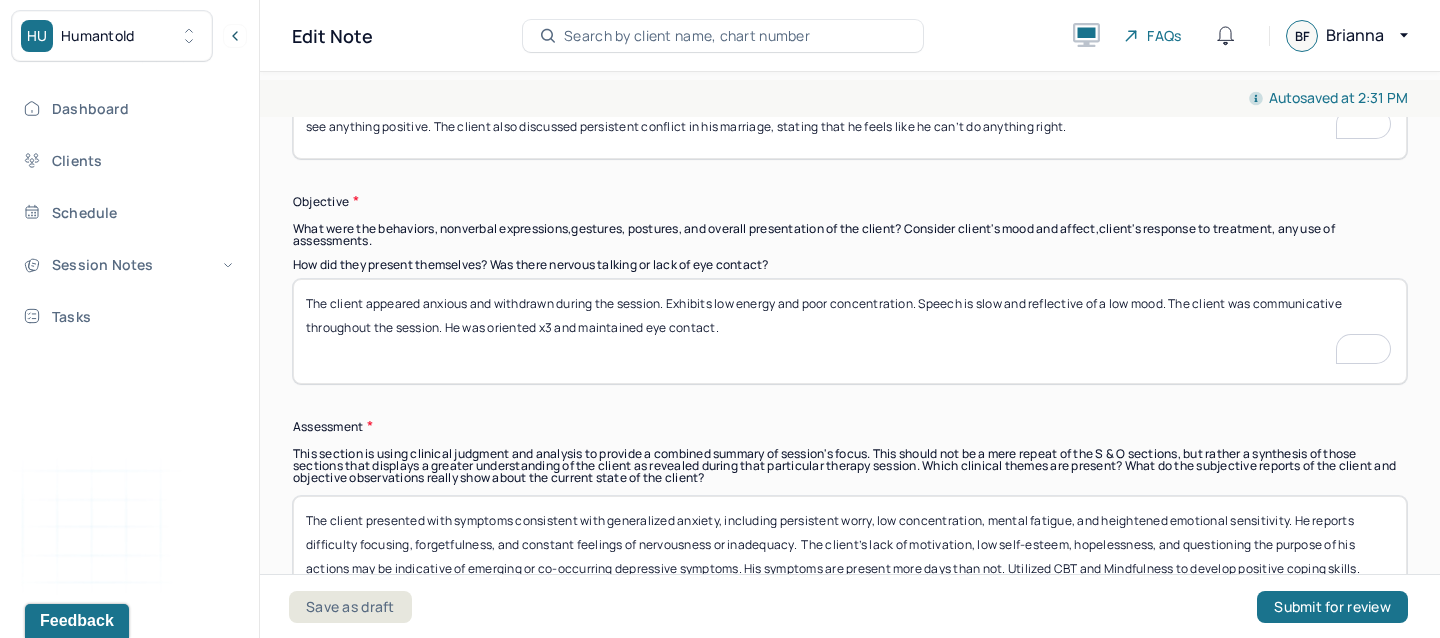 click on "The client appeared anxious and withdrawn during the session. Exhibits low energy and poor concentration. Speech is slow and reflective of a low mood. The client was communicative throughout the session. He was oriented x3 and maintained eye contact." at bounding box center [850, 331] 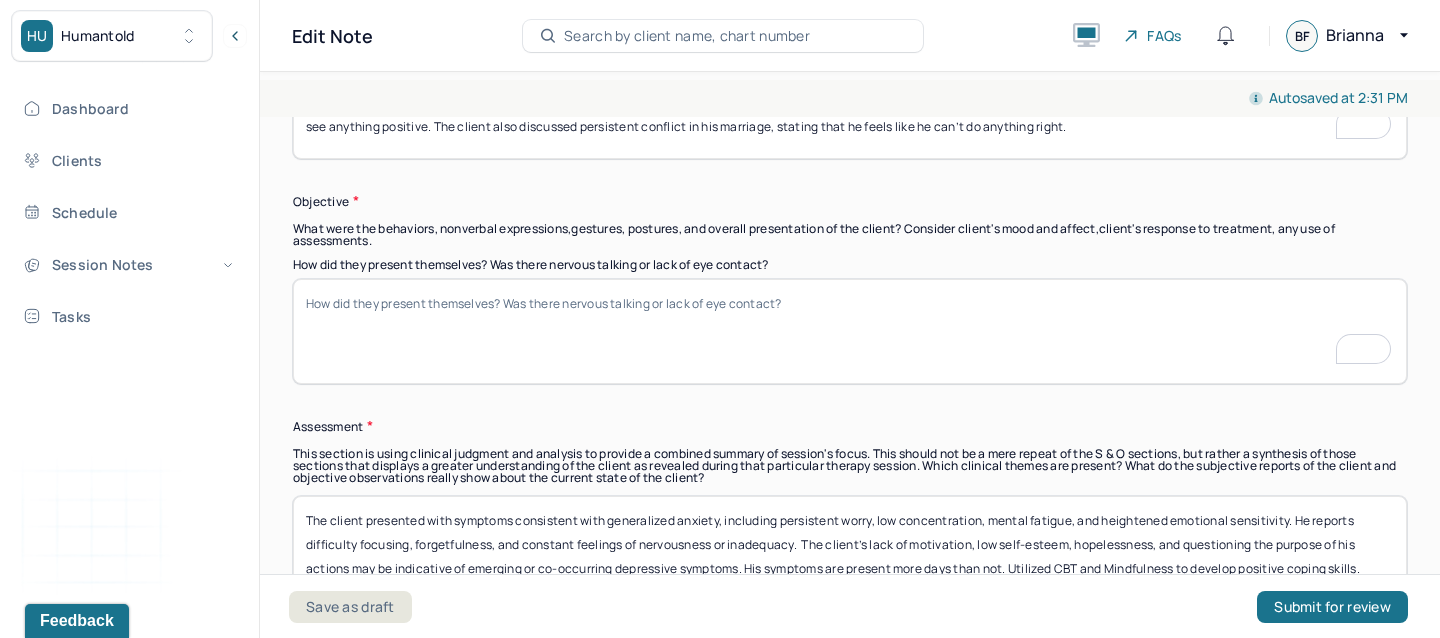paste on "Client presented as emotionally overwhelmed and tearful at times. Speech was coherent but slowed, with a flat affect and low energy." 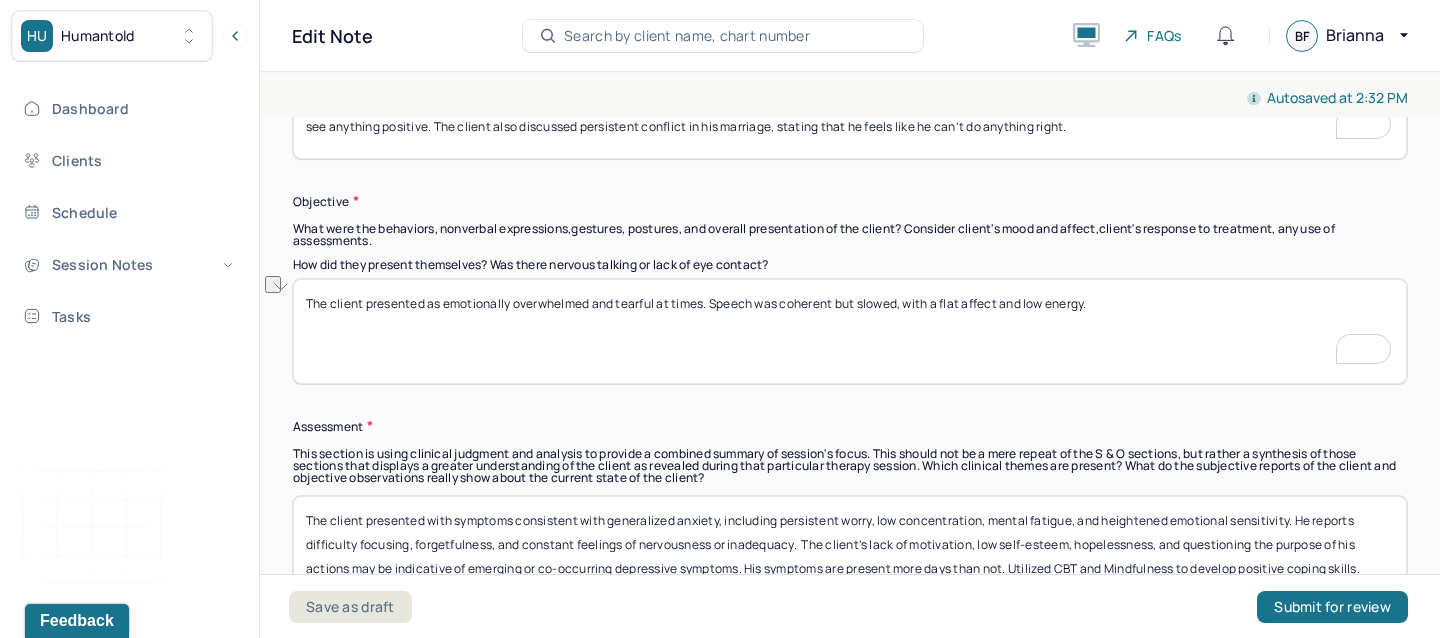 drag, startPoint x: 1102, startPoint y: 302, endPoint x: 719, endPoint y: 304, distance: 383.00522 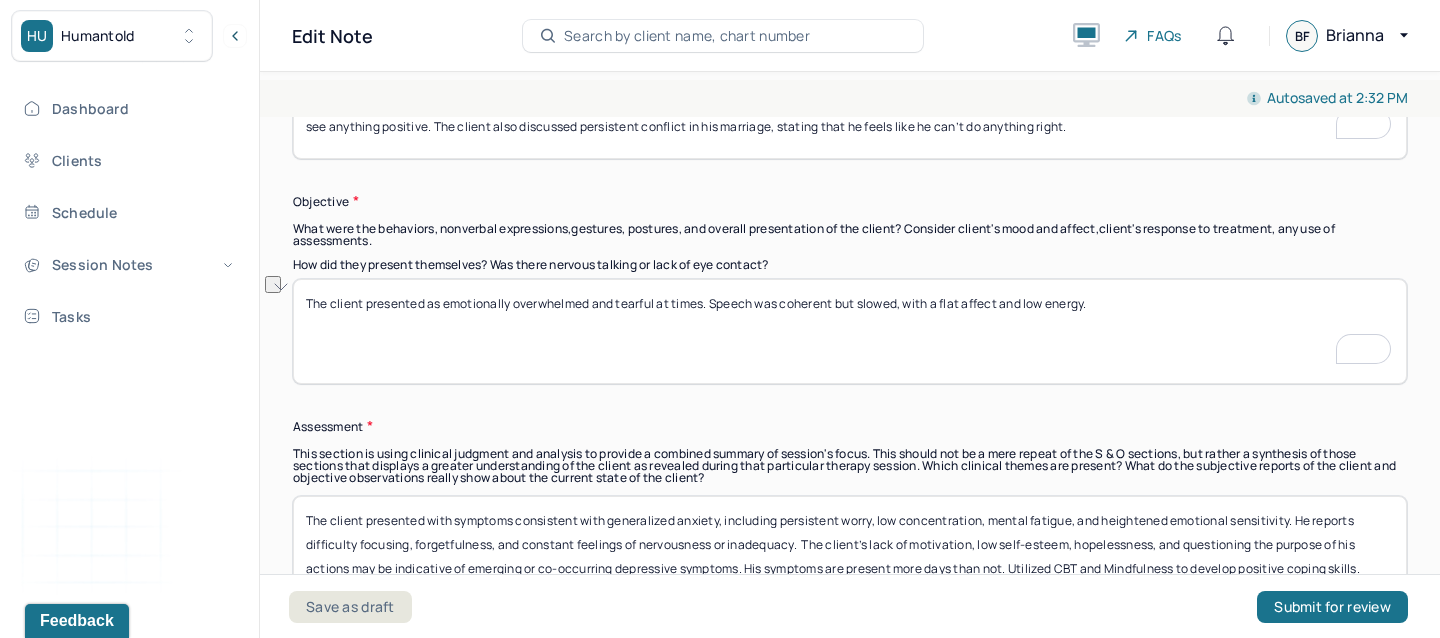 click on "The client presented as emotionally overwhelmed and tearful at times. Speech was coherent but slowed, with a flat affect and low energy." at bounding box center [850, 331] 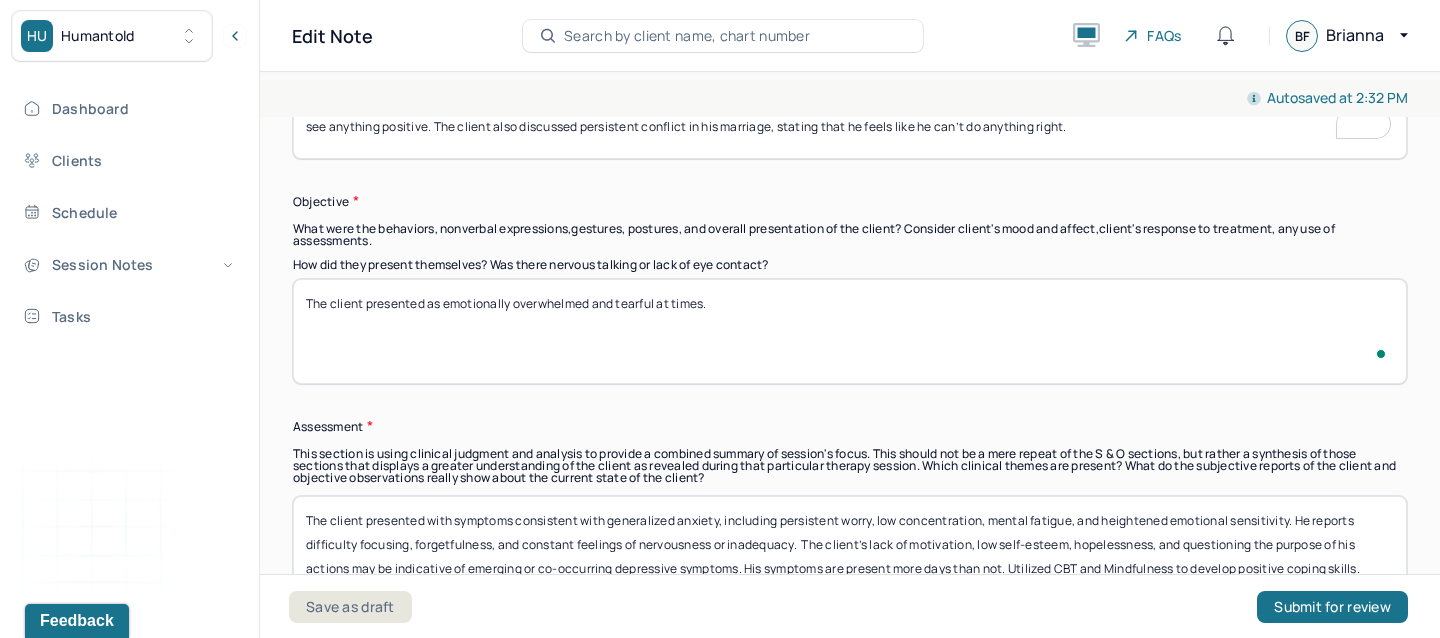 paste on "He maintained eye contact intermittently and spoke in a low, flat tone. His speech was logical and coherent" 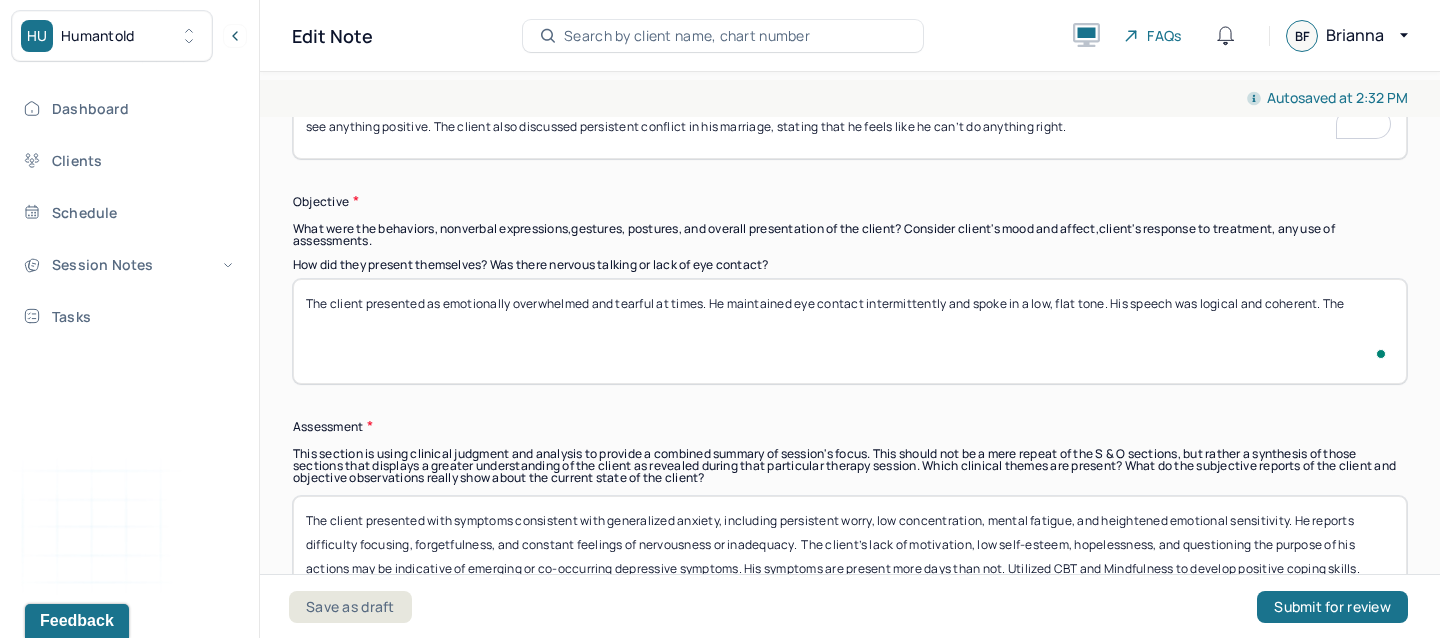 paste on "Client demonstrated difficulty concentrating and shifting focus from distressing topics. Emotional expression was appropriate to content but reflected significant sadness and emotional fatigue." 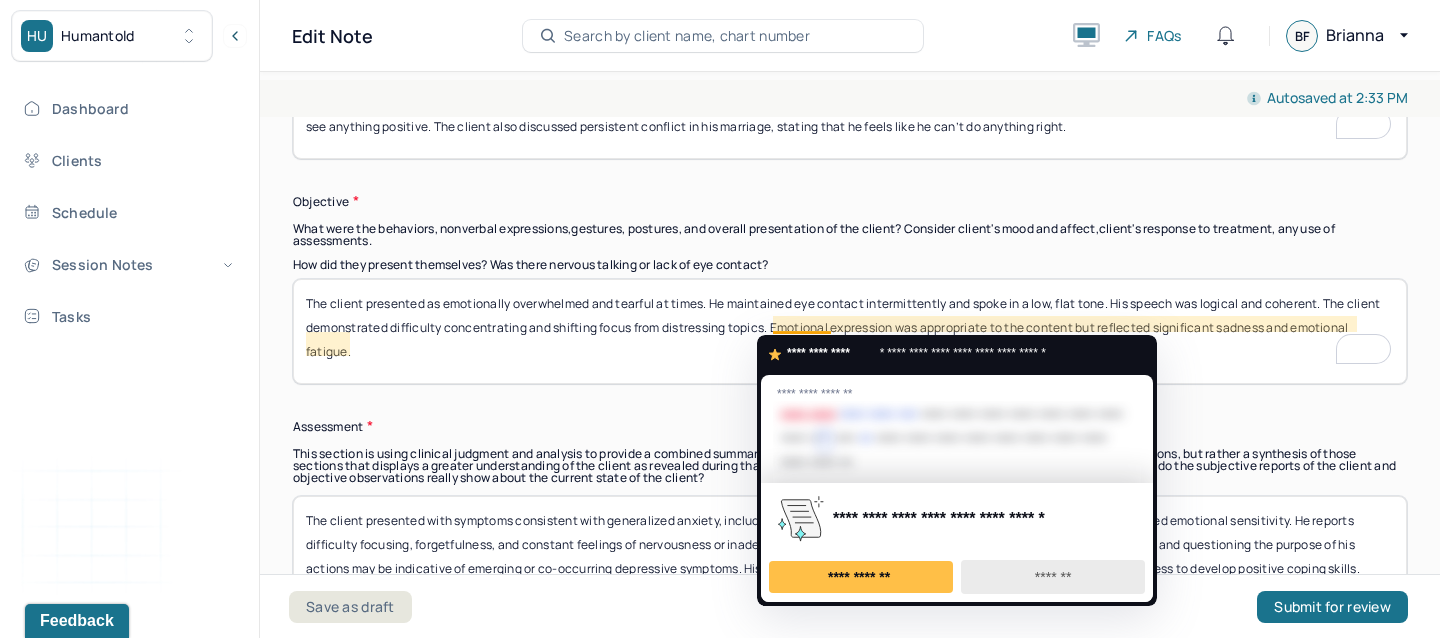 click on "*******" at bounding box center (1053, 577) 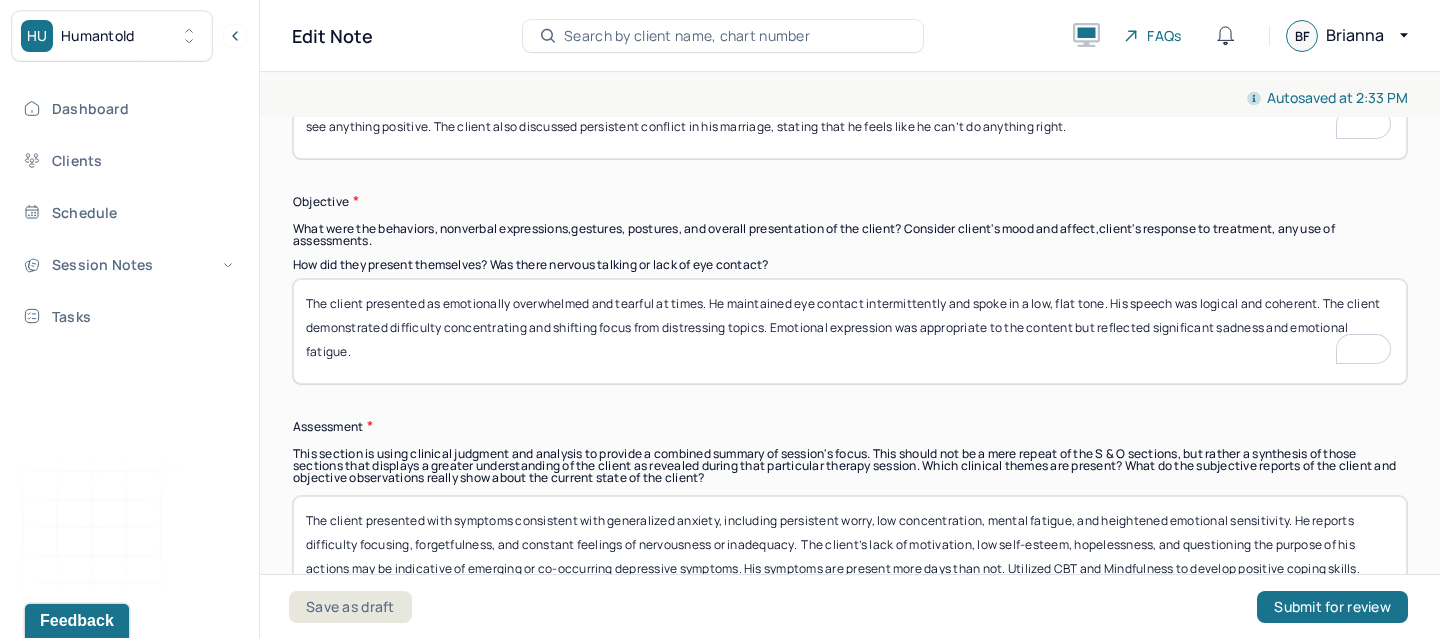 scroll, scrollTop: 1416, scrollLeft: 0, axis: vertical 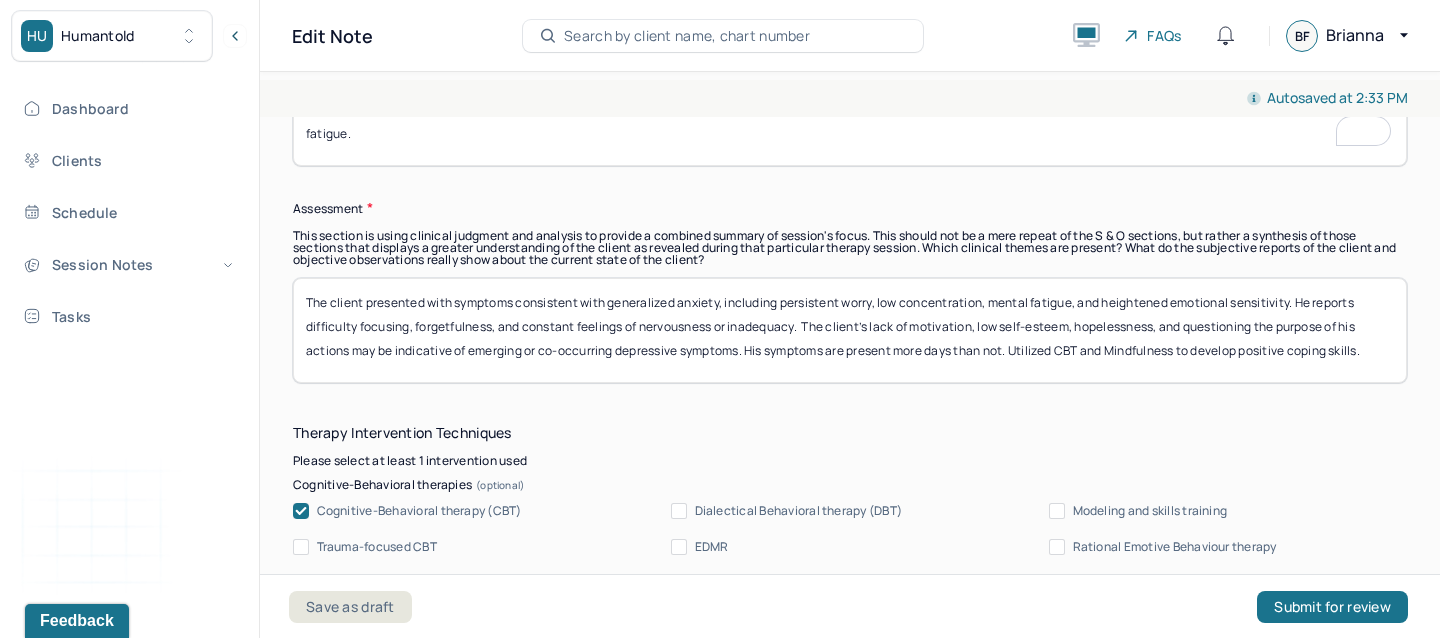 type on "The client presented as emotionally overwhelmed and tearful at times. He maintained eye contact intermittently and spoke in a low, flat tone. His speech was logical and coherent. The client demonstrated difficulty concentrating and shifting focus from distressing topics. Emotional expression was appropriate to the content but reflected significant sadness and emotional fatigue." 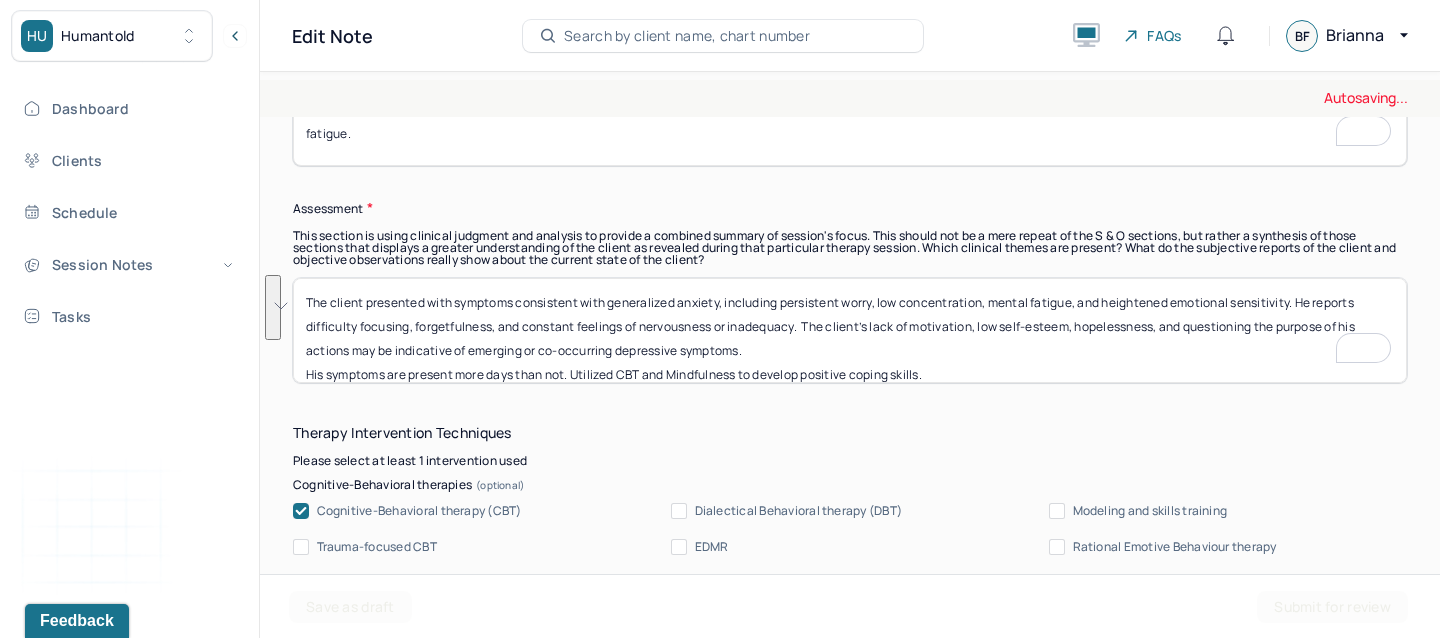 drag, startPoint x: 756, startPoint y: 348, endPoint x: 246, endPoint y: 229, distance: 523.69934 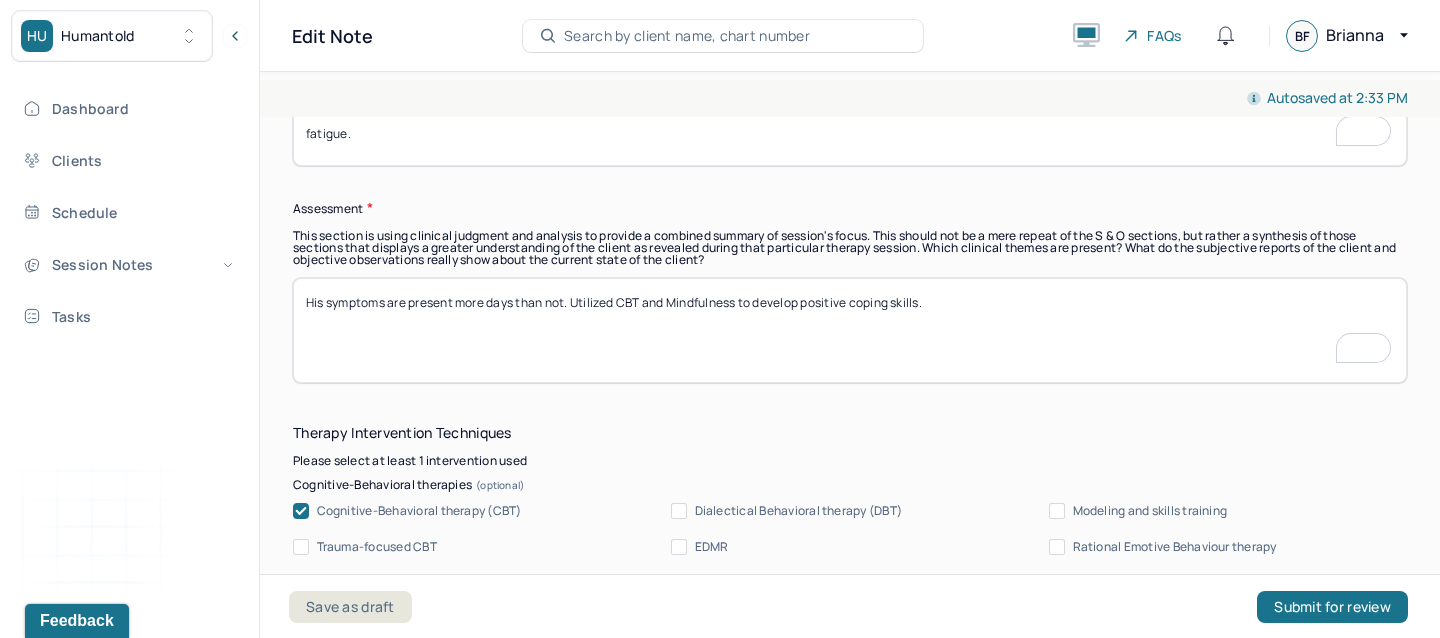 paste on "Client is experiencing compounded grief, anticipatory loss, and emotional exhaustion, contributing to symptoms of depression, including low mood, hopelessness, and decreased self-esteem." 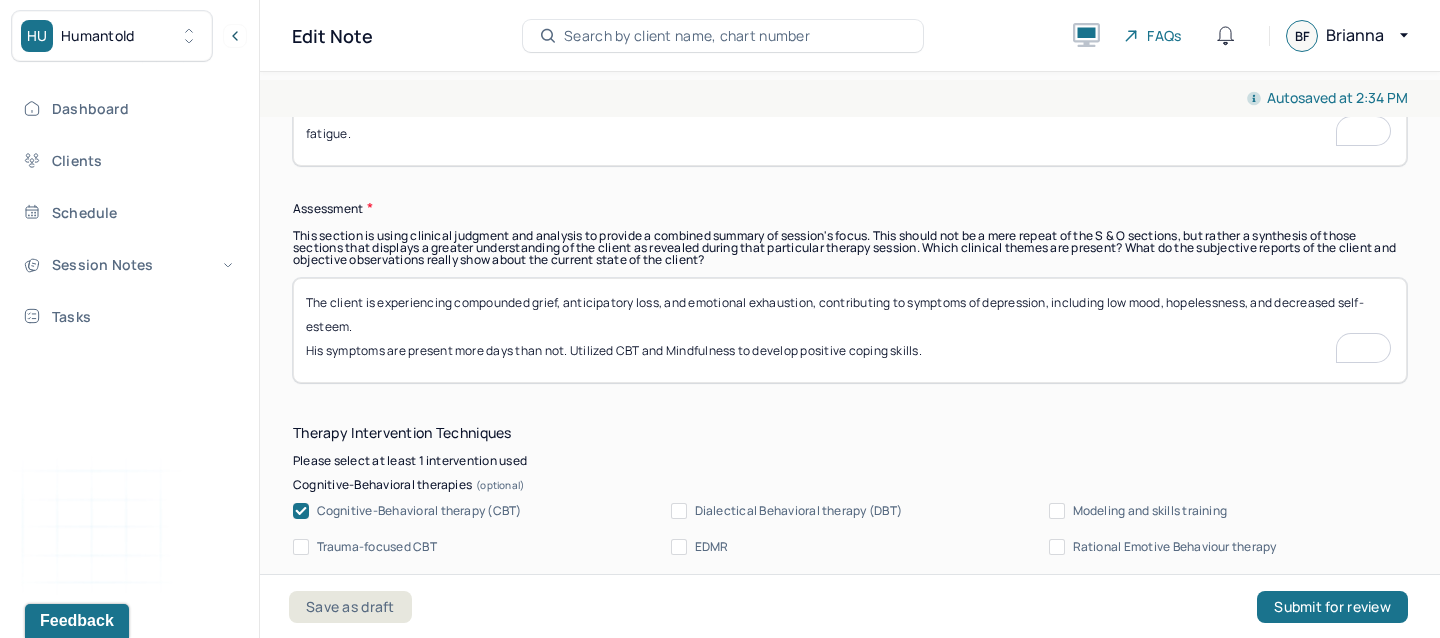 click on "Client is experiencing compounded grief, anticipatory loss, and emotional exhaustion, contributing to symptoms of depression, including low mood, hopelessness, and decreased self-esteem.
His symptoms are present more days than not. Utilized CBT and Mindfulness to develop positive coping skills." at bounding box center [850, 330] 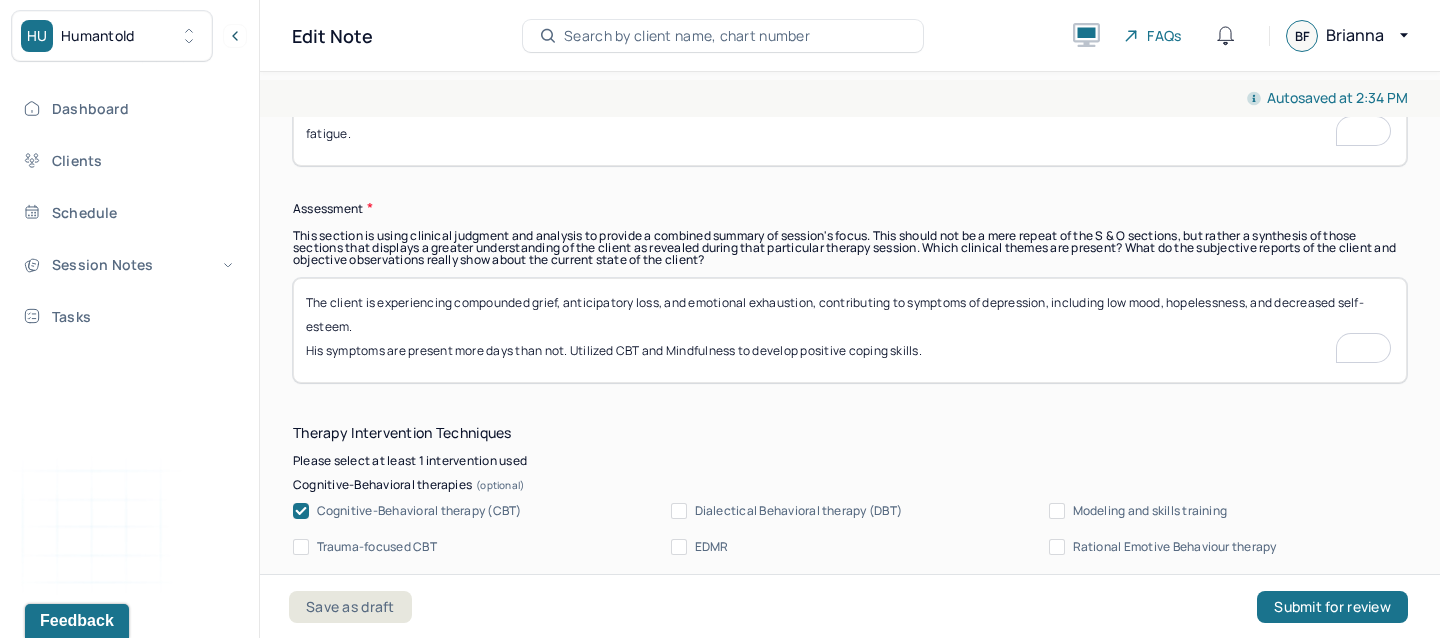 paste on "Anxiety is evident through excessive worry about future losses, difficulty relaxing, and feeling emotionally overwhelmed. Client appears to lack effective coping mechanisms and is exhibiting cognitive distortions" 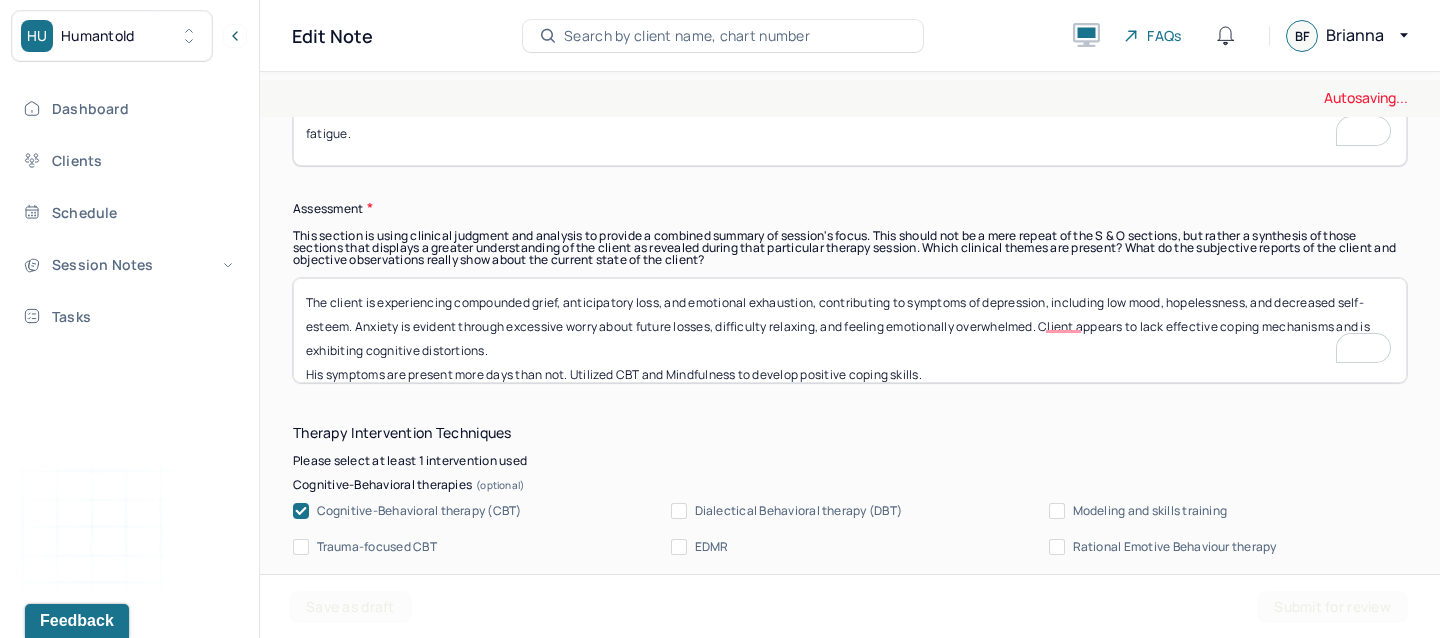 click on "The client is experiencing compounded grief, anticipatory loss, and emotional exhaustion, contributing to symptoms of depression, including low mood, hopelessness, and decreased self-esteem. Anxiety is evident through excessive worry about future losses, difficulty relaxing, and feeling emotionally overwhelmed. Client appears to lack effective coping mechanisms and is exhibiting cognitive distortions
His symptoms are present more days than not. Utilized CBT and Mindfulness to develop positive coping skills." at bounding box center (850, 330) 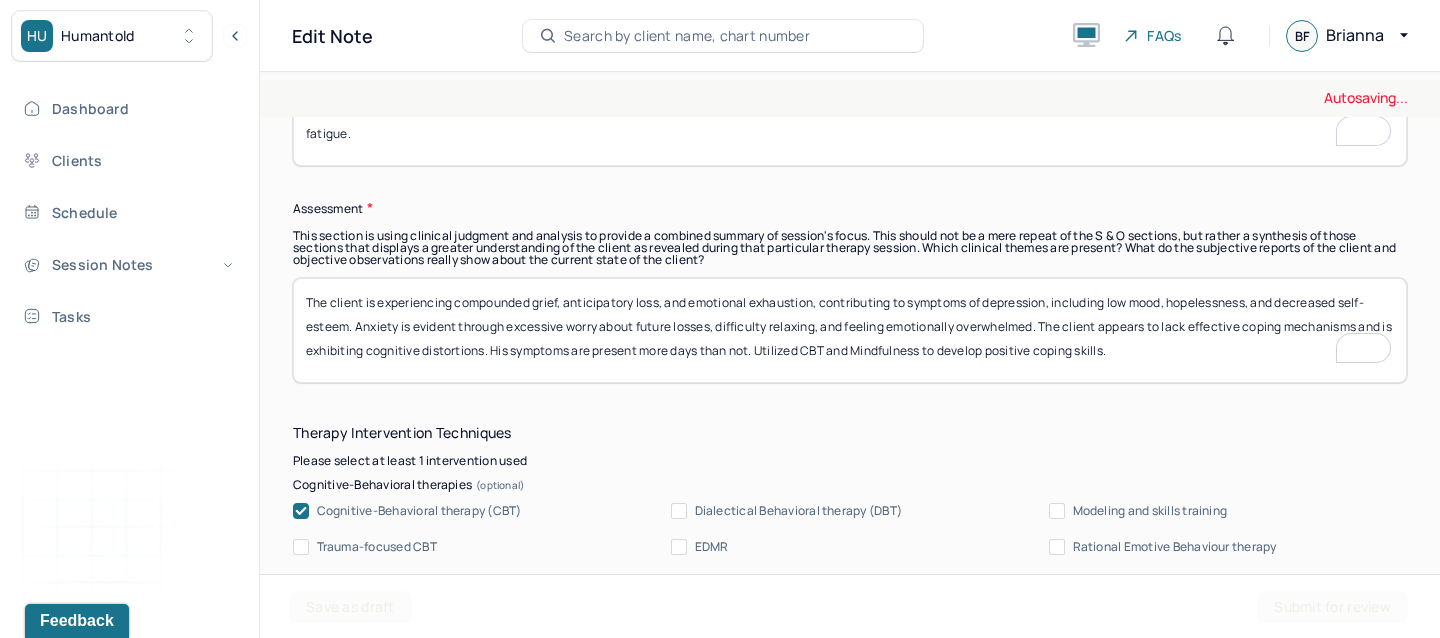 scroll, scrollTop: 1802, scrollLeft: 0, axis: vertical 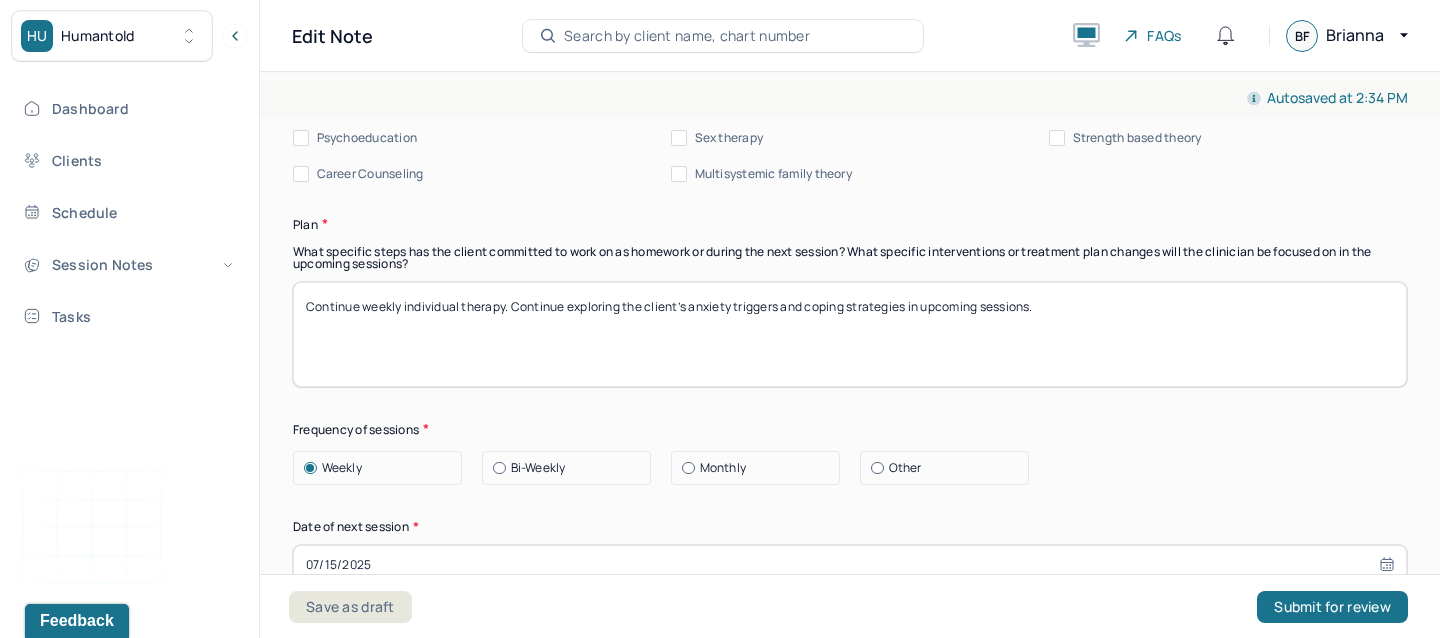 type on "The client is experiencing compounded grief, anticipatory loss, and emotional exhaustion, contributing to symptoms of depression, including low mood, hopelessness, and decreased self-esteem. Anxiety is evident through excessive worry about future losses, difficulty relaxing, and feeling emotionally overwhelmed. The client appears to lack effective coping mechanisms and is exhibiting cognitive distortions. His symptoms are present more days than not. Utilized CBT and Mindfulness to develop positive coping skills." 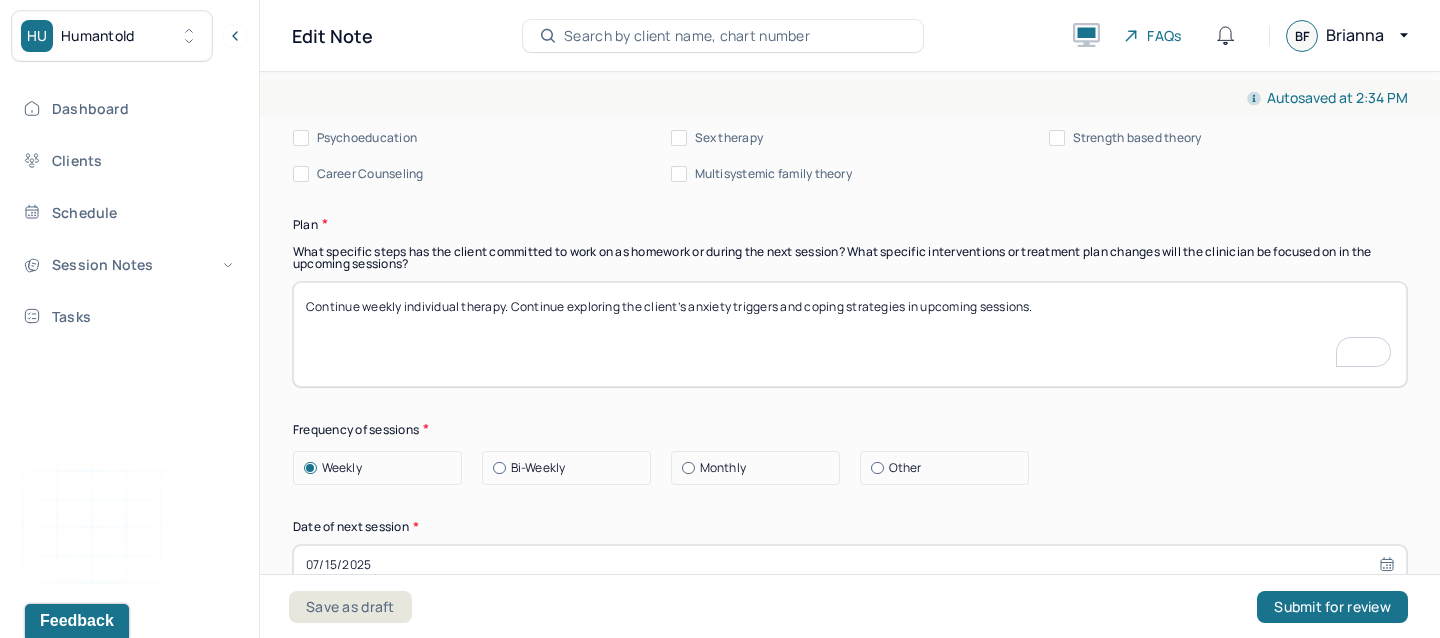 drag, startPoint x: 1061, startPoint y: 301, endPoint x: 516, endPoint y: 306, distance: 545.02295 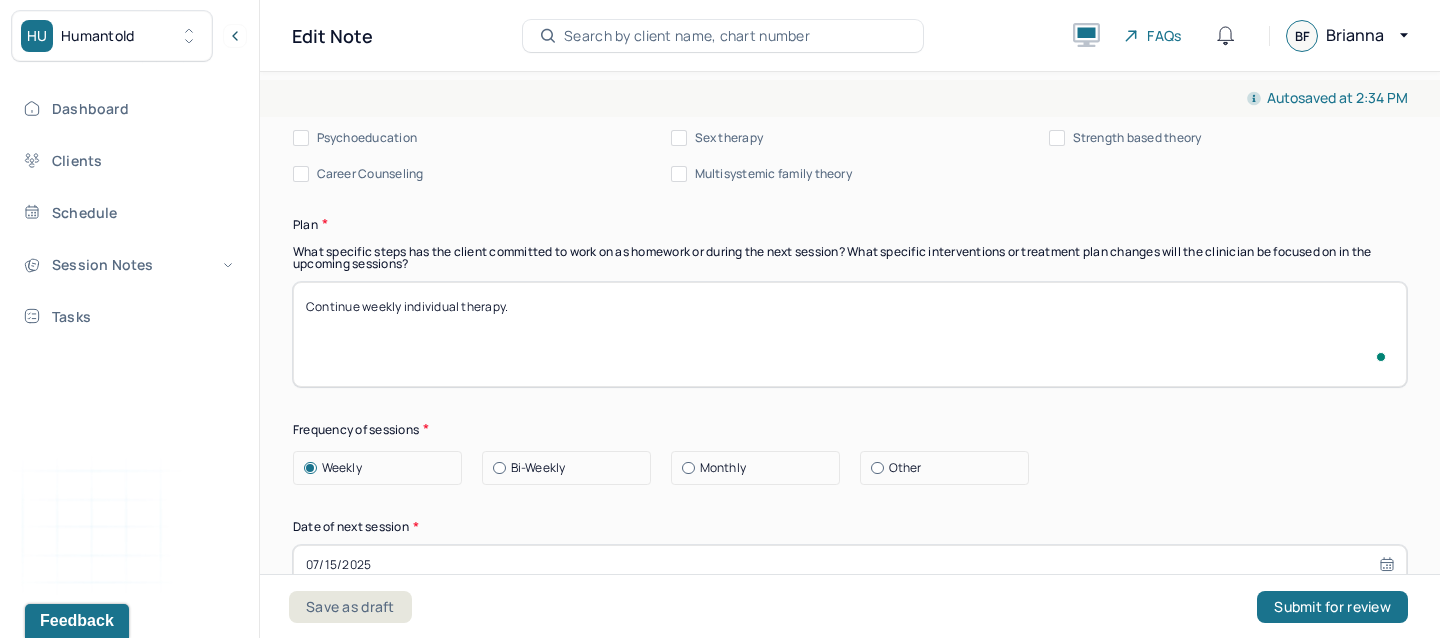 type on "Continue weekly individual therapy." 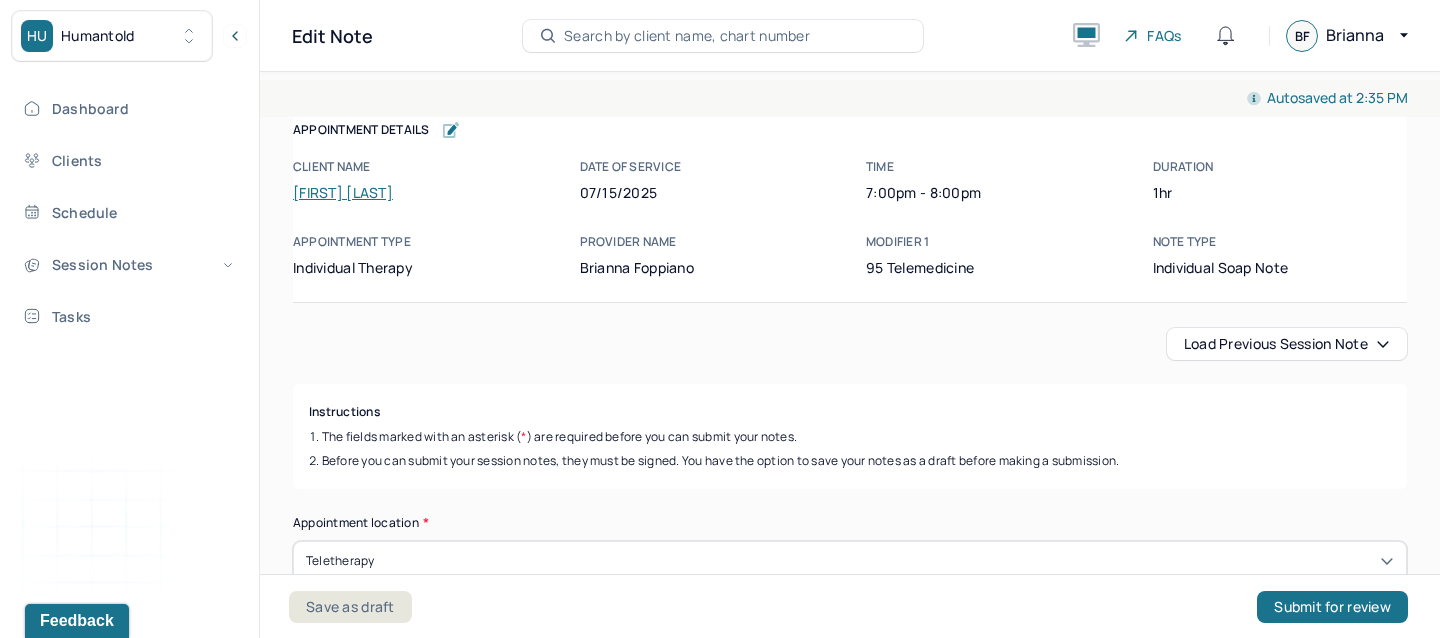 scroll, scrollTop: 0, scrollLeft: 0, axis: both 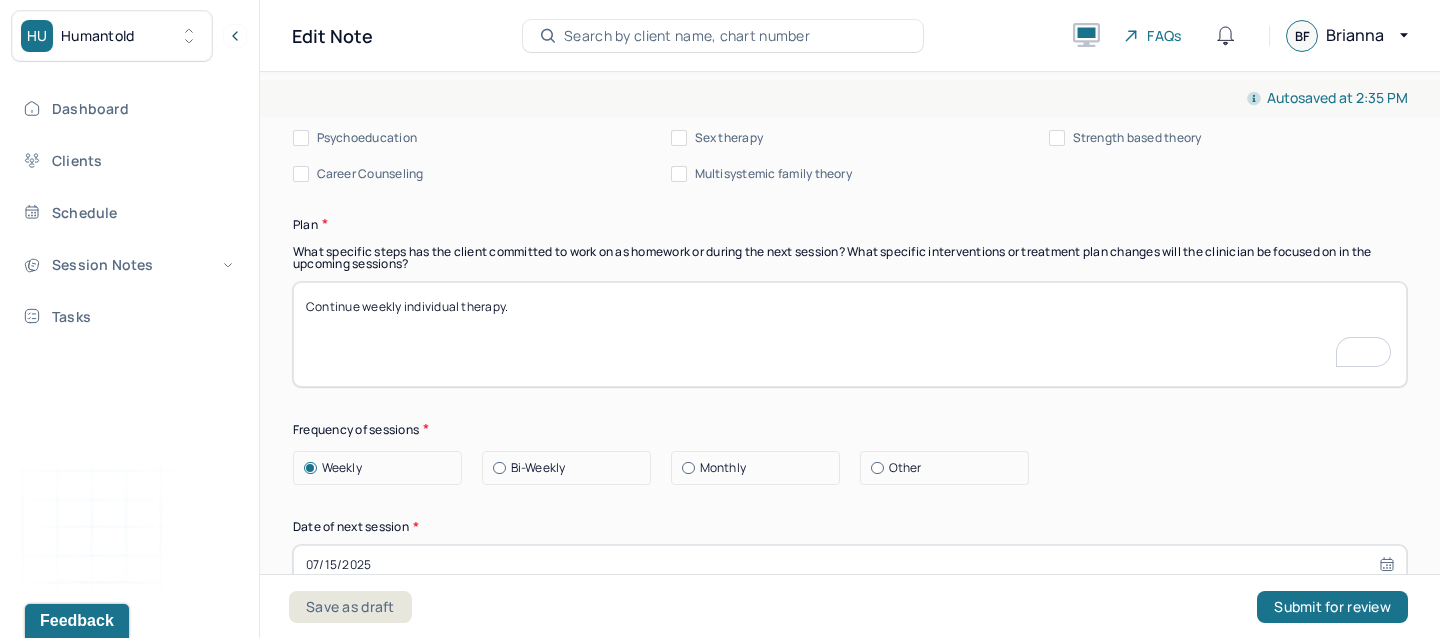 paste on "Begin cognitive interventions focused on self-esteem and challenging negative self-beliefs." 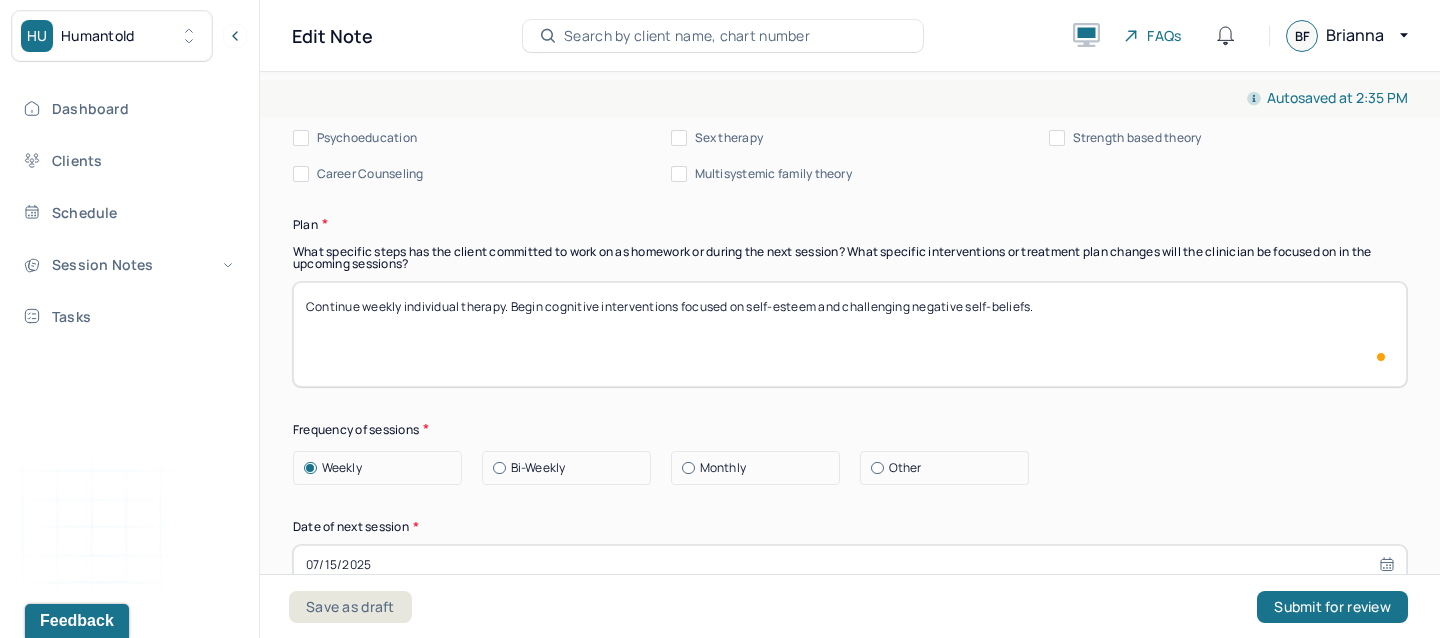scroll, scrollTop: 2716, scrollLeft: 0, axis: vertical 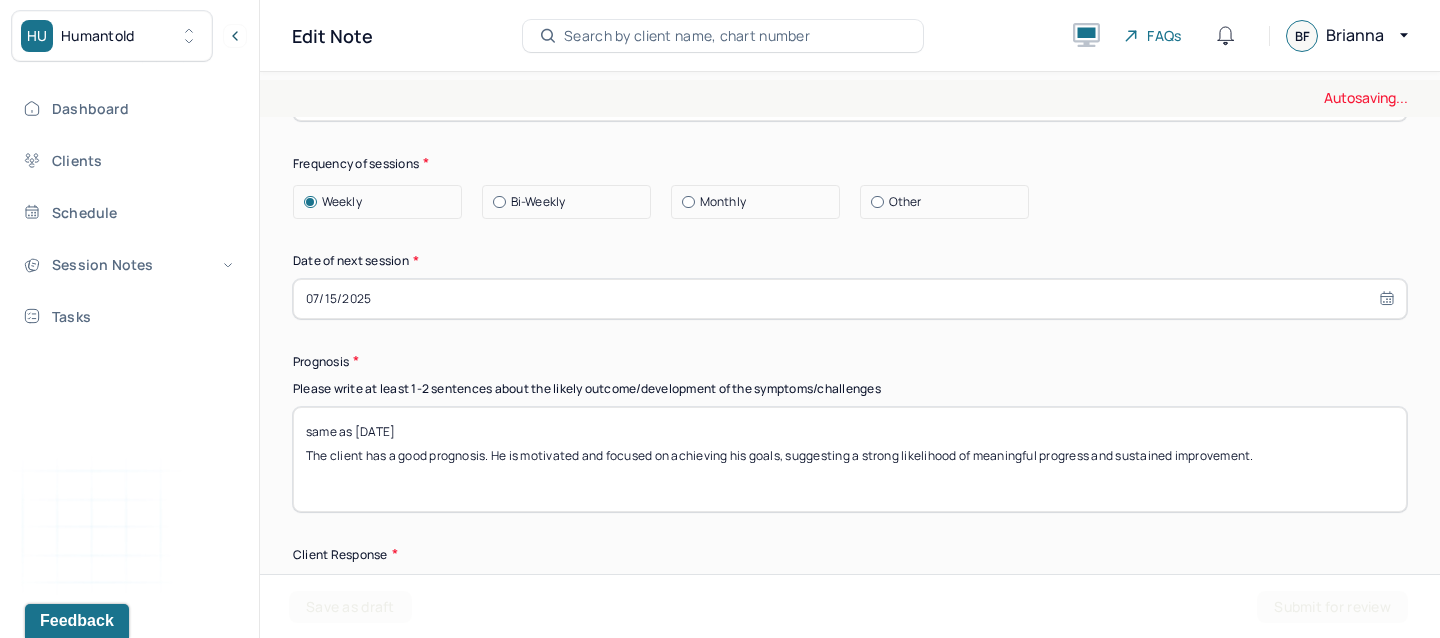 type on "Continue weekly individual therapy. Begin cognitive interventions focused on self-esteem and challenging negative self-beliefs." 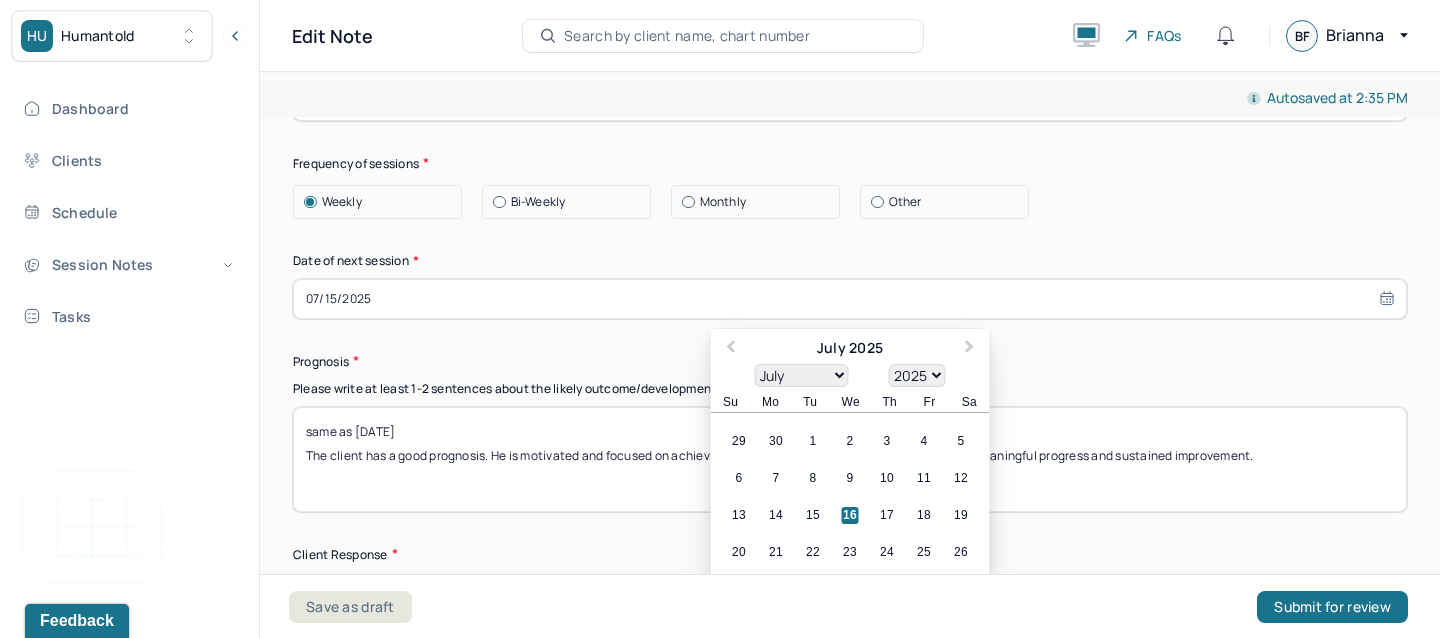 click on "07/15/2025" at bounding box center [850, 299] 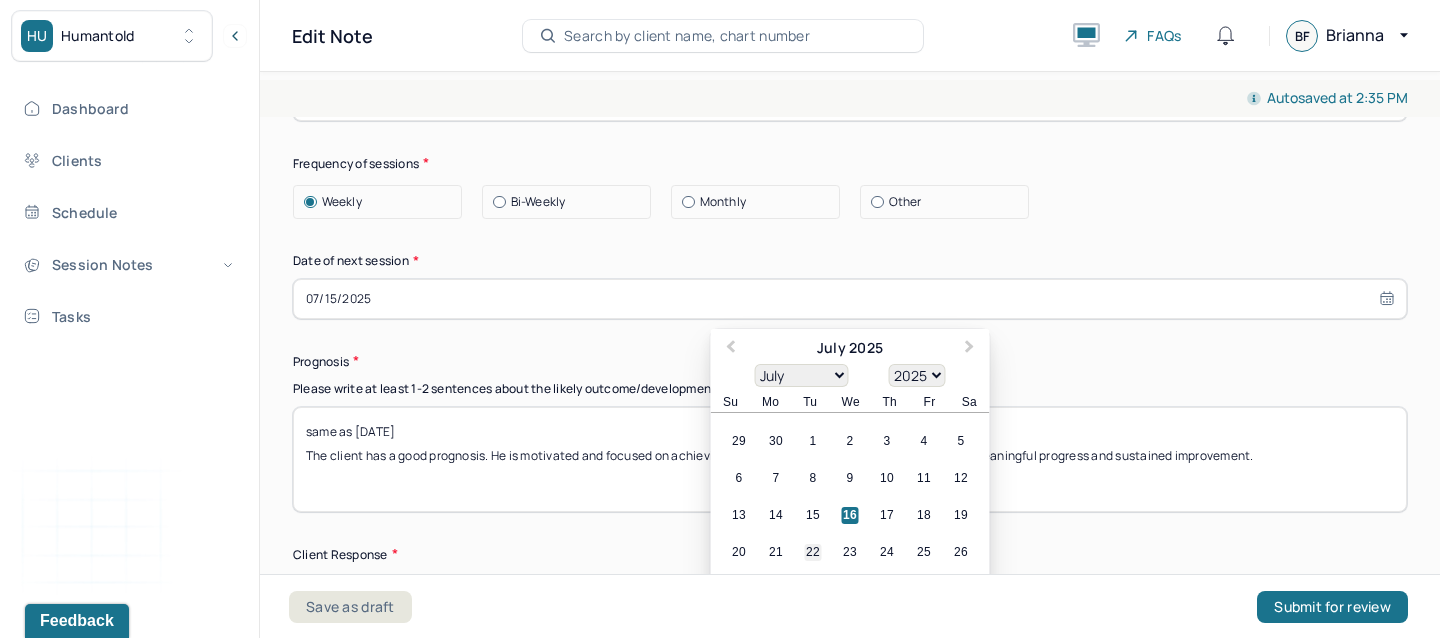 click on "22" at bounding box center (813, 552) 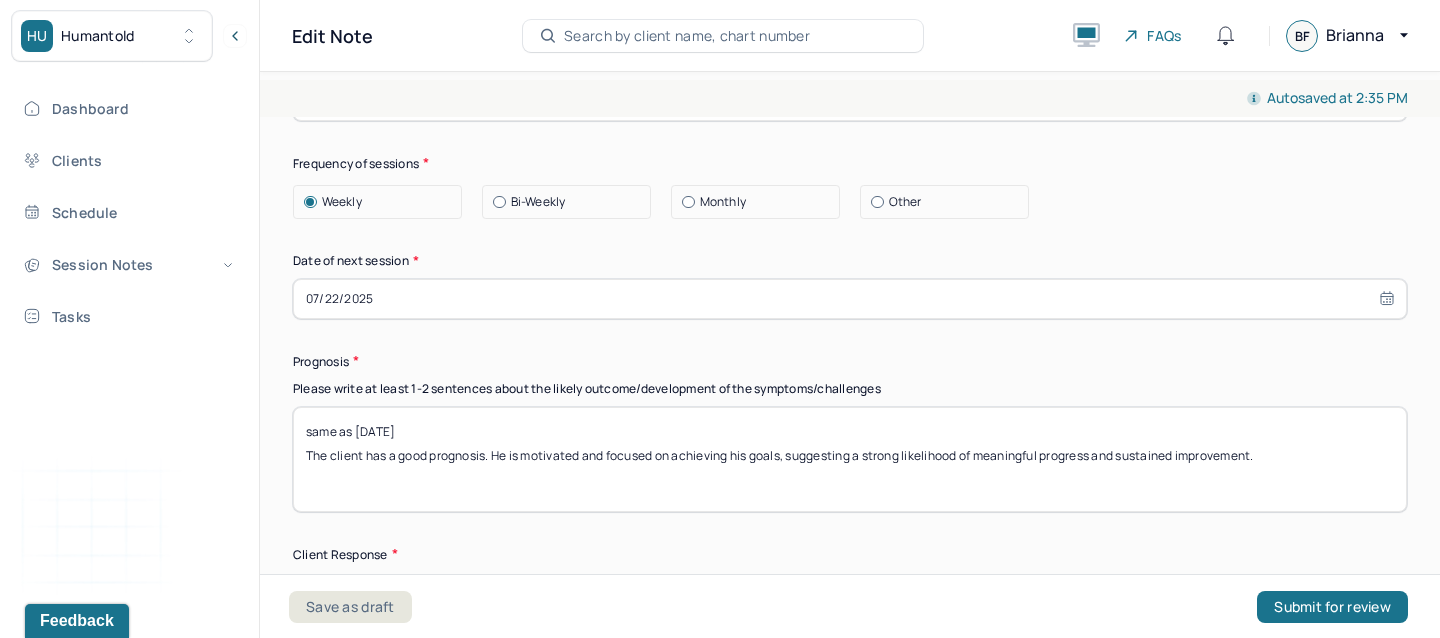 scroll, scrollTop: 2798, scrollLeft: 0, axis: vertical 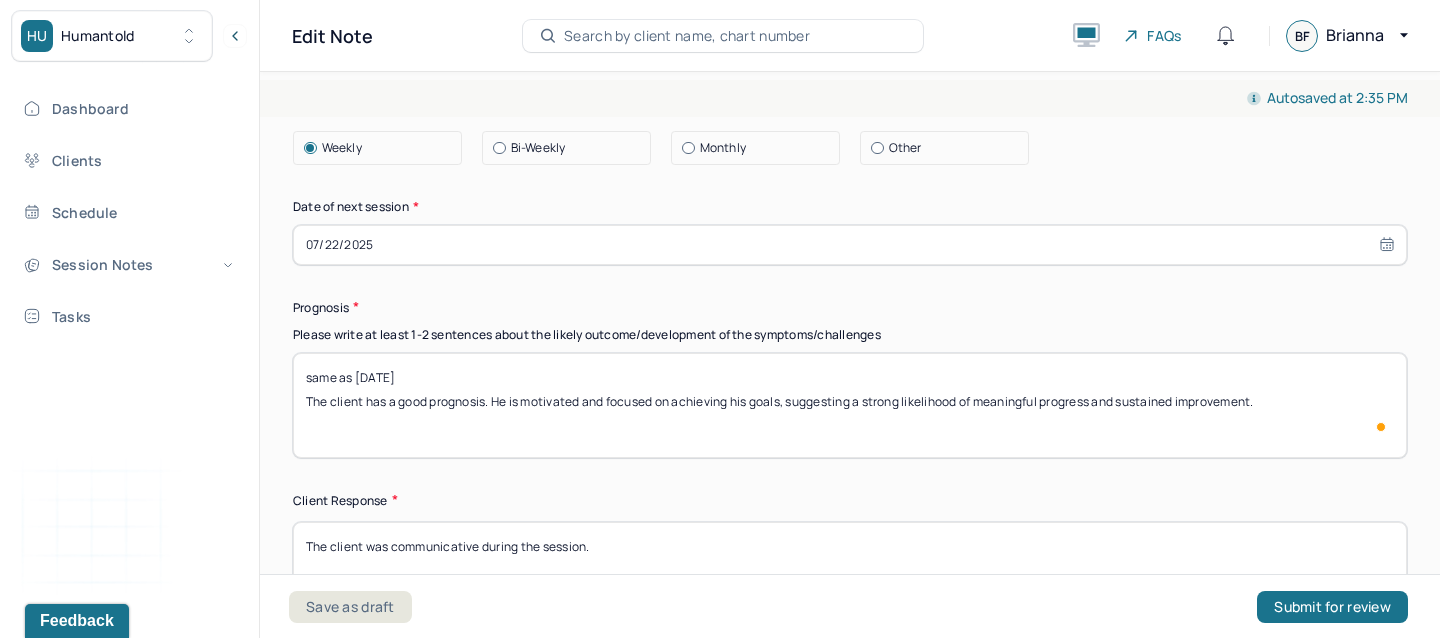 click on "same as 07/1/2025
The client has a good prognosis. He is motivated and focused on achieving his goals, suggesting a strong likelihood of meaningful progress and sustained improvement." at bounding box center [850, 405] 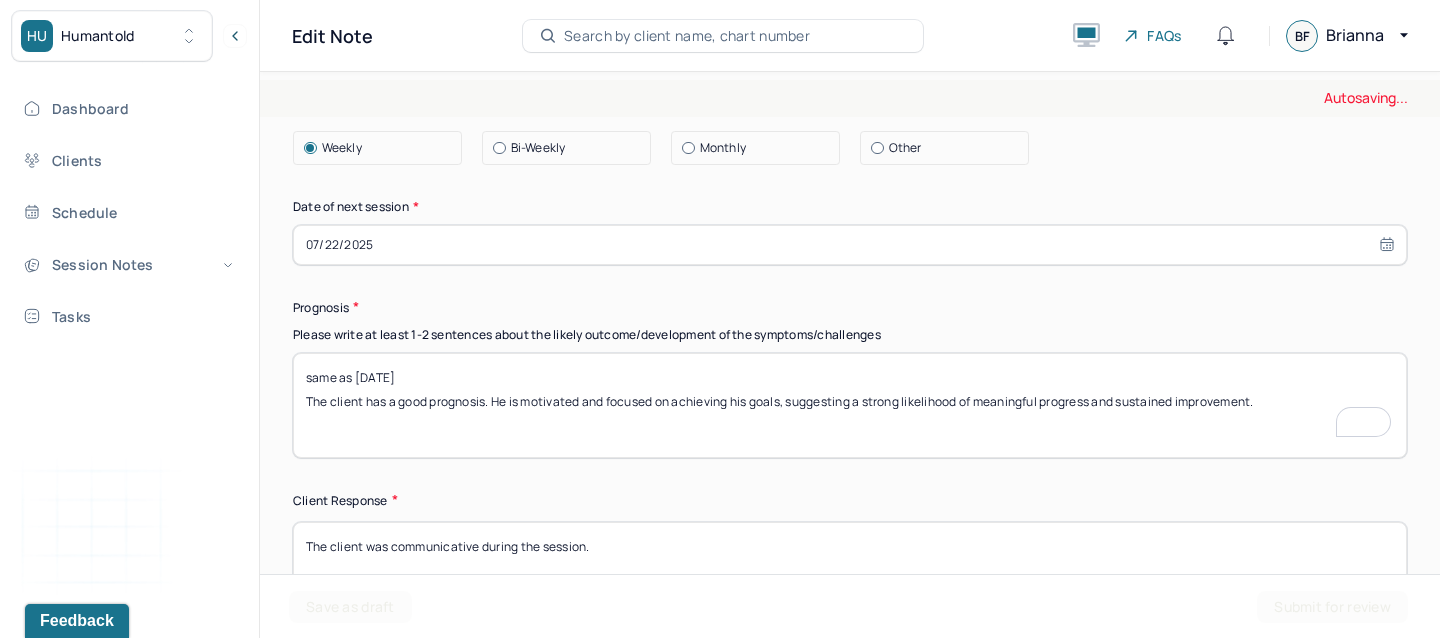 click on "same as 07/1/2025
The client has a good prognosis. He is motivated and focused on achieving his goals, suggesting a strong likelihood of meaningful progress and sustained improvement." at bounding box center [850, 405] 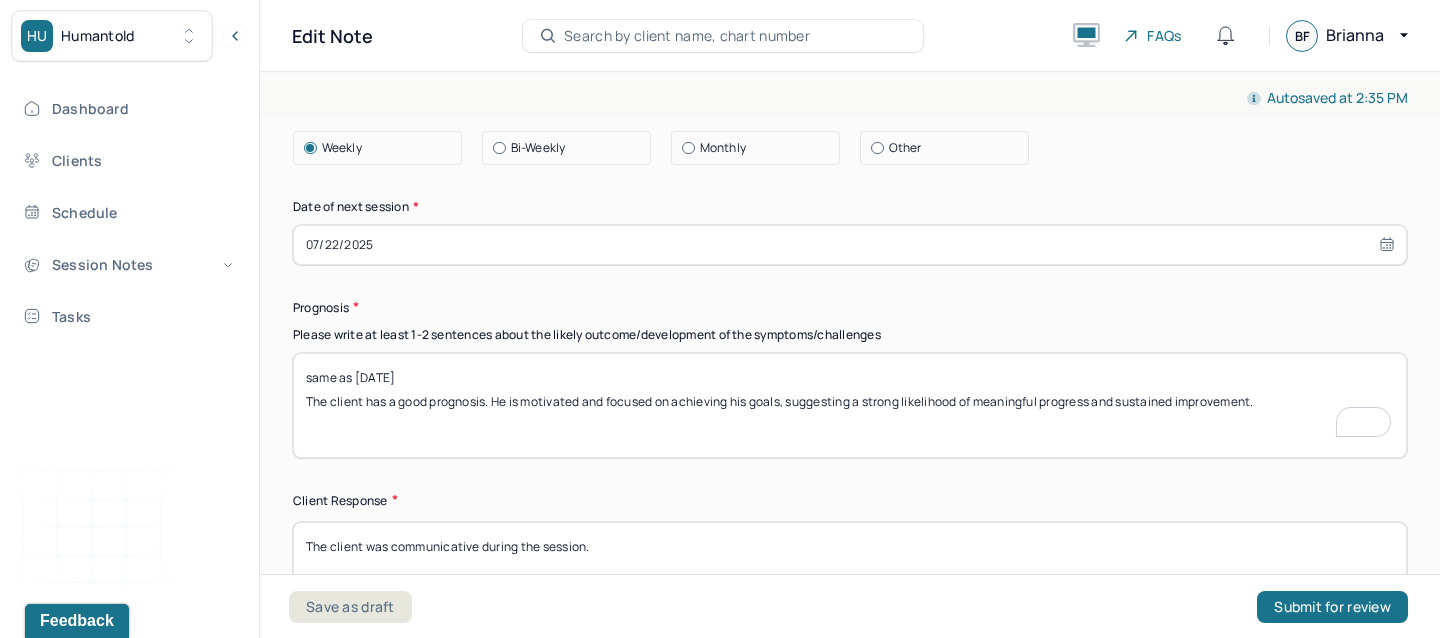 click on "same as 07/1/2025
The client has a good prognosis. He is motivated and focused on achieving his goals, suggesting a strong likelihood of meaningful progress and sustained improvement." at bounding box center [850, 405] 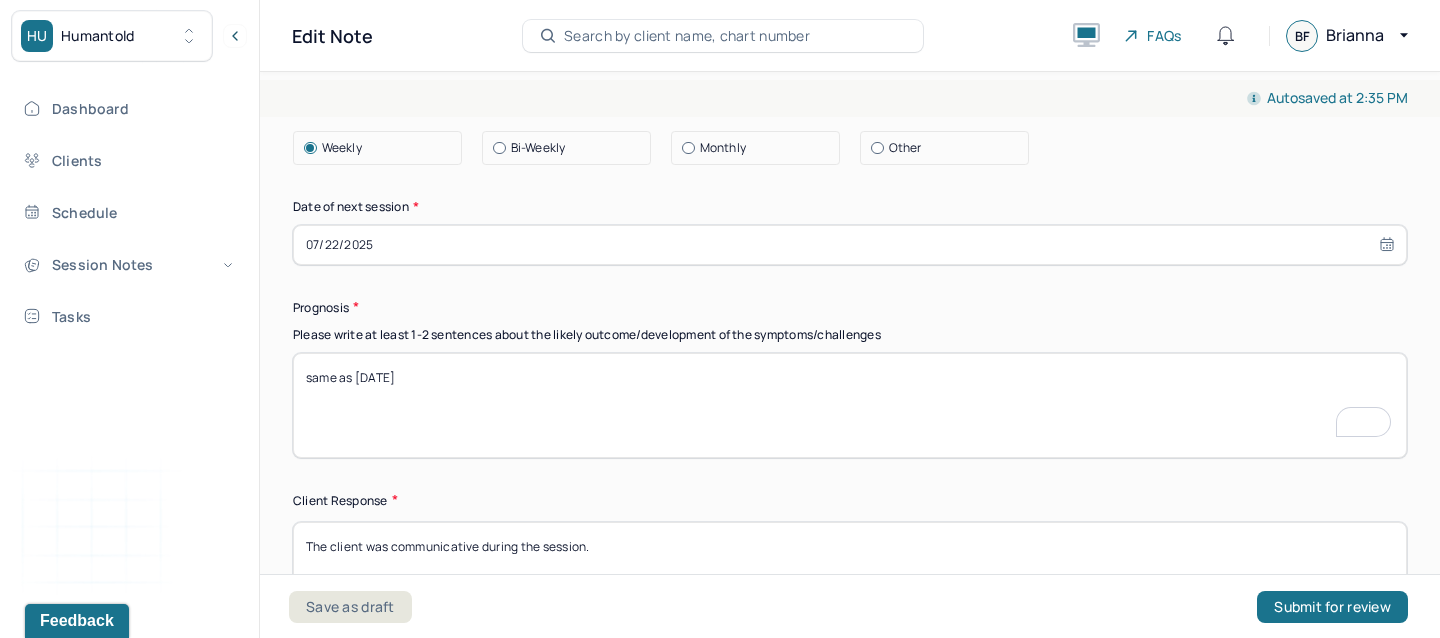 paste on "Client expresses a desire for change, but limited use of coping strategies outside sessions suggests ambivalence." 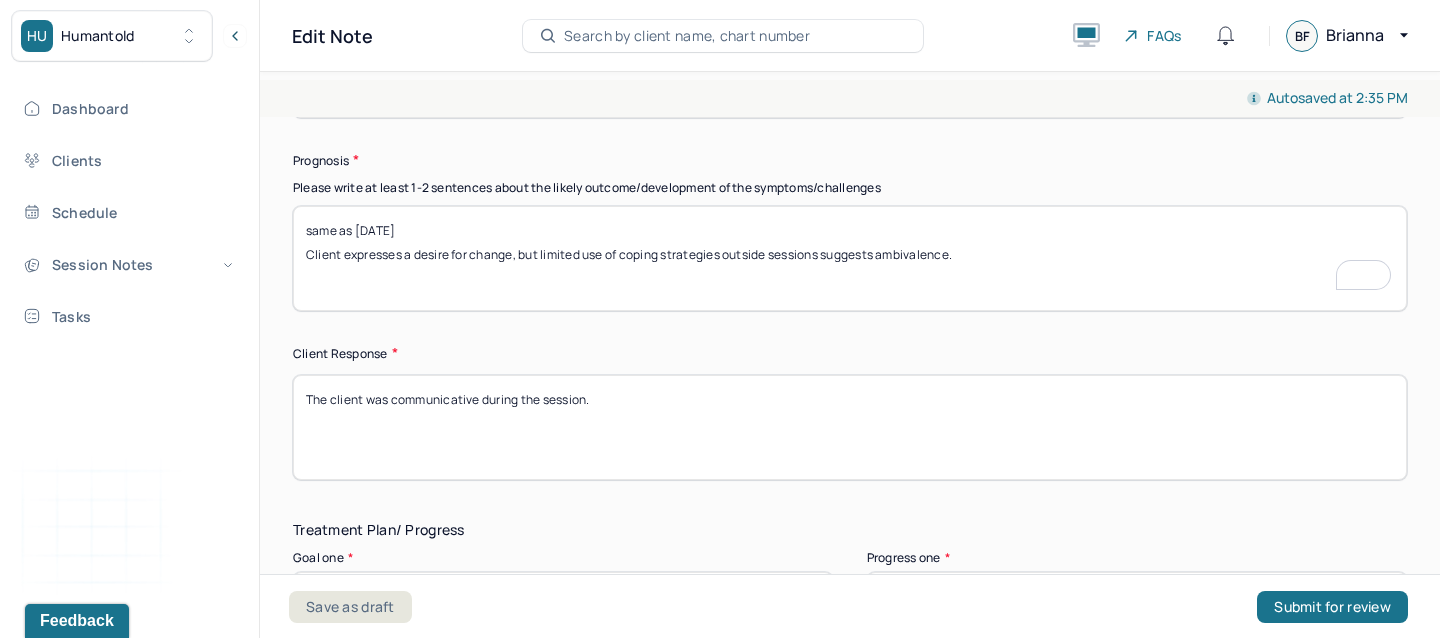 type on "same as 07/08/2025
Client expresses a desire for change, but limited use of coping strategies outside sessions suggests ambivalence." 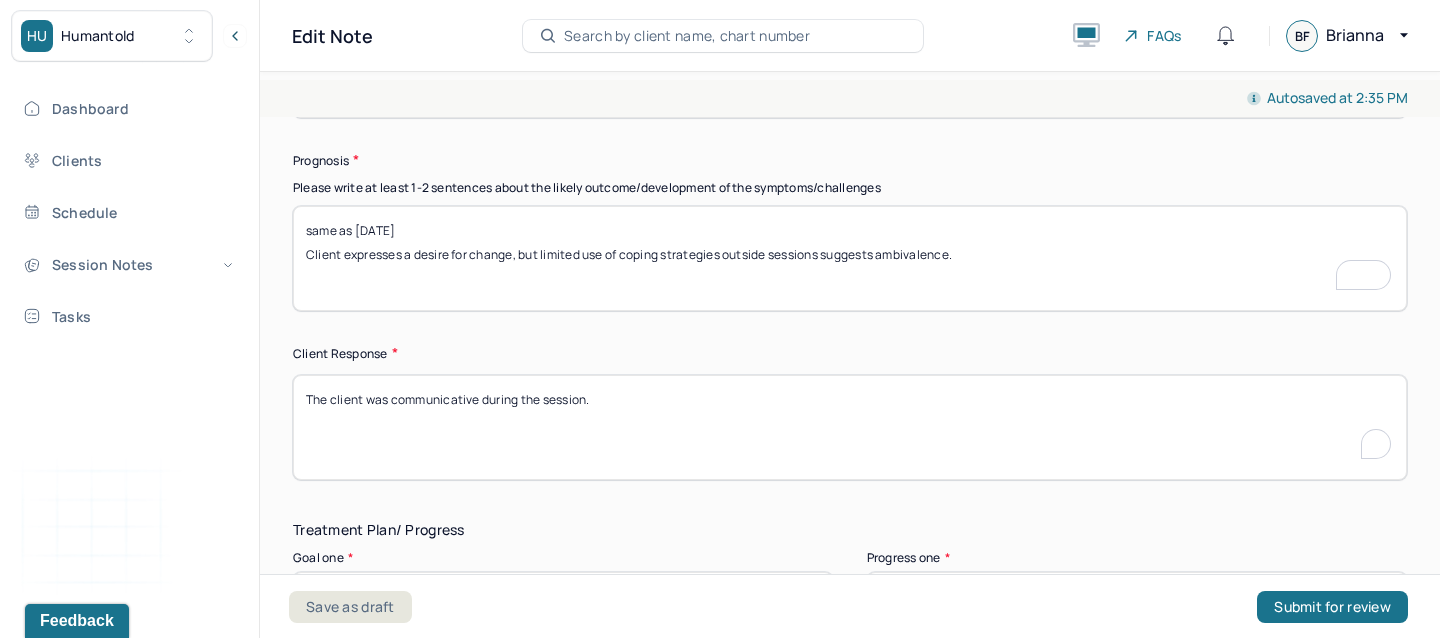 click on "The client was communicative during the session." at bounding box center (850, 427) 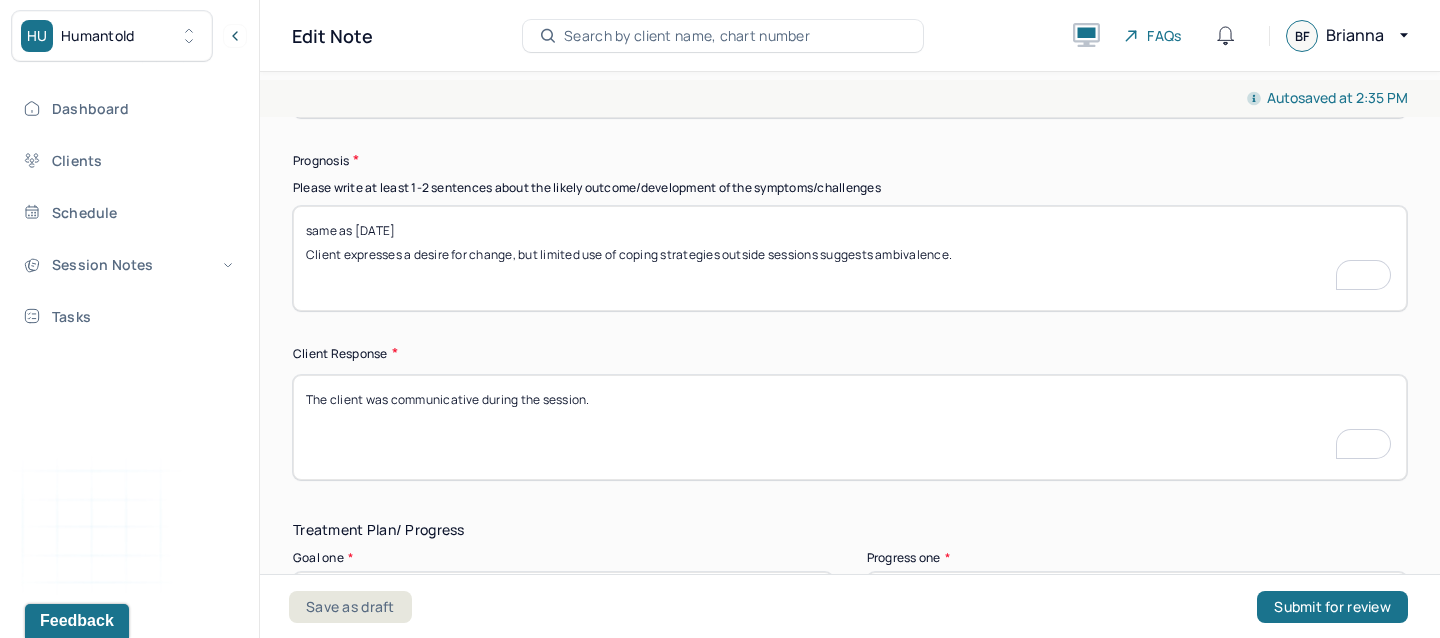click on "The client was communicative during the session." at bounding box center [850, 427] 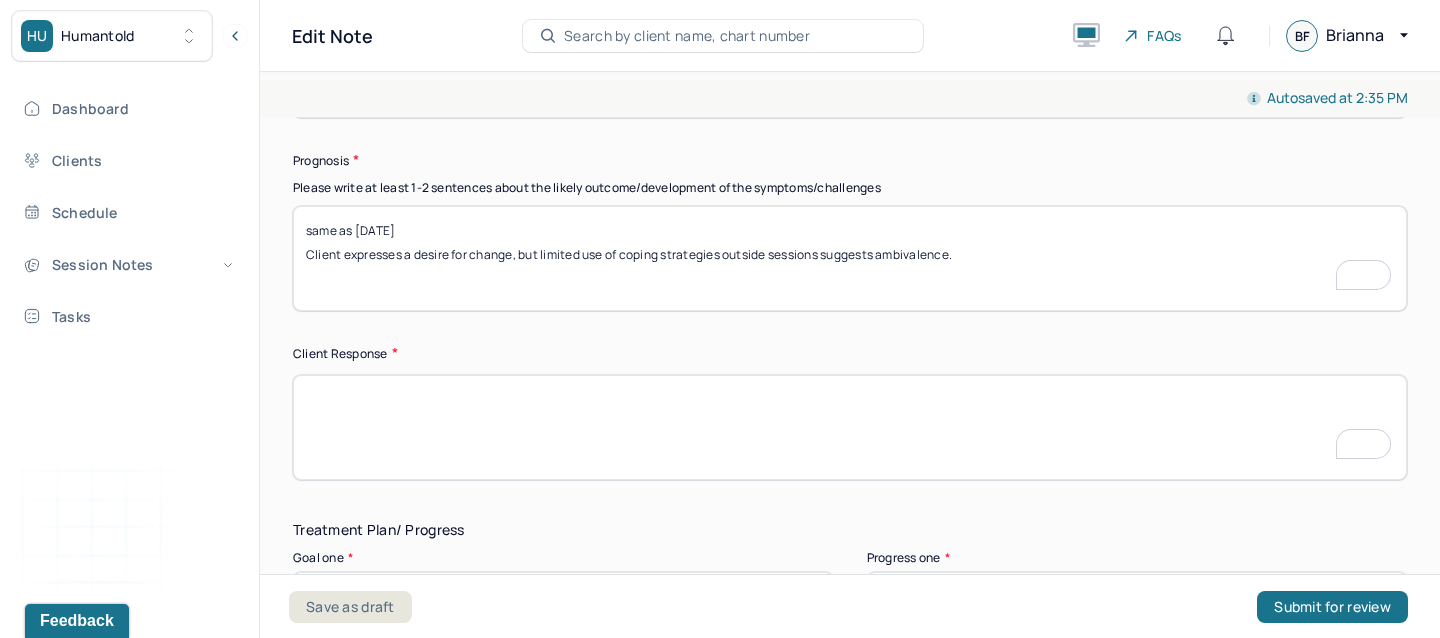 paste on "The client engaged openly in conversation during the session." 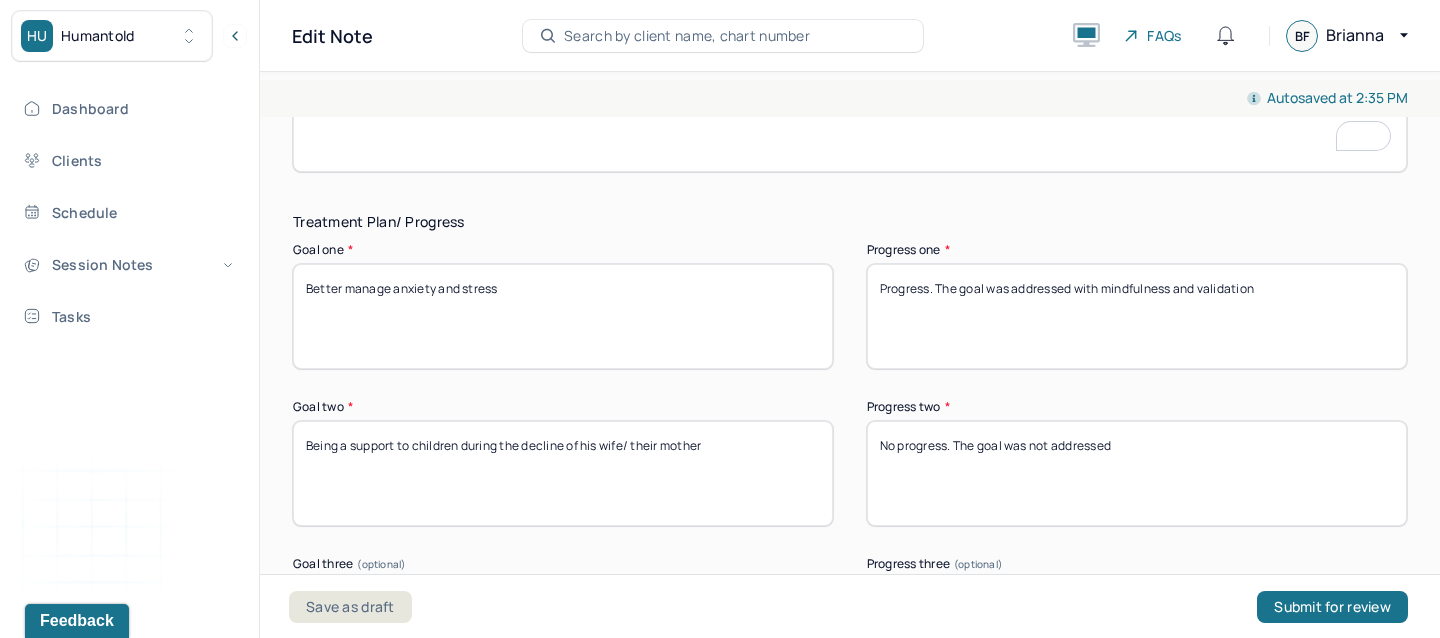 type on "The client engaged openly in conversation during the session." 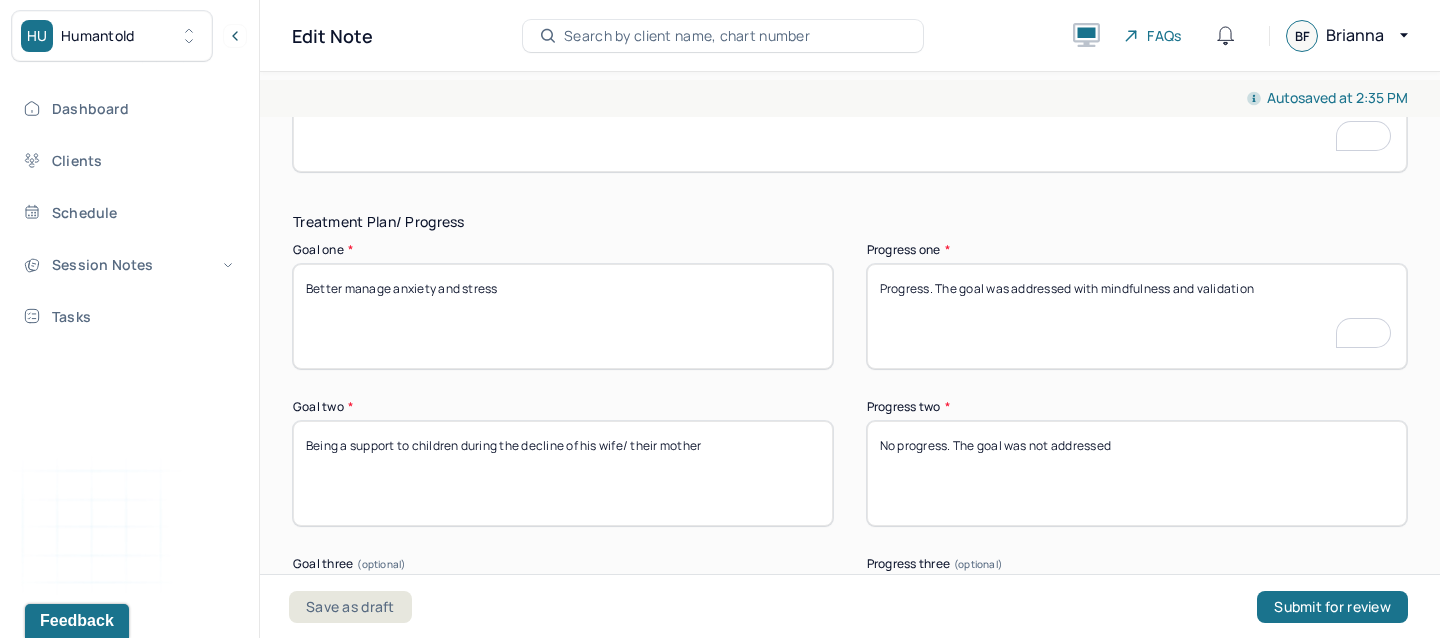 click on "Progress. The goal was addressed with mindfulness and validation" at bounding box center [1137, 316] 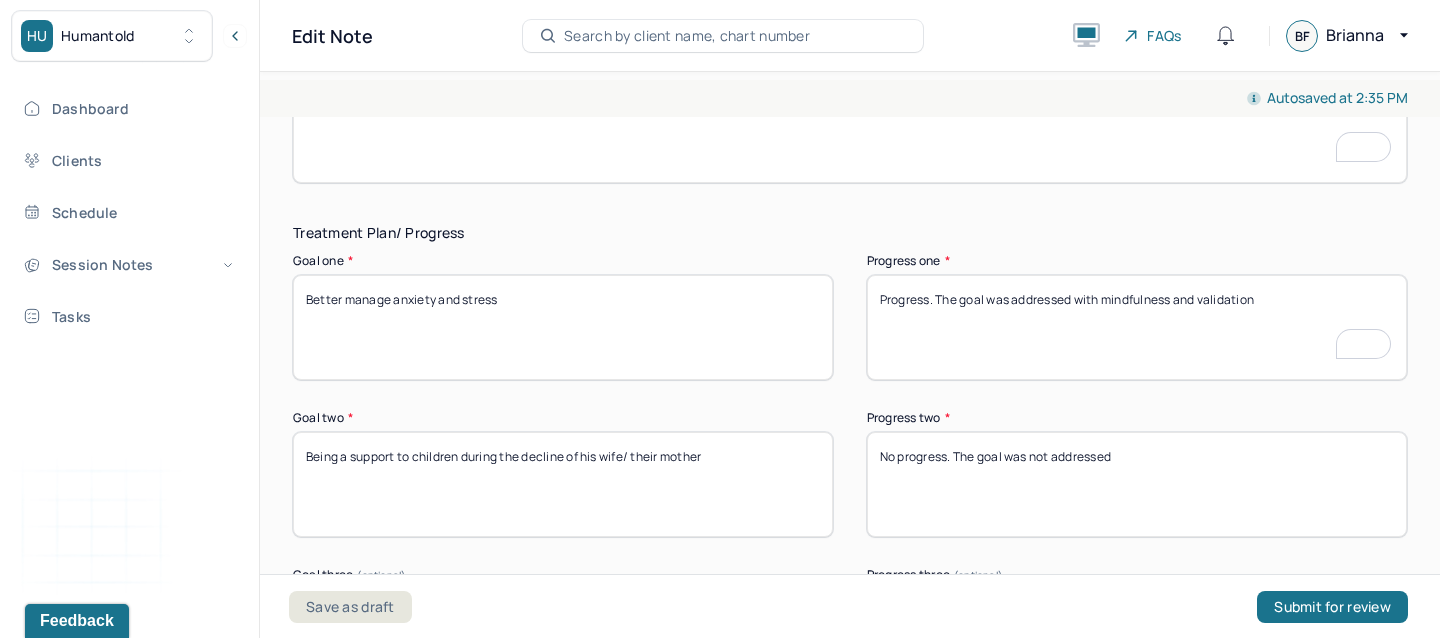 click on "Progress. The goal was addressed with mindfulness and validation" at bounding box center [1137, 327] 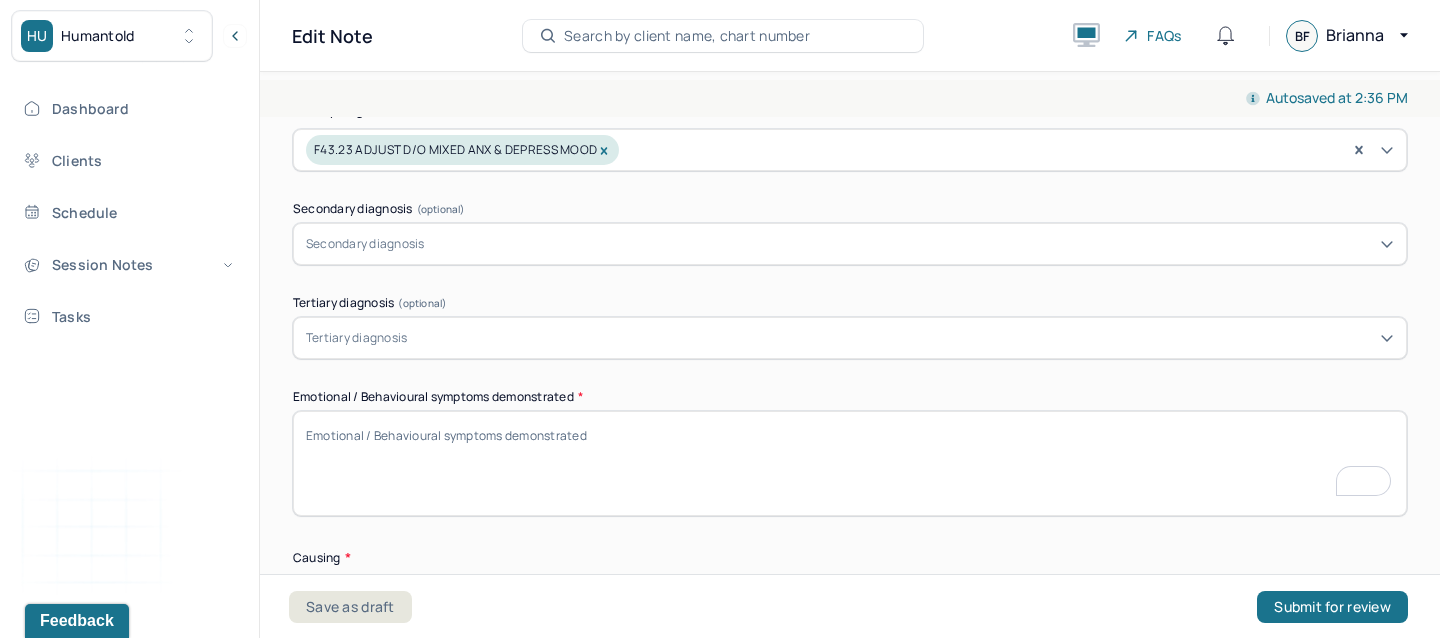 type on "Progress. The goal was addressed with reflective listening and validation." 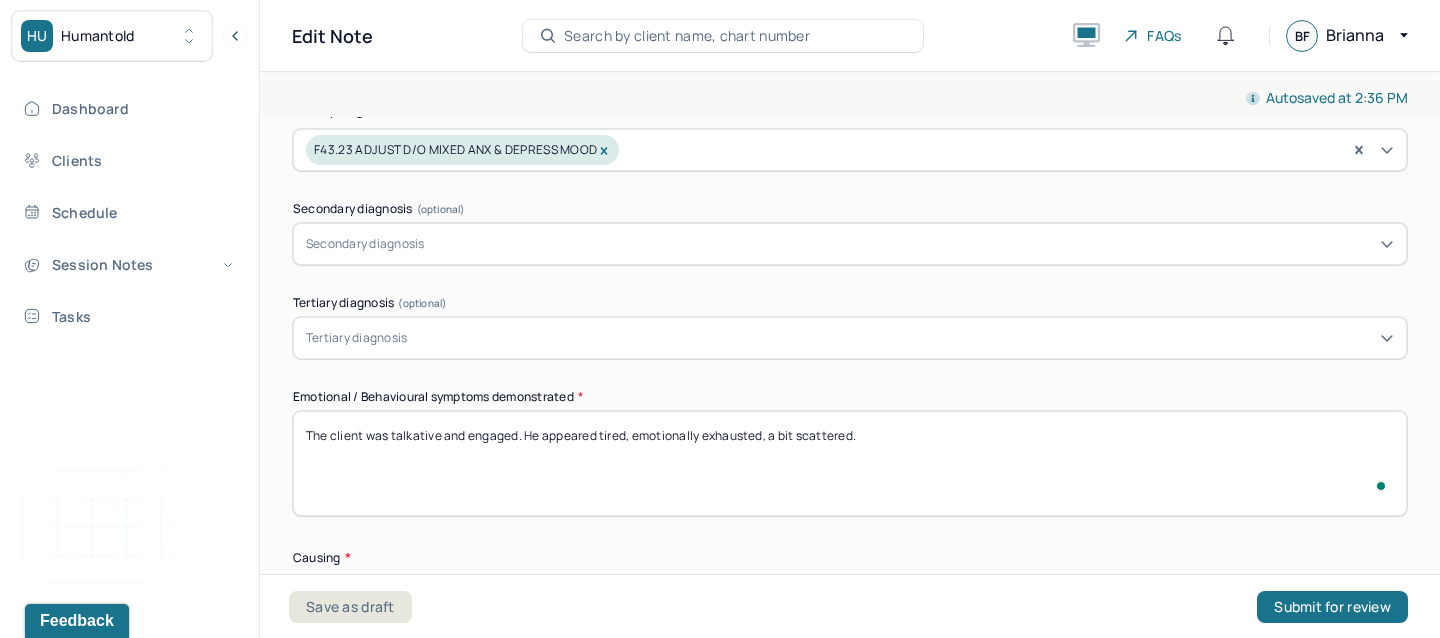 type on "The client was talkative and engaged. He appeared tired, emotionally exhausted, a bit scattered." 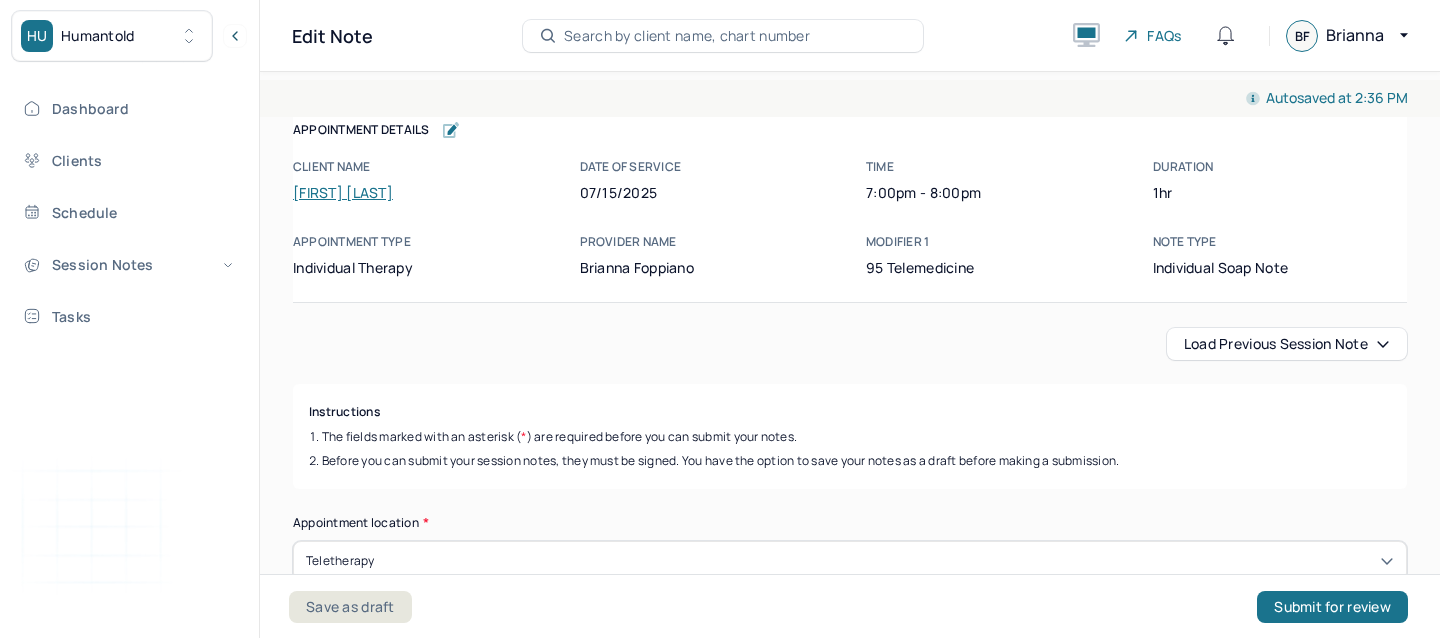 scroll, scrollTop: 0, scrollLeft: 0, axis: both 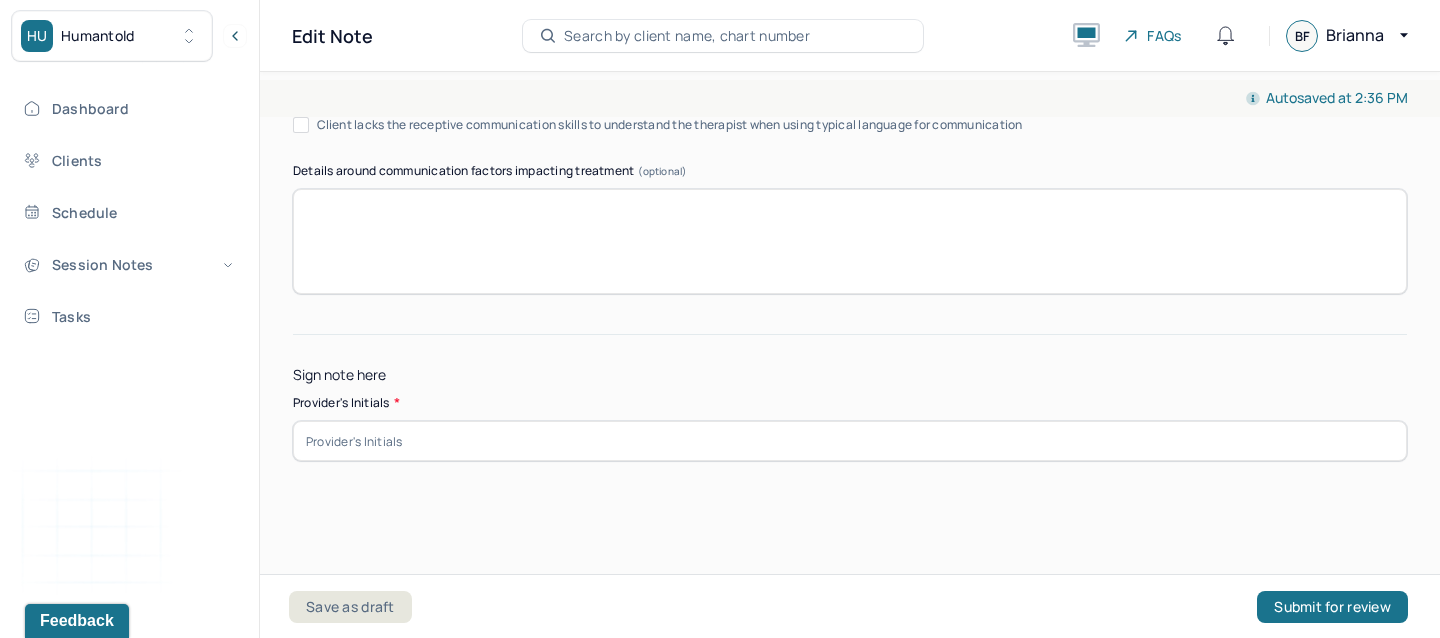 type on "The client was talkative and engaged. He appeared tired, emotionally exhausted, and a bit scattered." 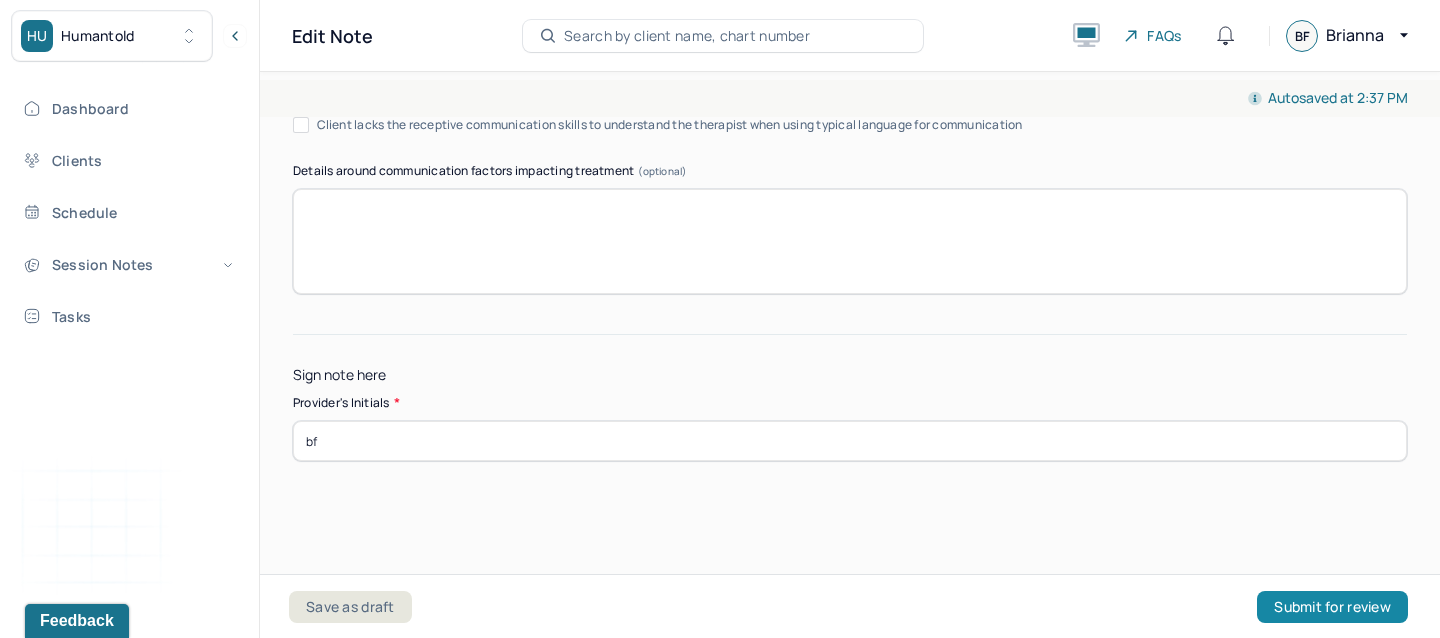 type on "bf" 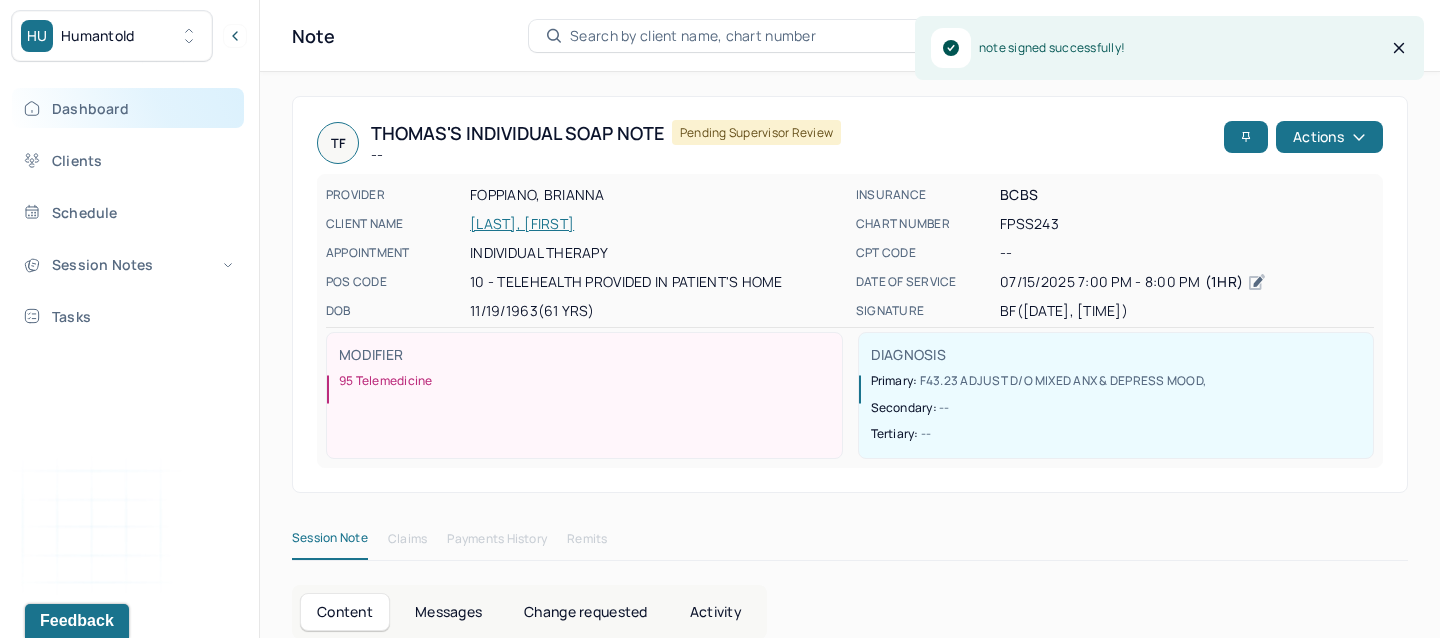 click on "Dashboard" at bounding box center [128, 108] 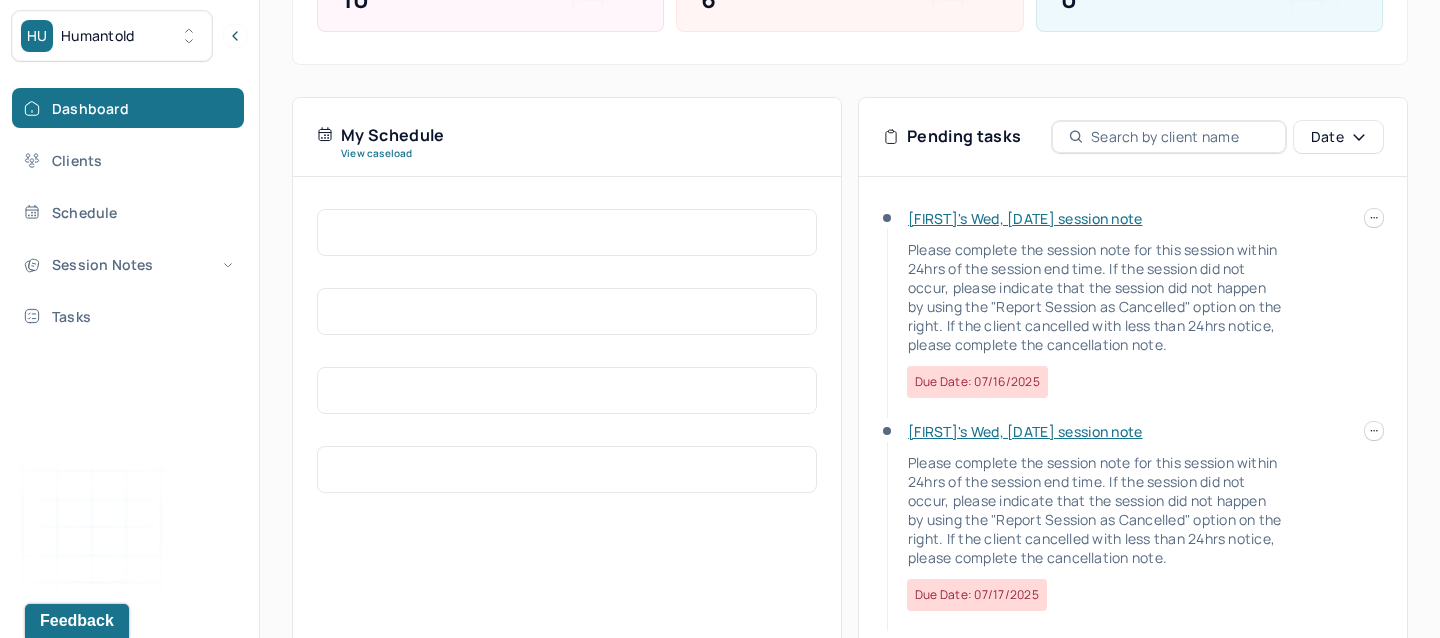 click on "[FIRST]'s Wed, [DATE] session note" at bounding box center (1025, 218) 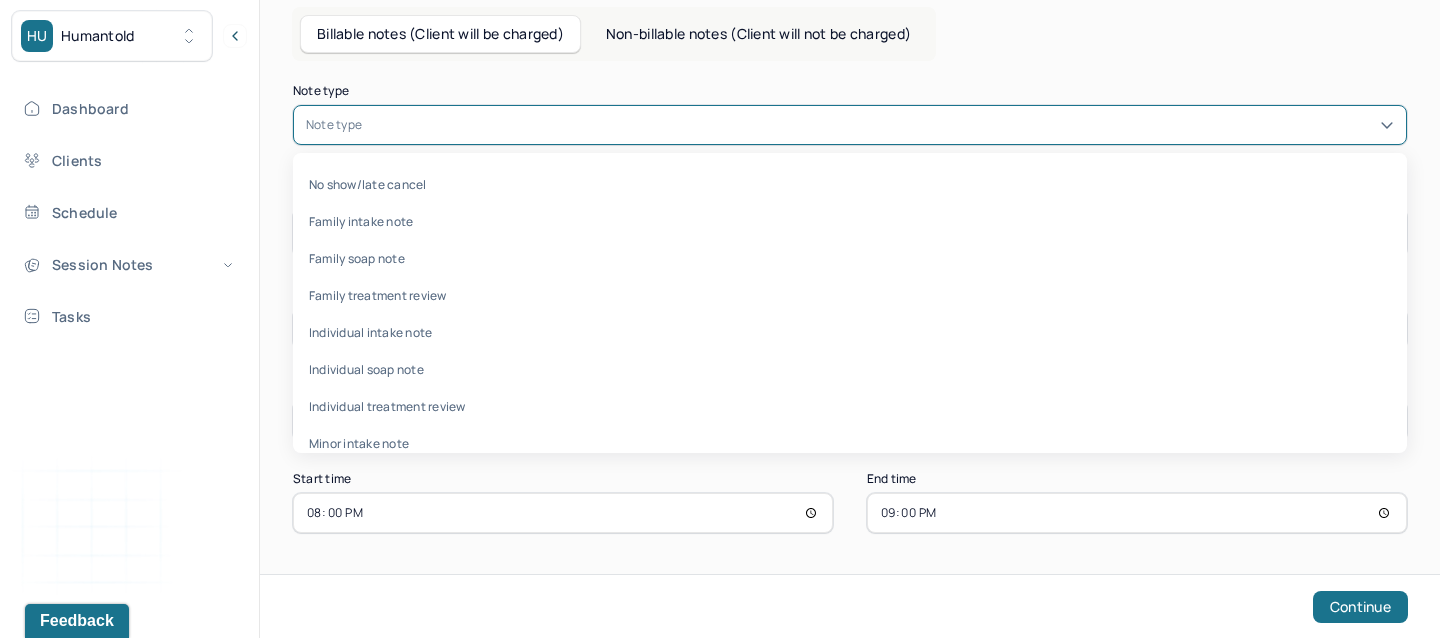 click at bounding box center [880, 125] 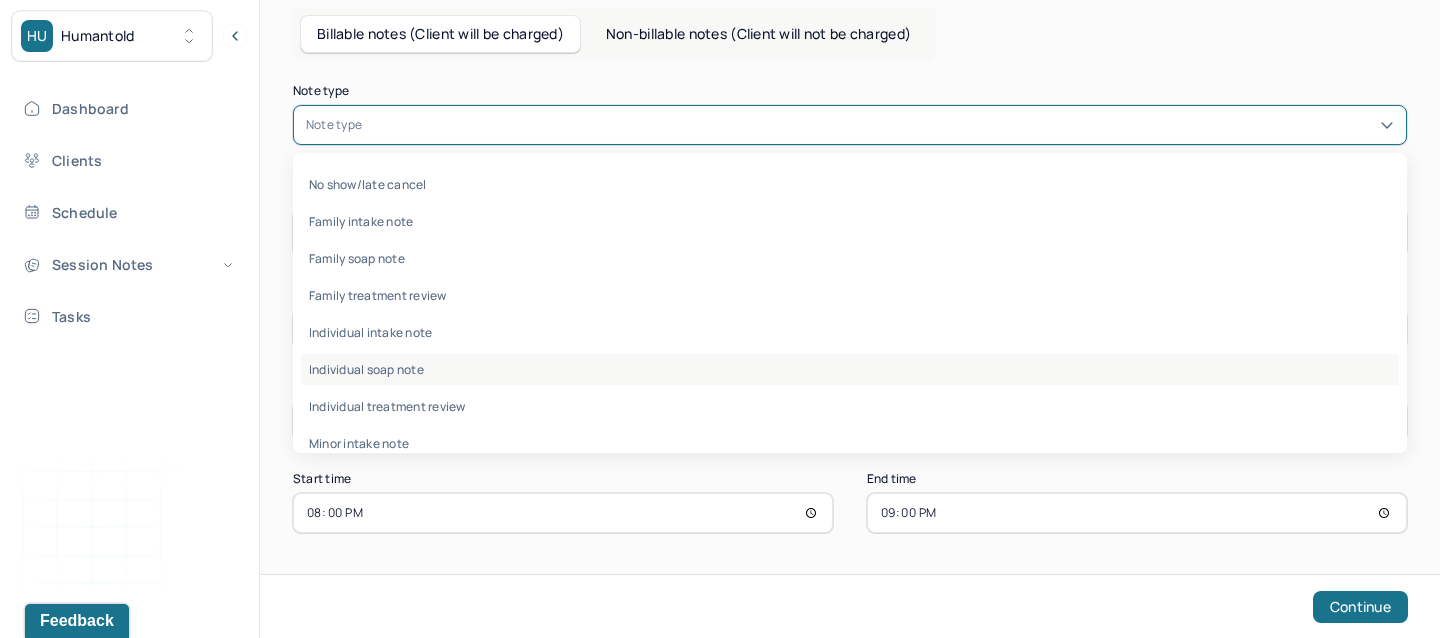 click on "Individual soap note" at bounding box center [850, 369] 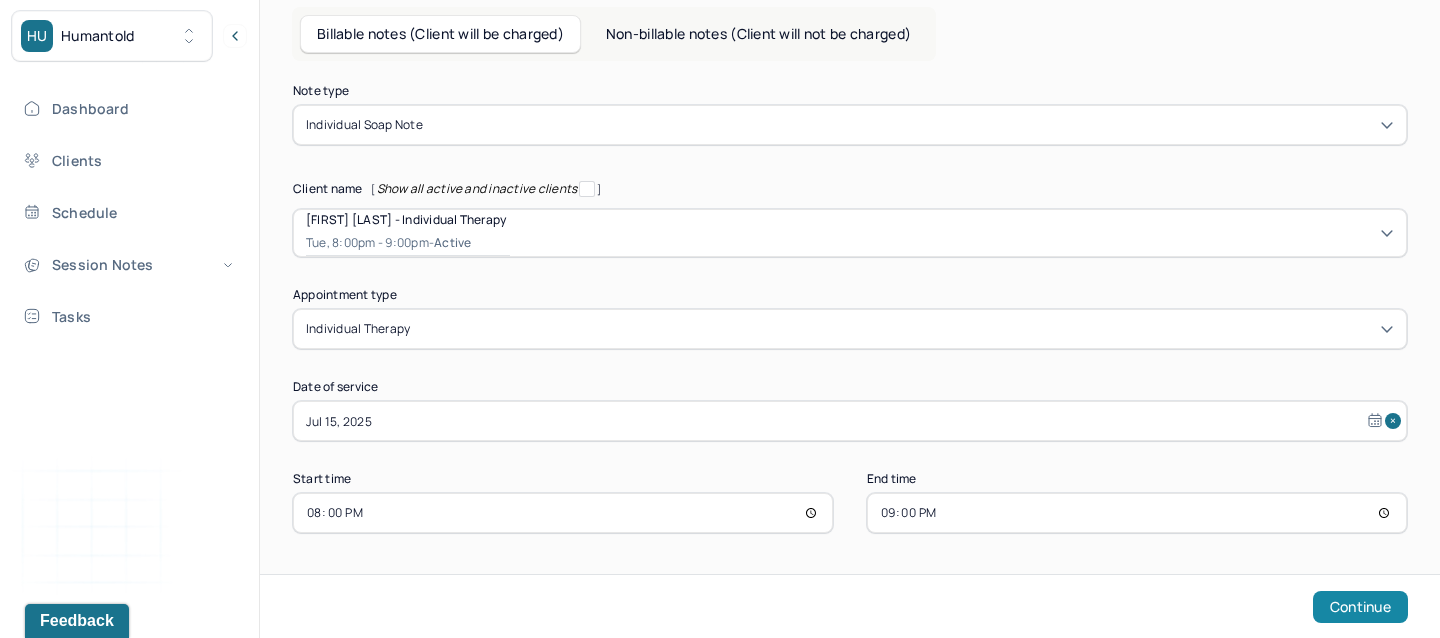 click on "Continue" at bounding box center (1360, 607) 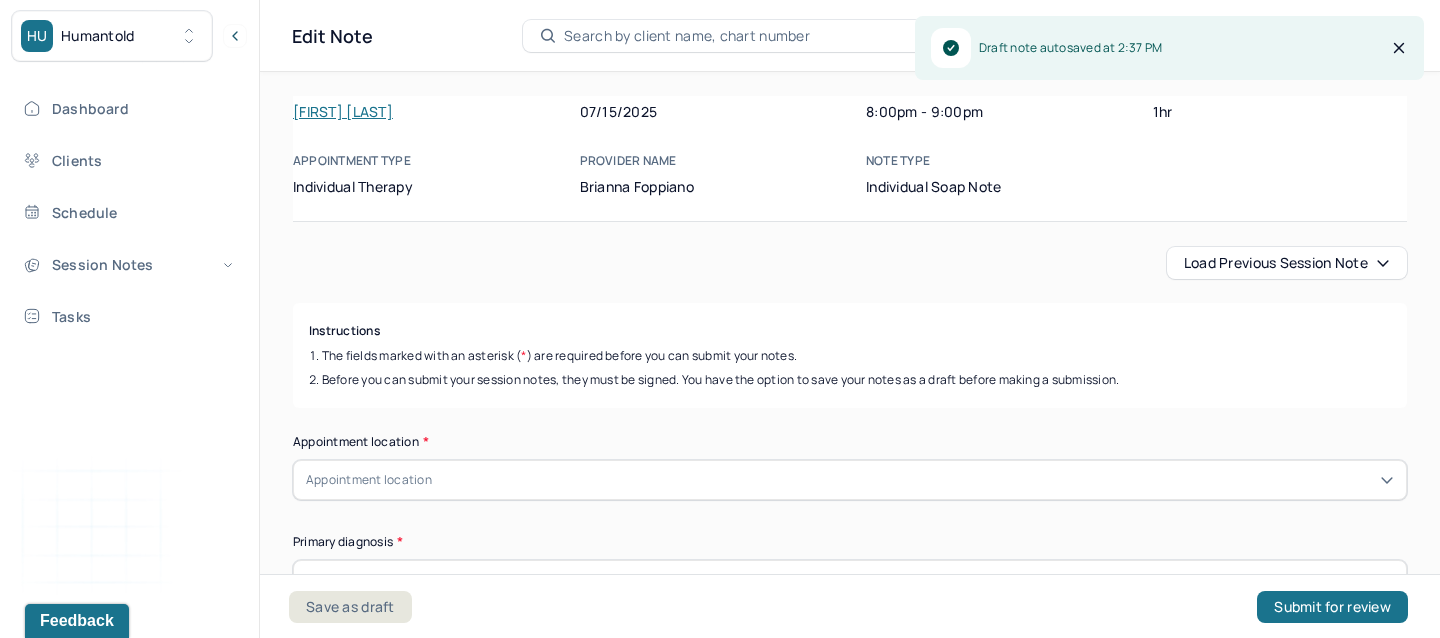 click on "Load previous session note" at bounding box center (1287, 263) 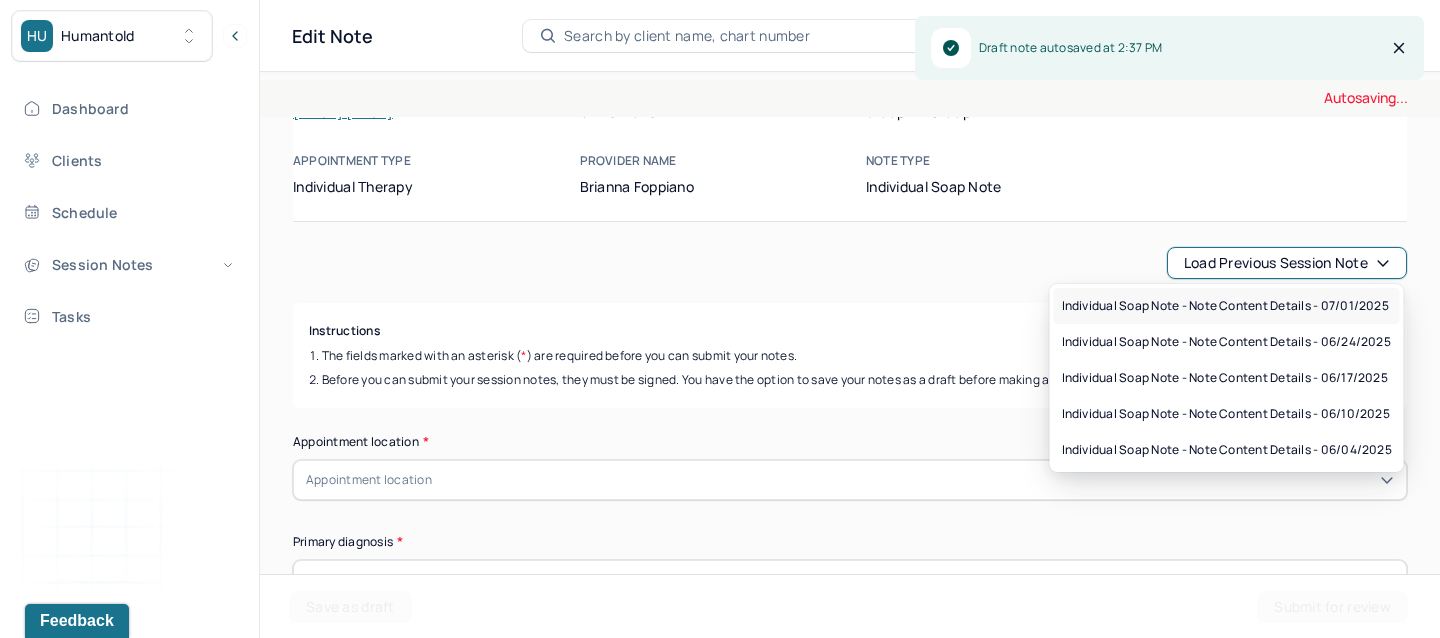 click on "Individual soap note   - Note content Details -   07/01/2025" at bounding box center [1225, 306] 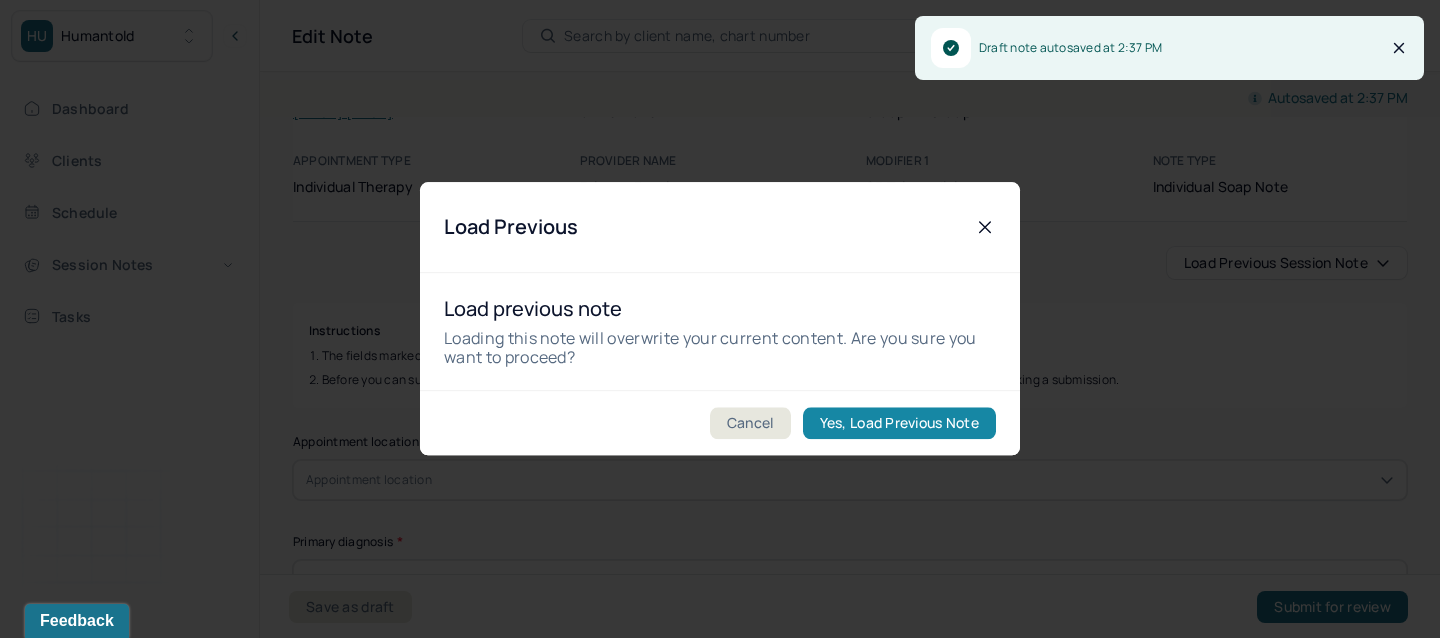 click on "Yes, Load Previous Note" at bounding box center (899, 424) 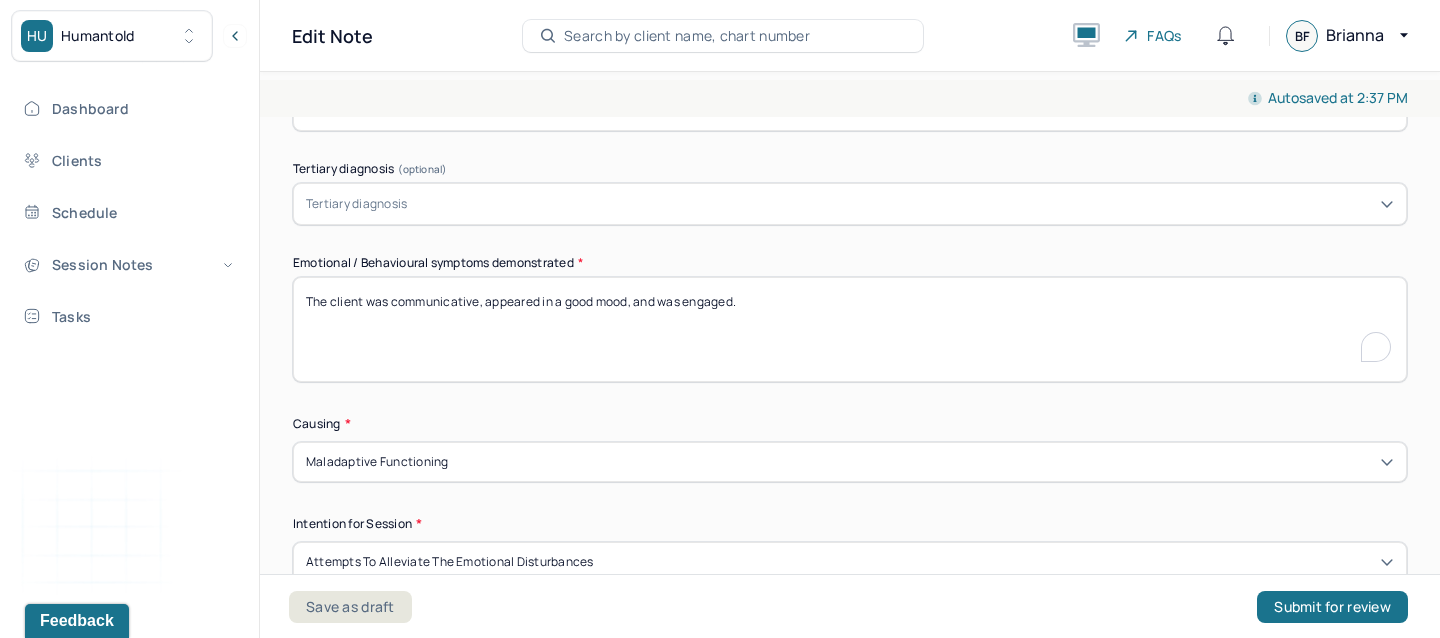 click on "The client was communicative, appeared in a good mood, and was engaged." at bounding box center (850, 329) 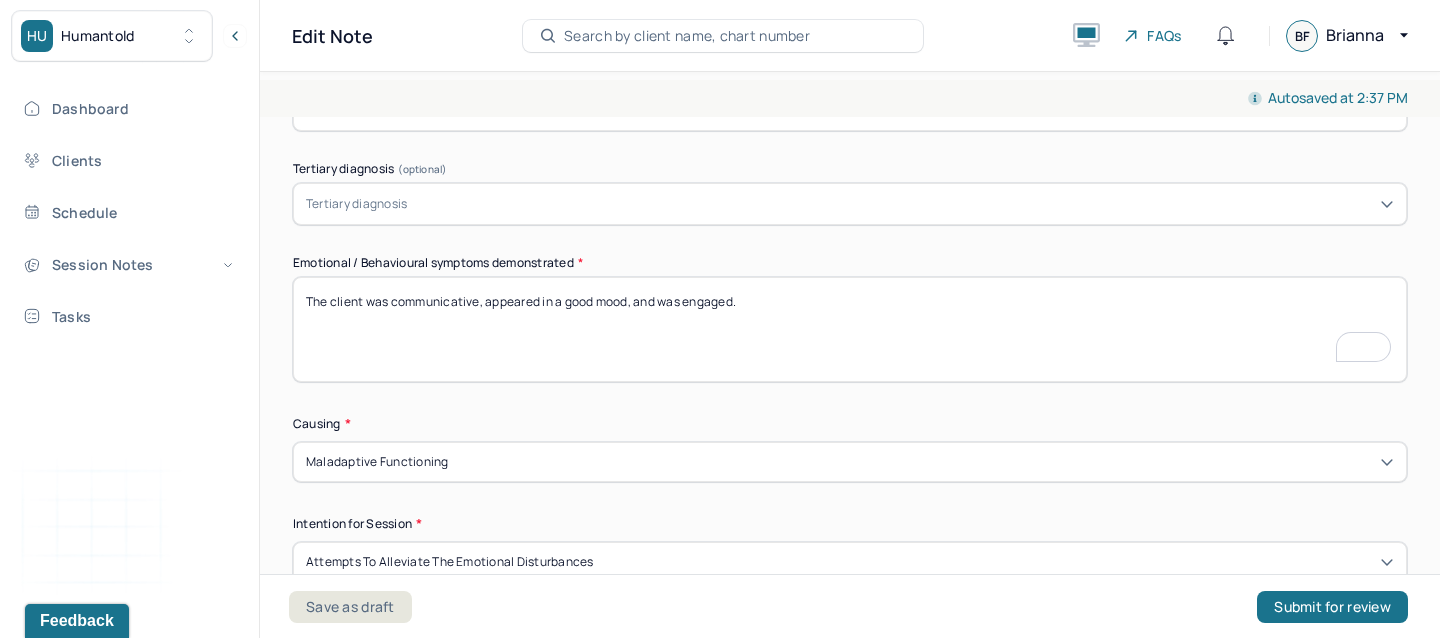 click on "The client was communicative, appeared in a good mood, and was engaged." at bounding box center (850, 329) 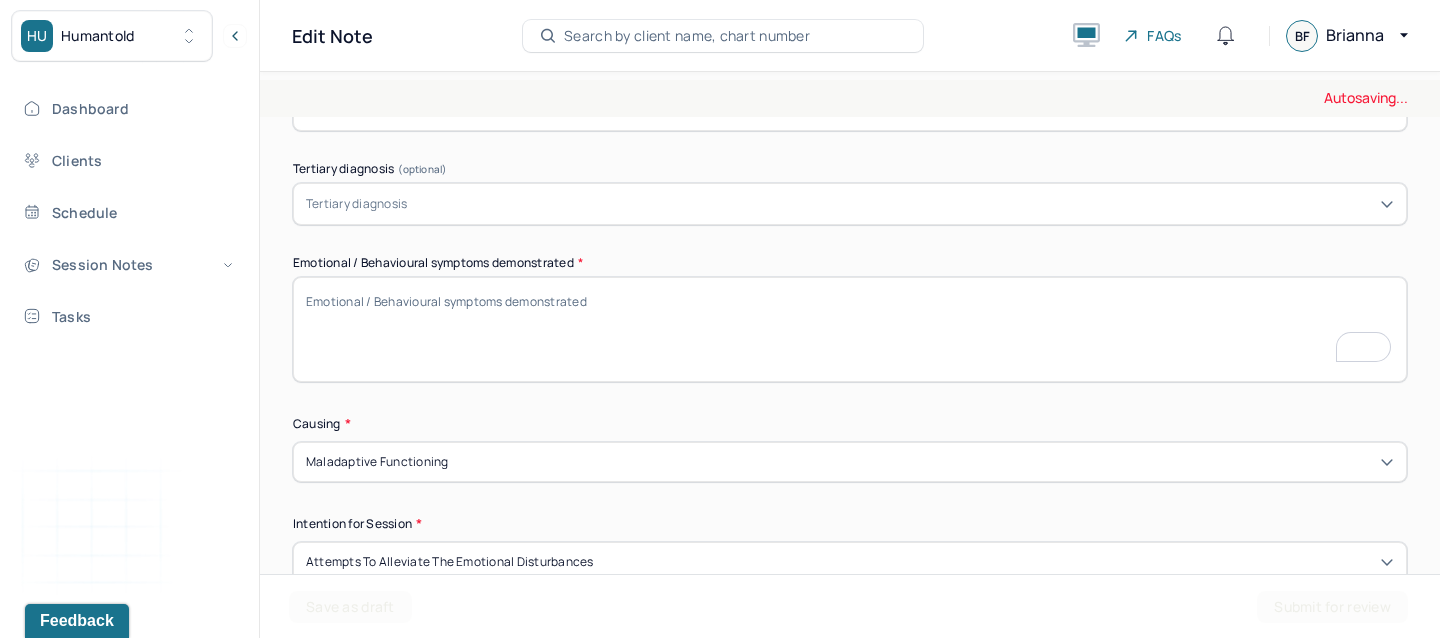 type 